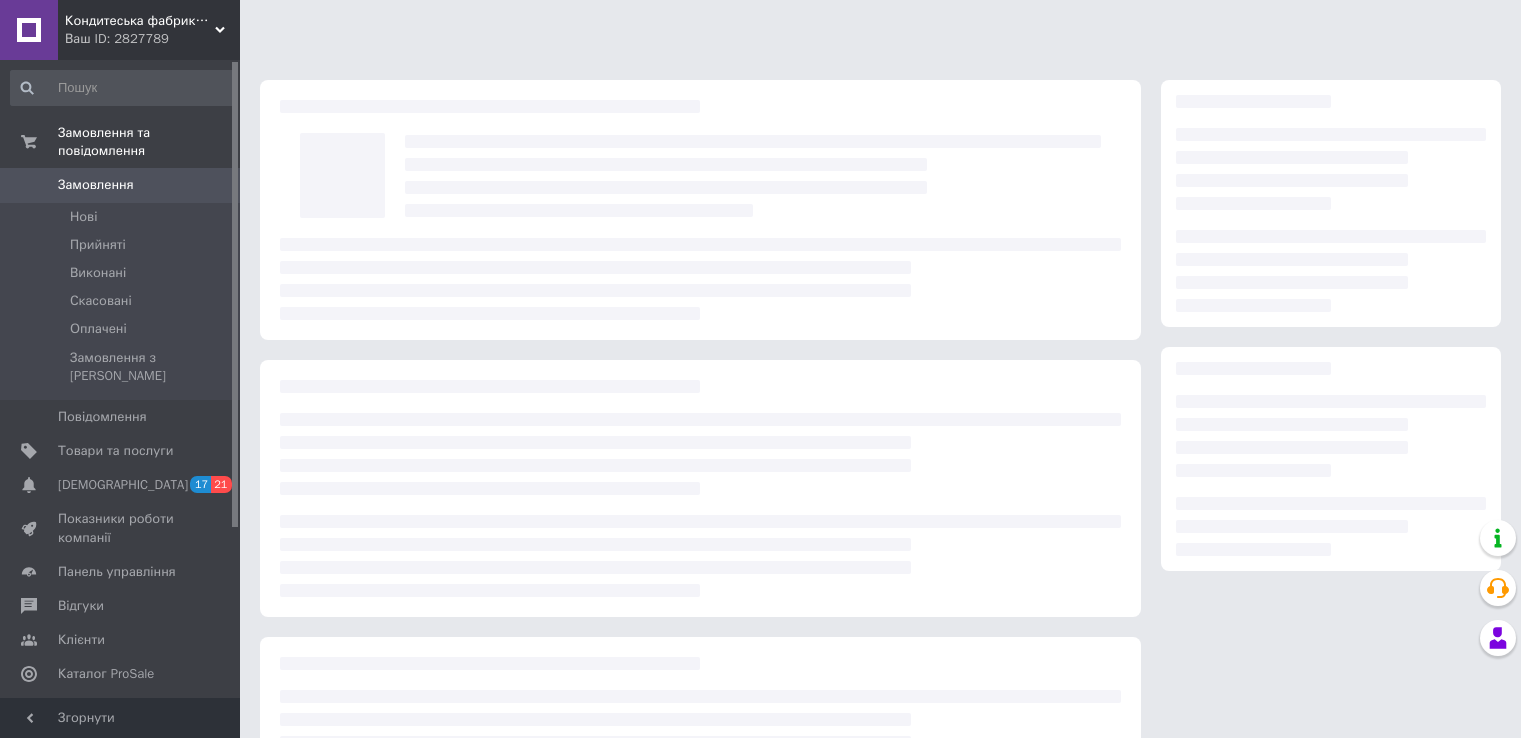 scroll, scrollTop: 0, scrollLeft: 0, axis: both 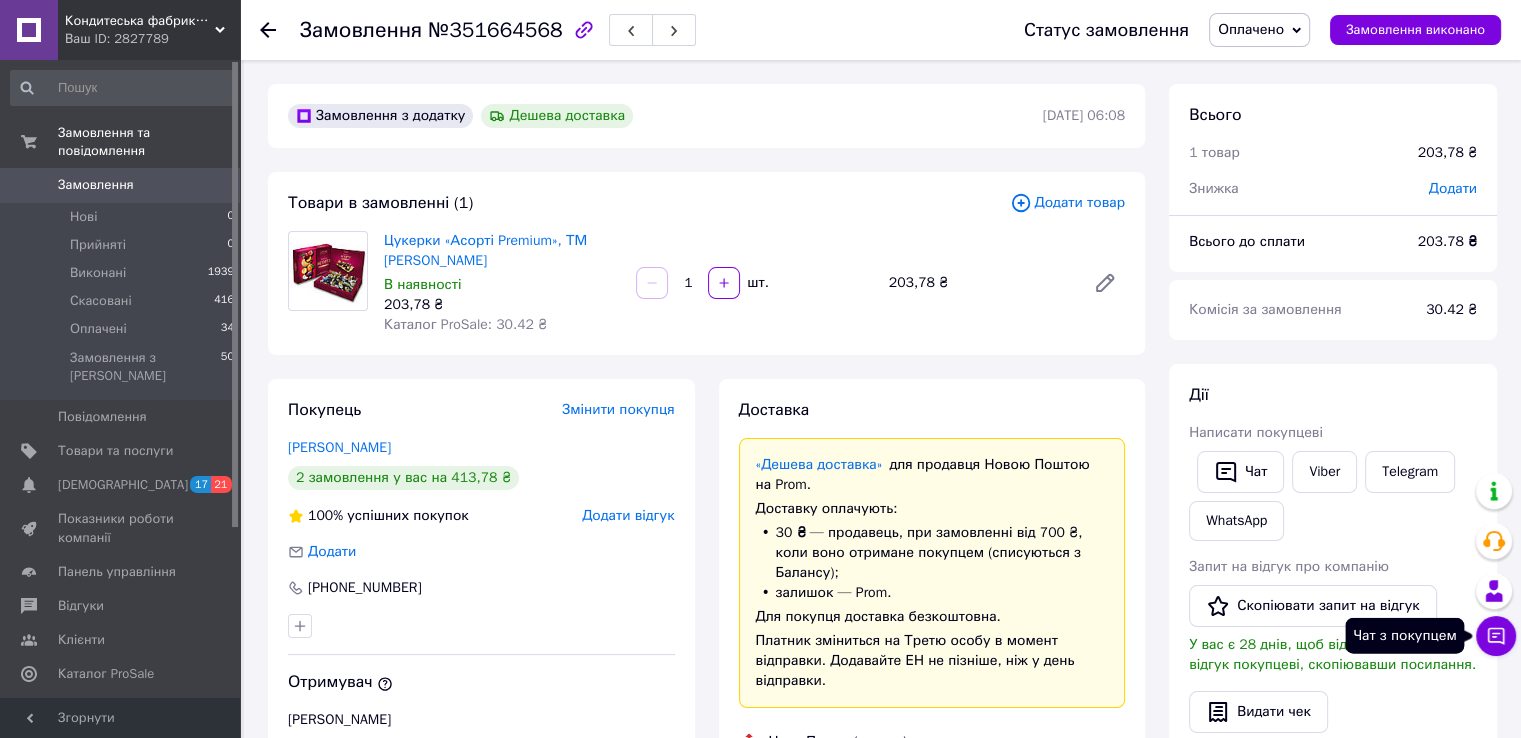 drag, startPoint x: 1501, startPoint y: 648, endPoint x: 1509, endPoint y: 638, distance: 12.806249 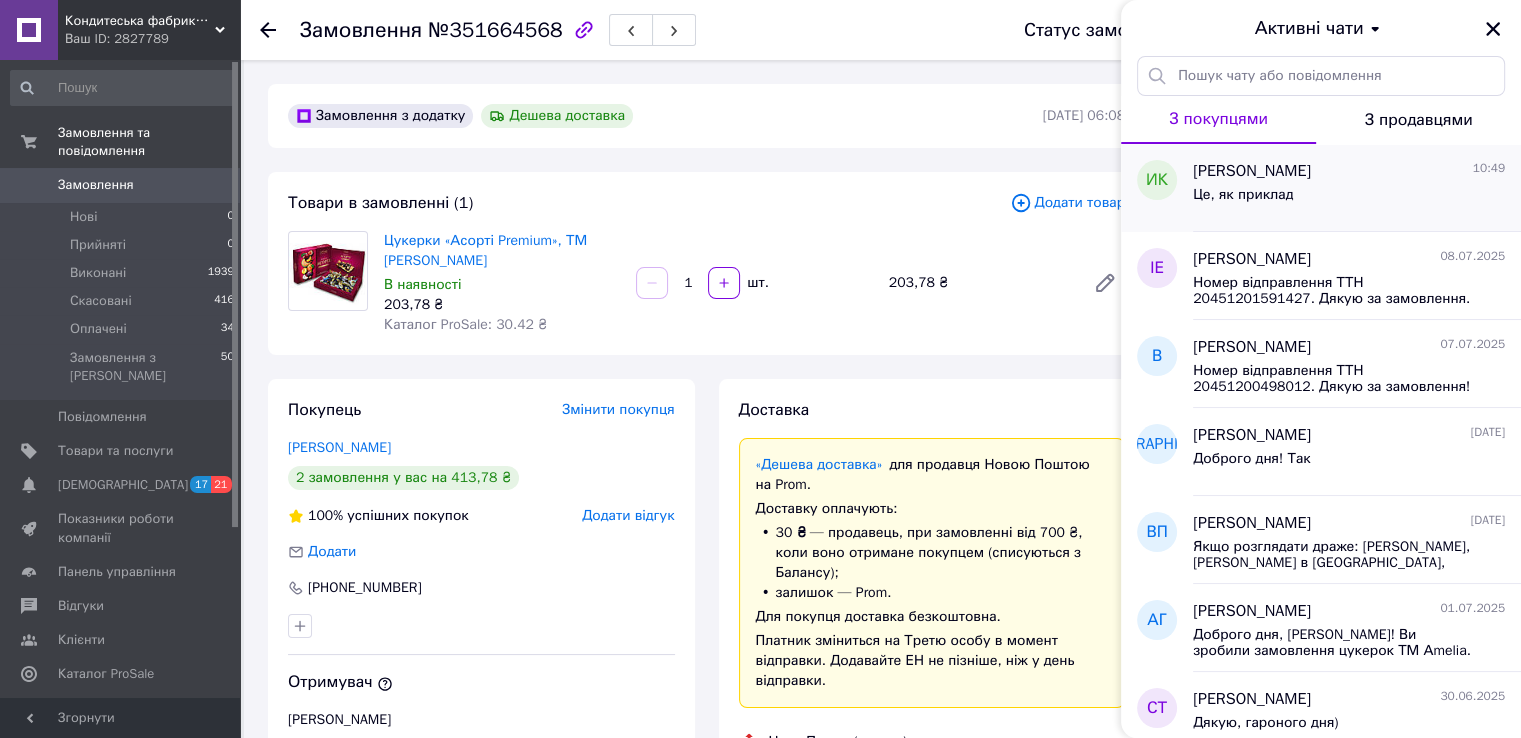 click on "Це, як приклад" at bounding box center (1349, 199) 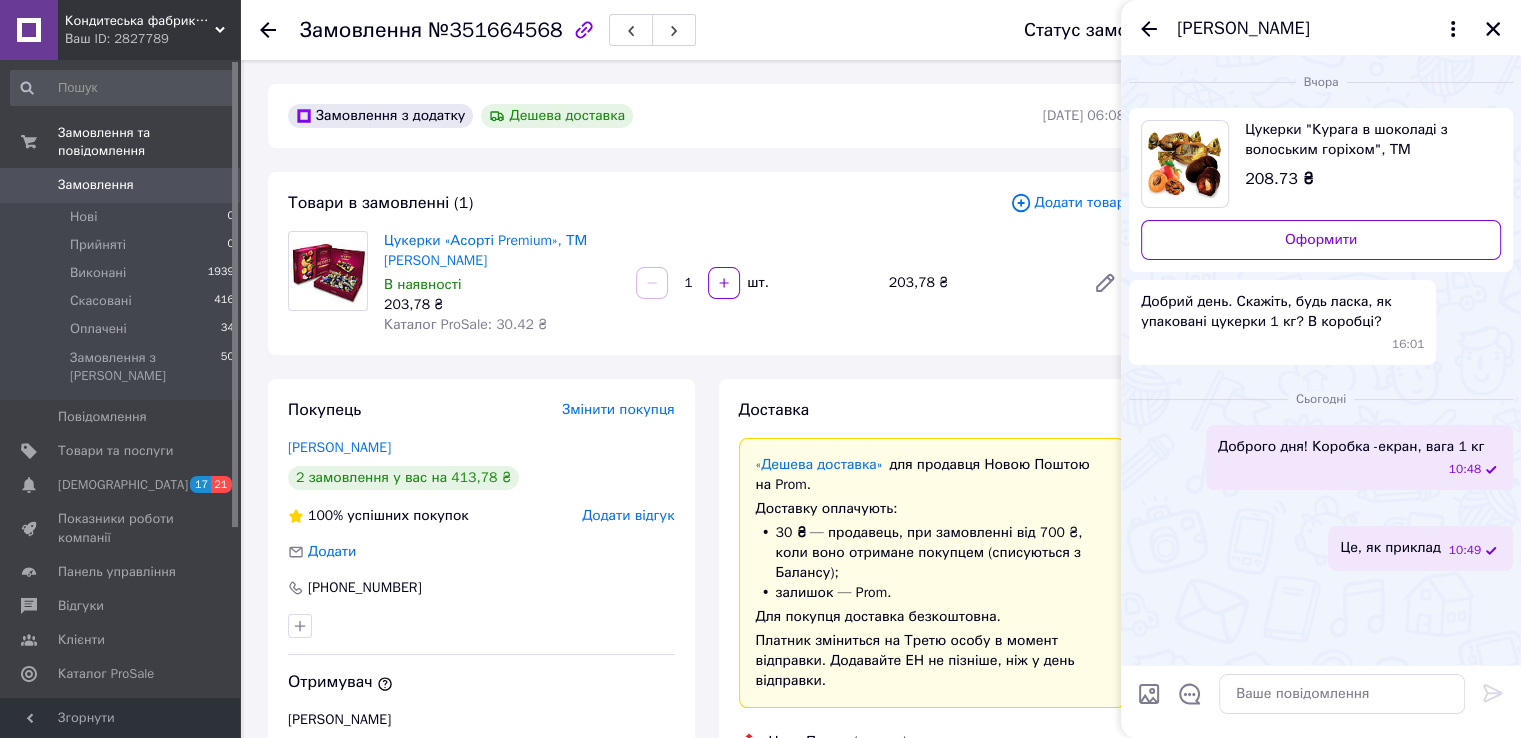 scroll, scrollTop: 144, scrollLeft: 0, axis: vertical 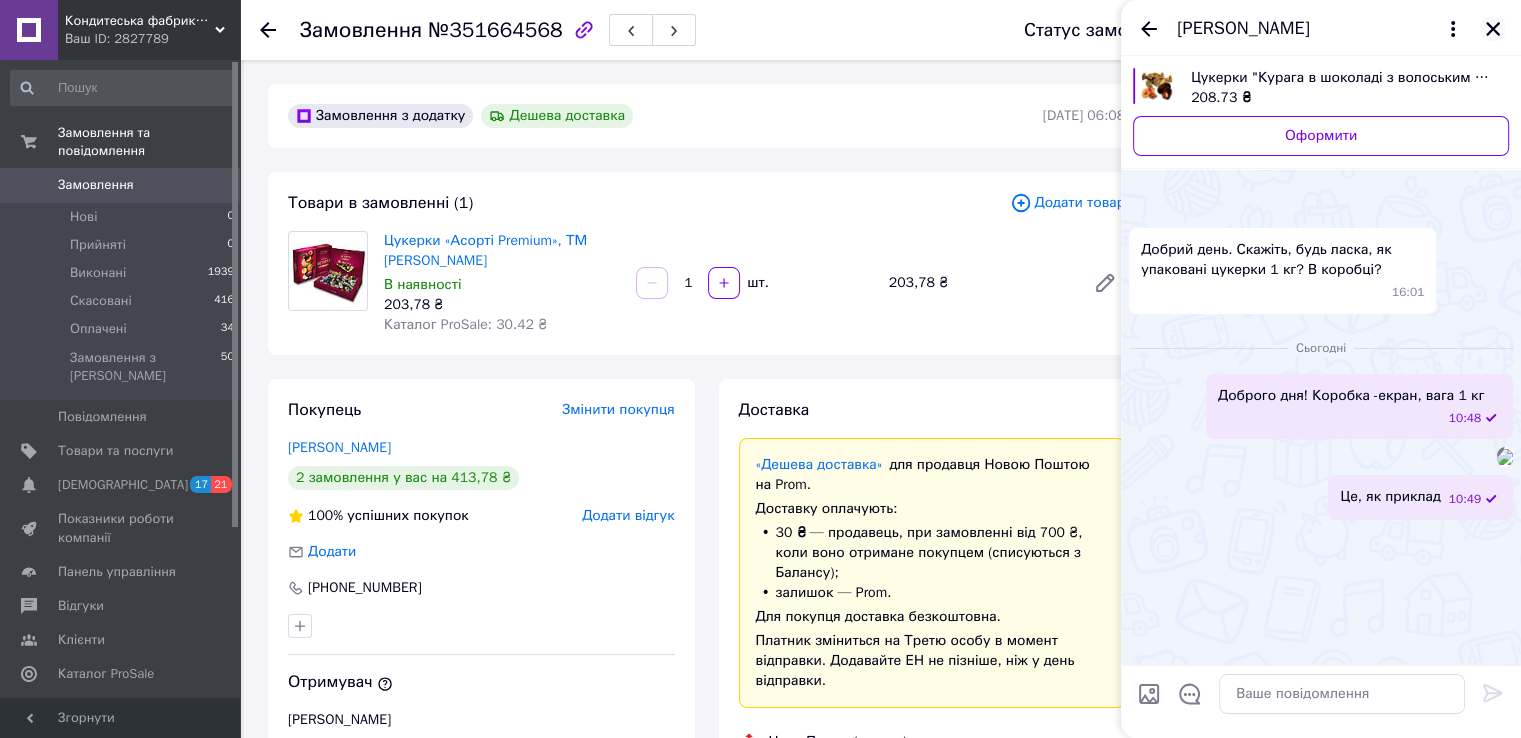click 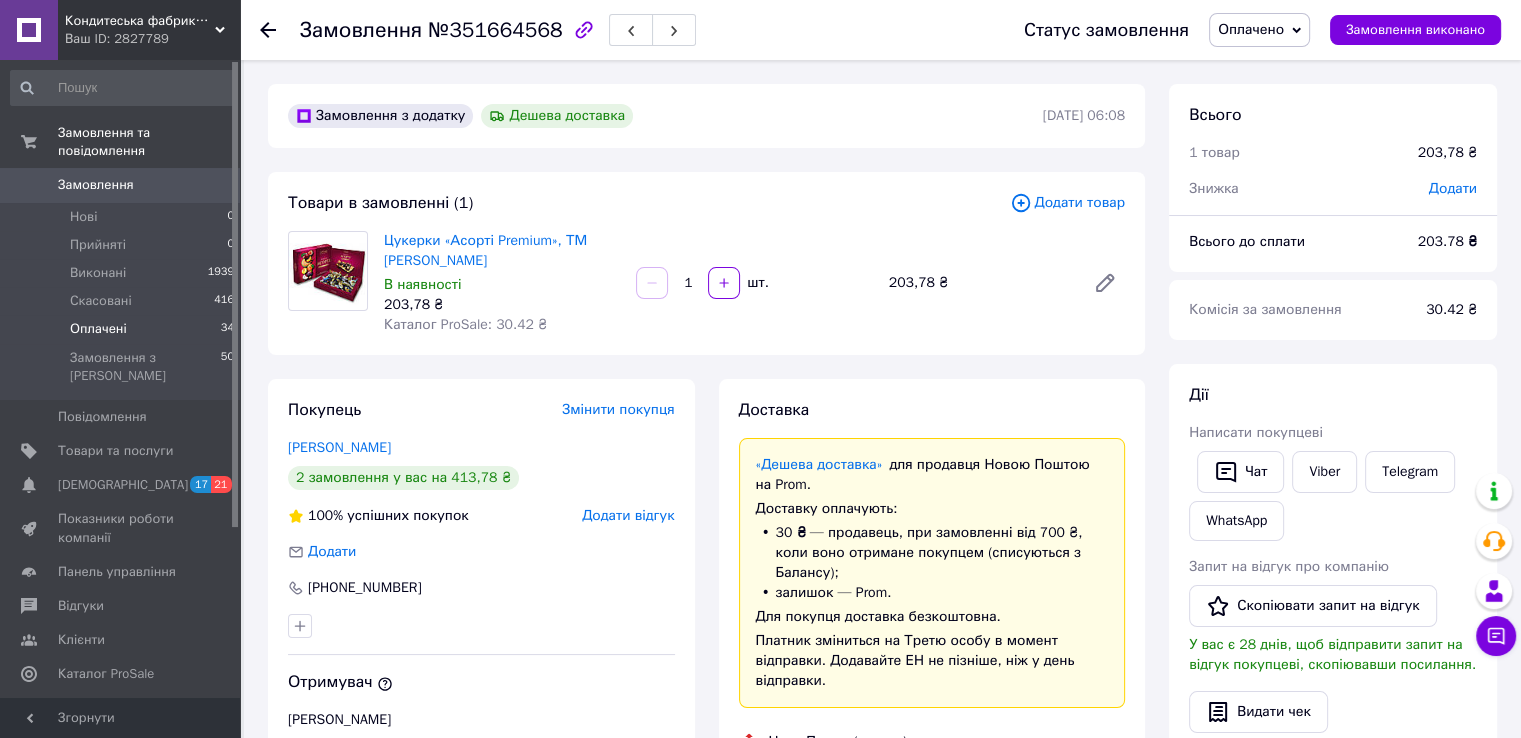 click on "Оплачені 34" at bounding box center [123, 329] 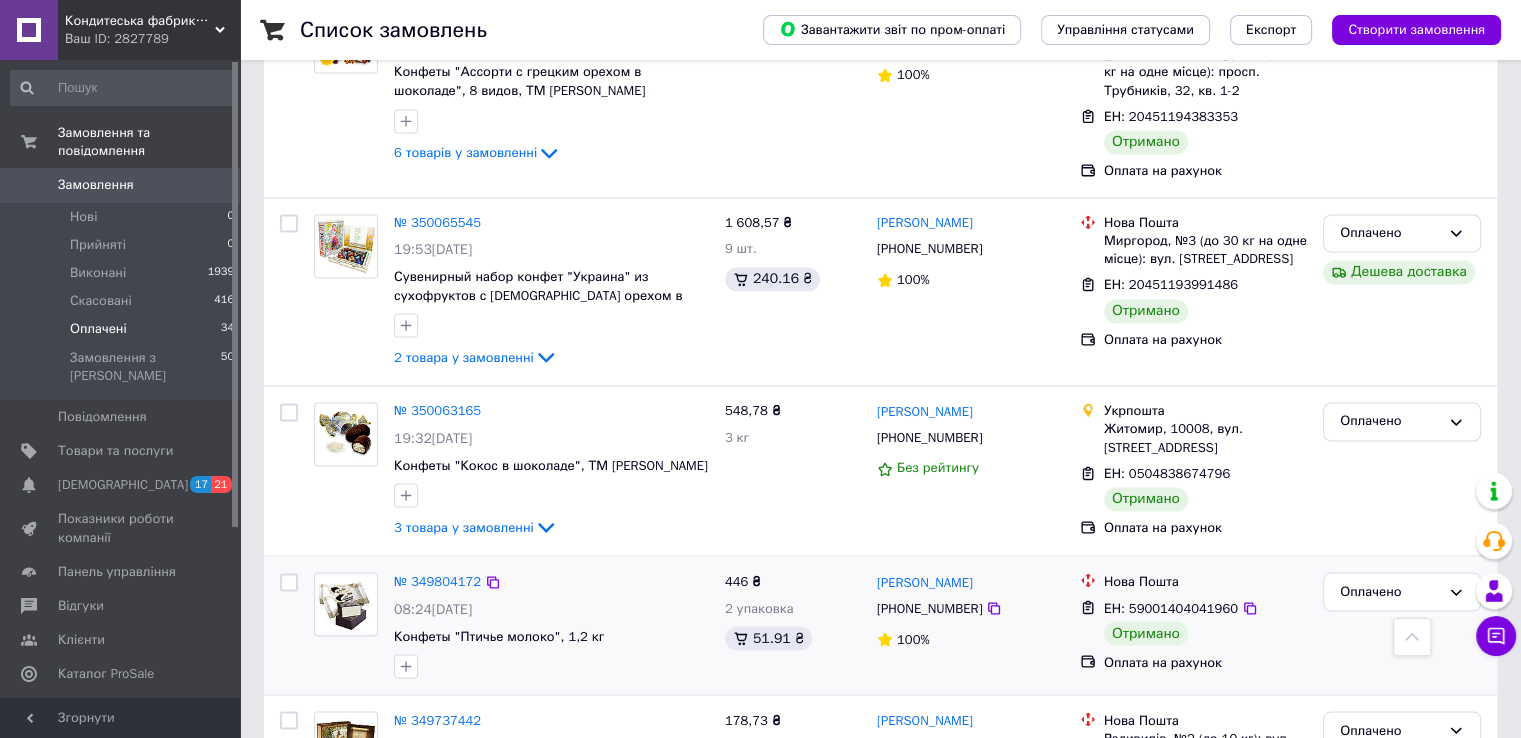 scroll, scrollTop: 3252, scrollLeft: 0, axis: vertical 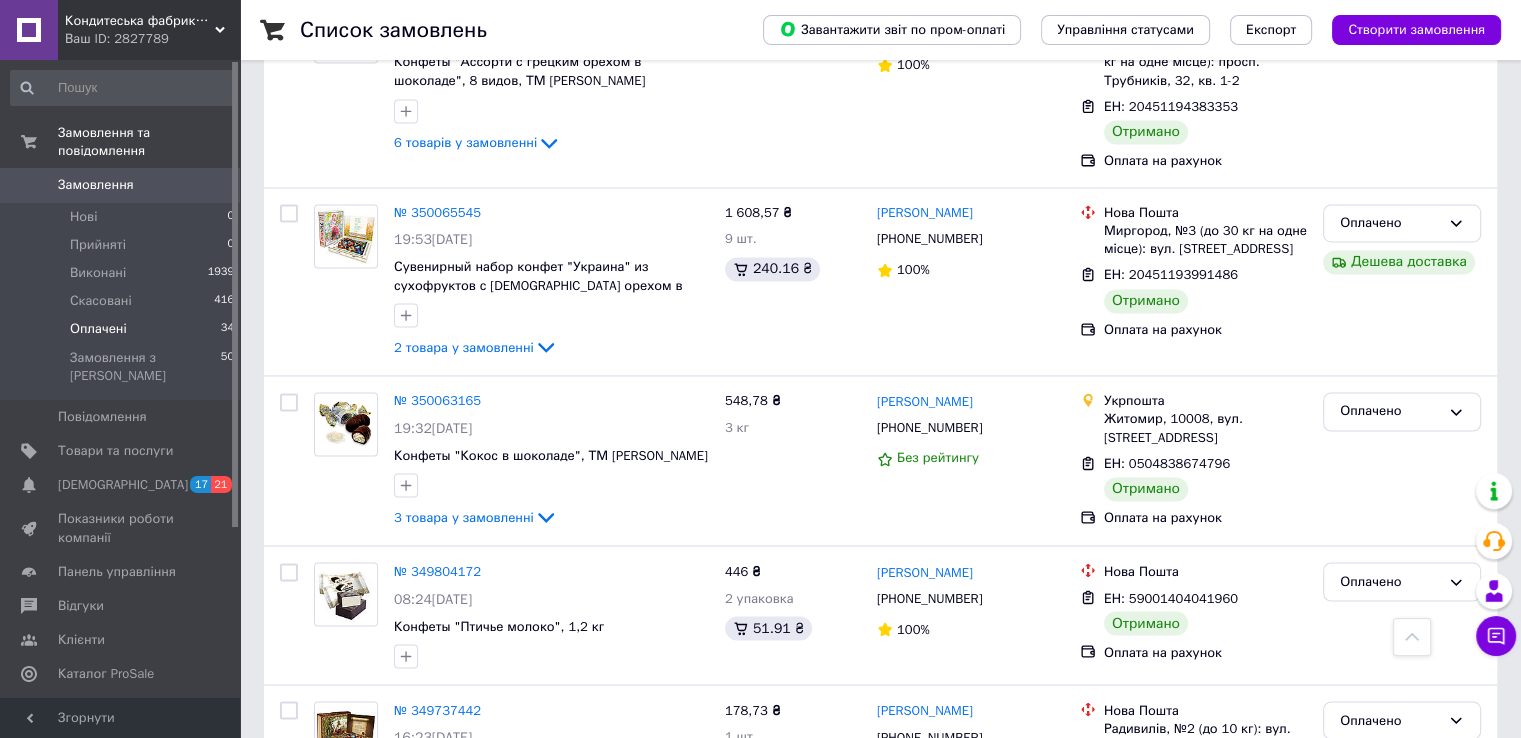 click on "2" at bounding box center [327, 897] 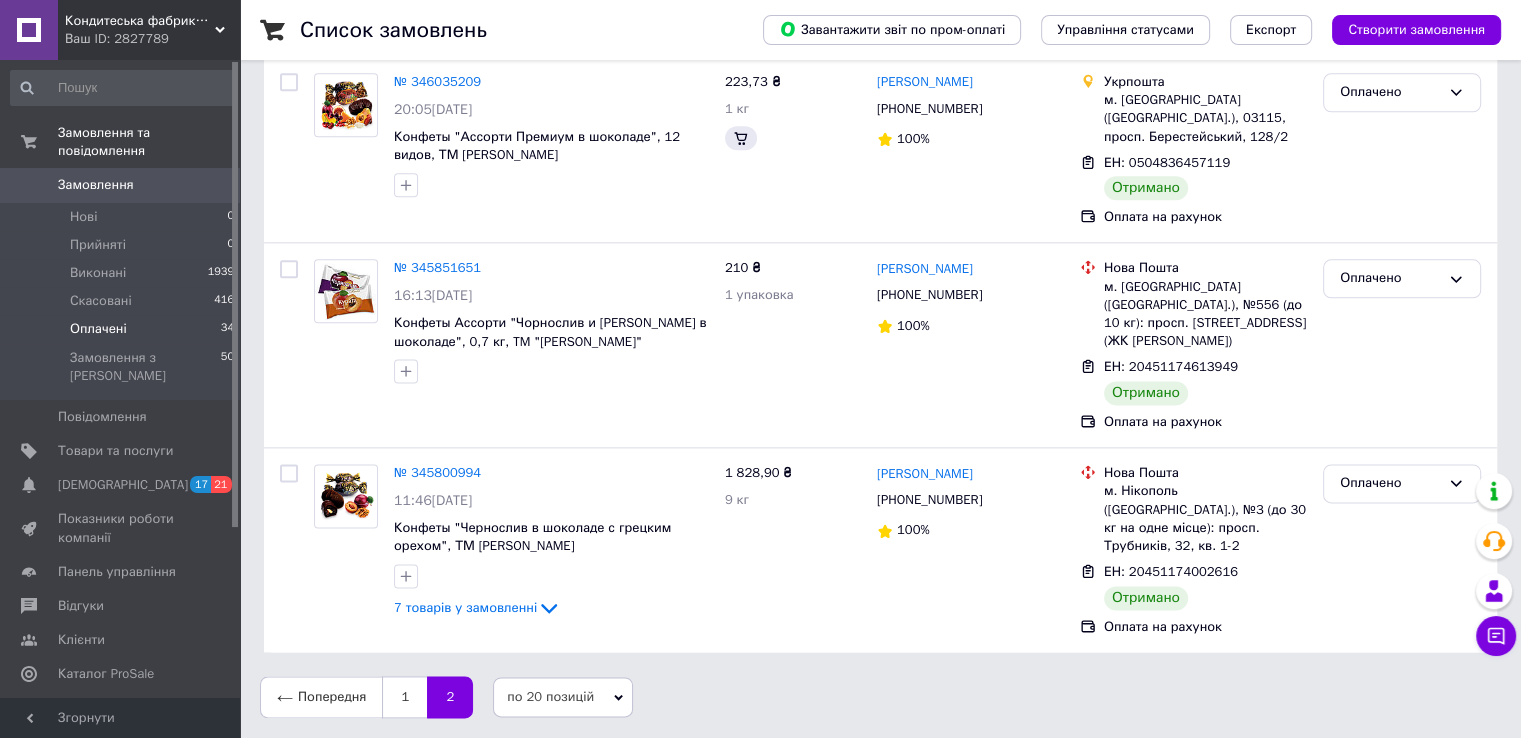 scroll, scrollTop: 0, scrollLeft: 0, axis: both 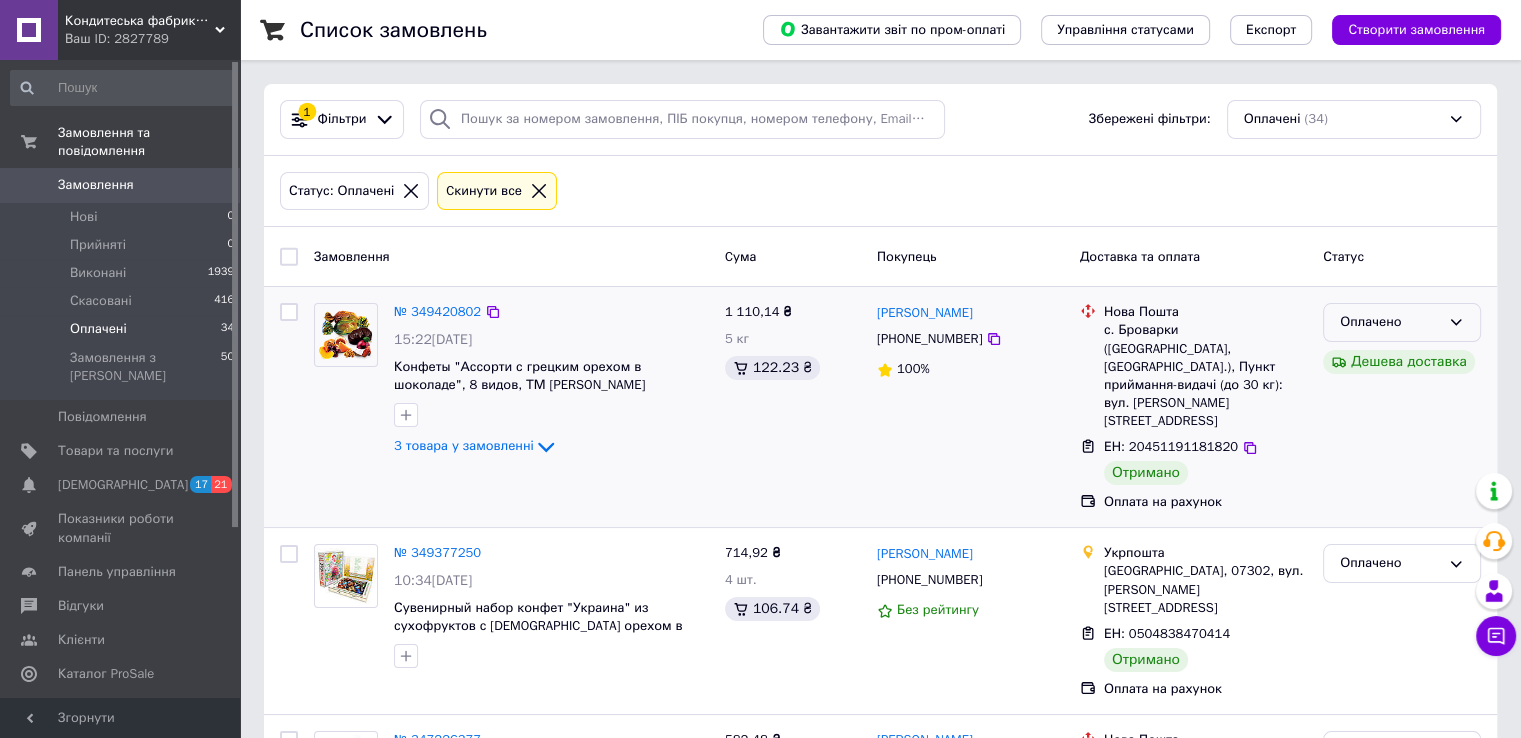 click on "Оплачено" at bounding box center [1402, 322] 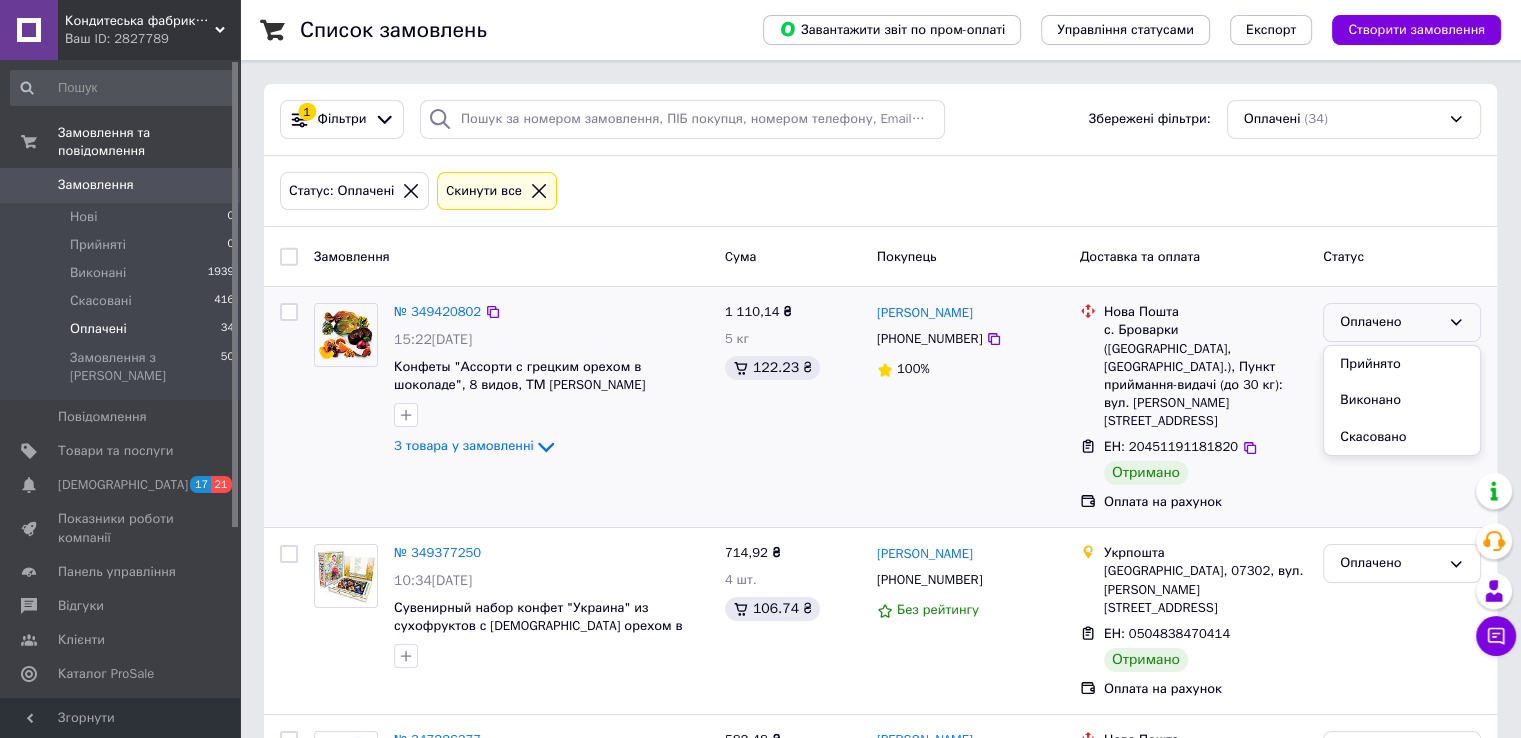 drag, startPoint x: 1386, startPoint y: 408, endPoint x: 1403, endPoint y: 428, distance: 26.24881 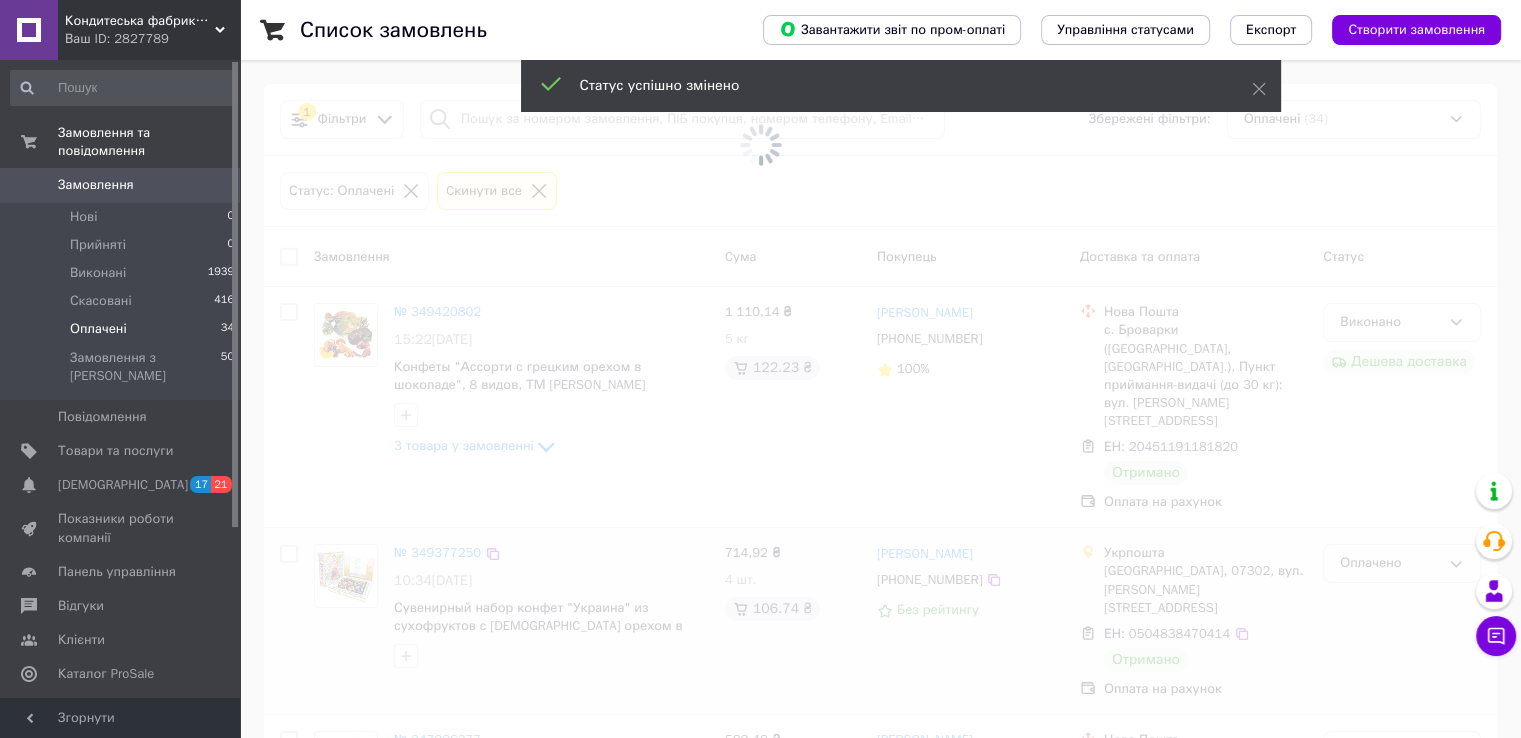 click at bounding box center [760, 369] 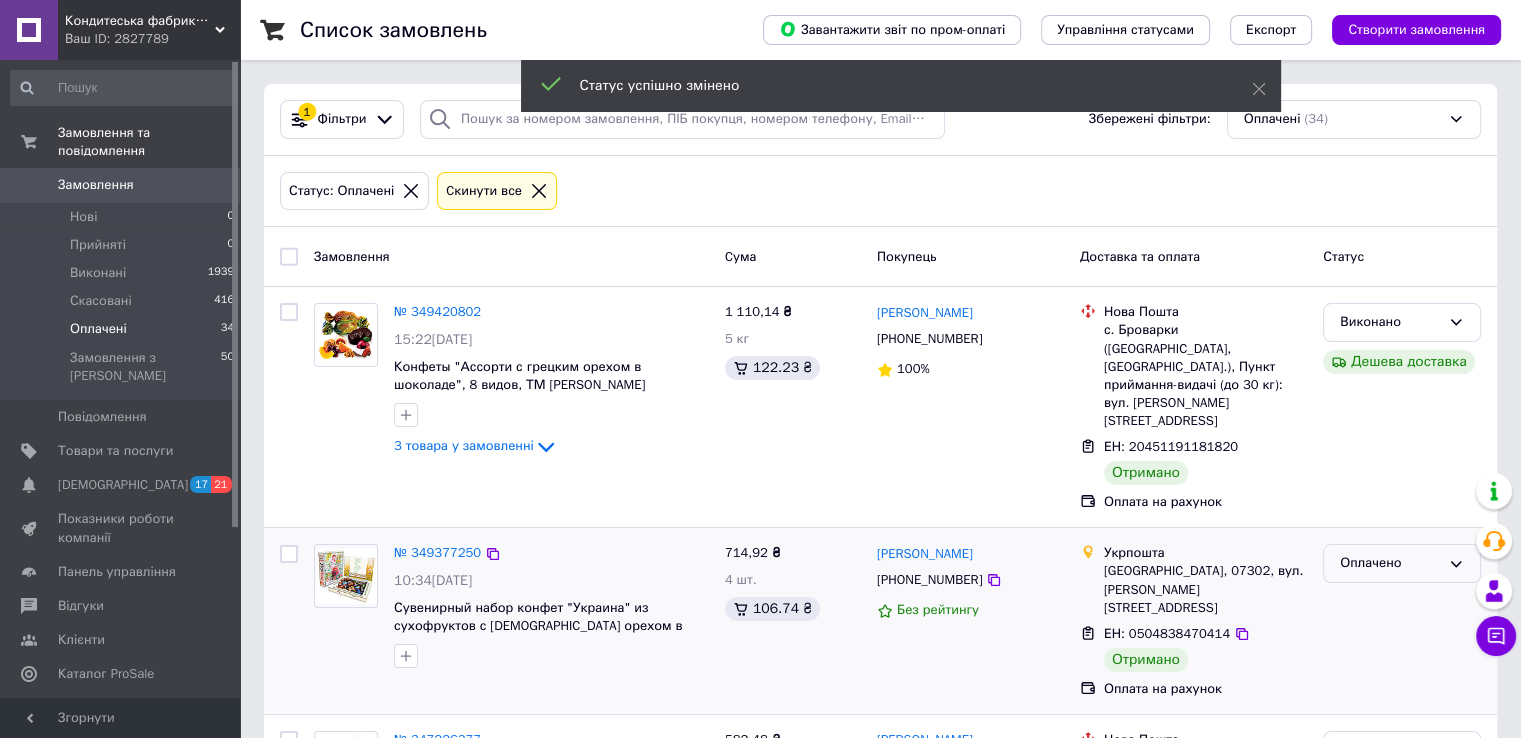 click 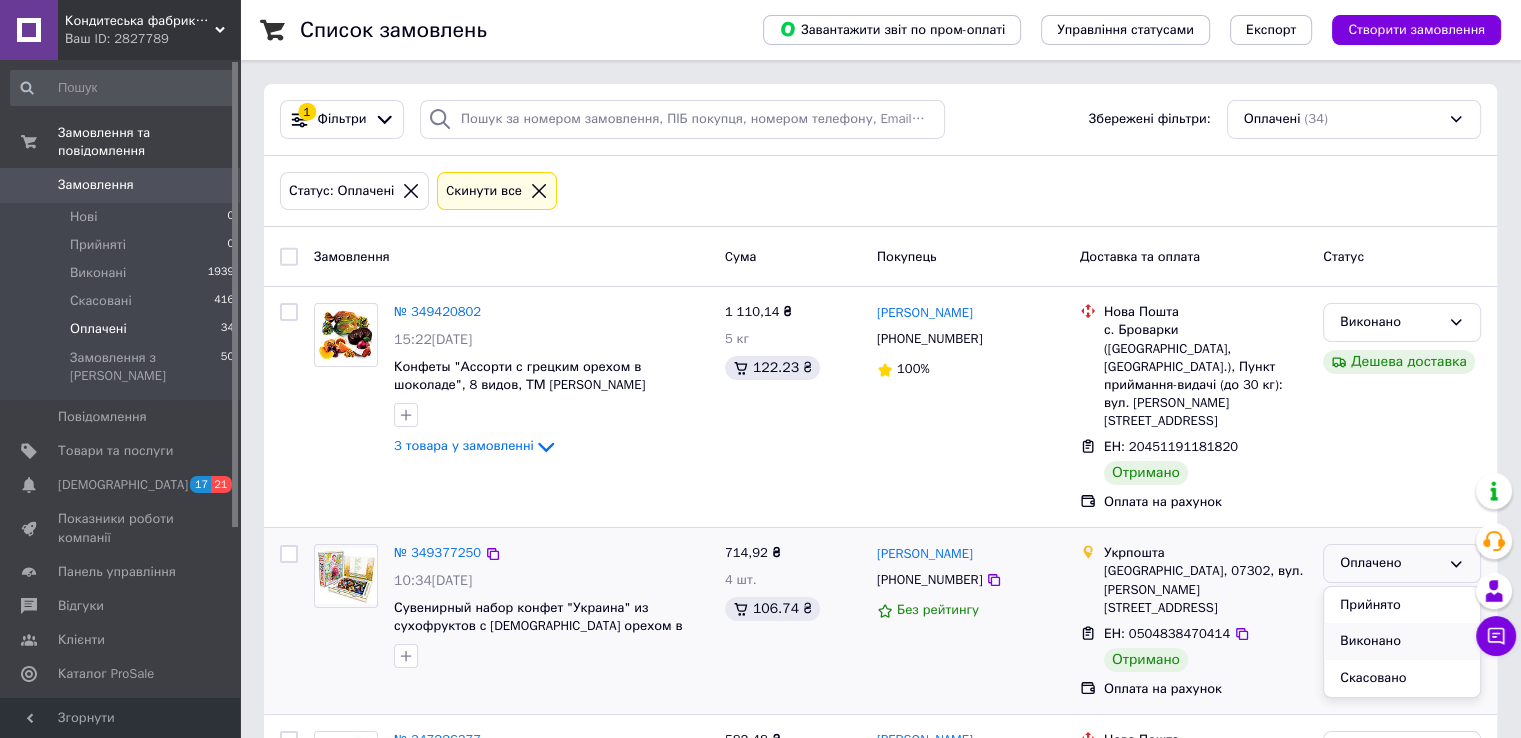 click on "Виконано" at bounding box center [1402, 641] 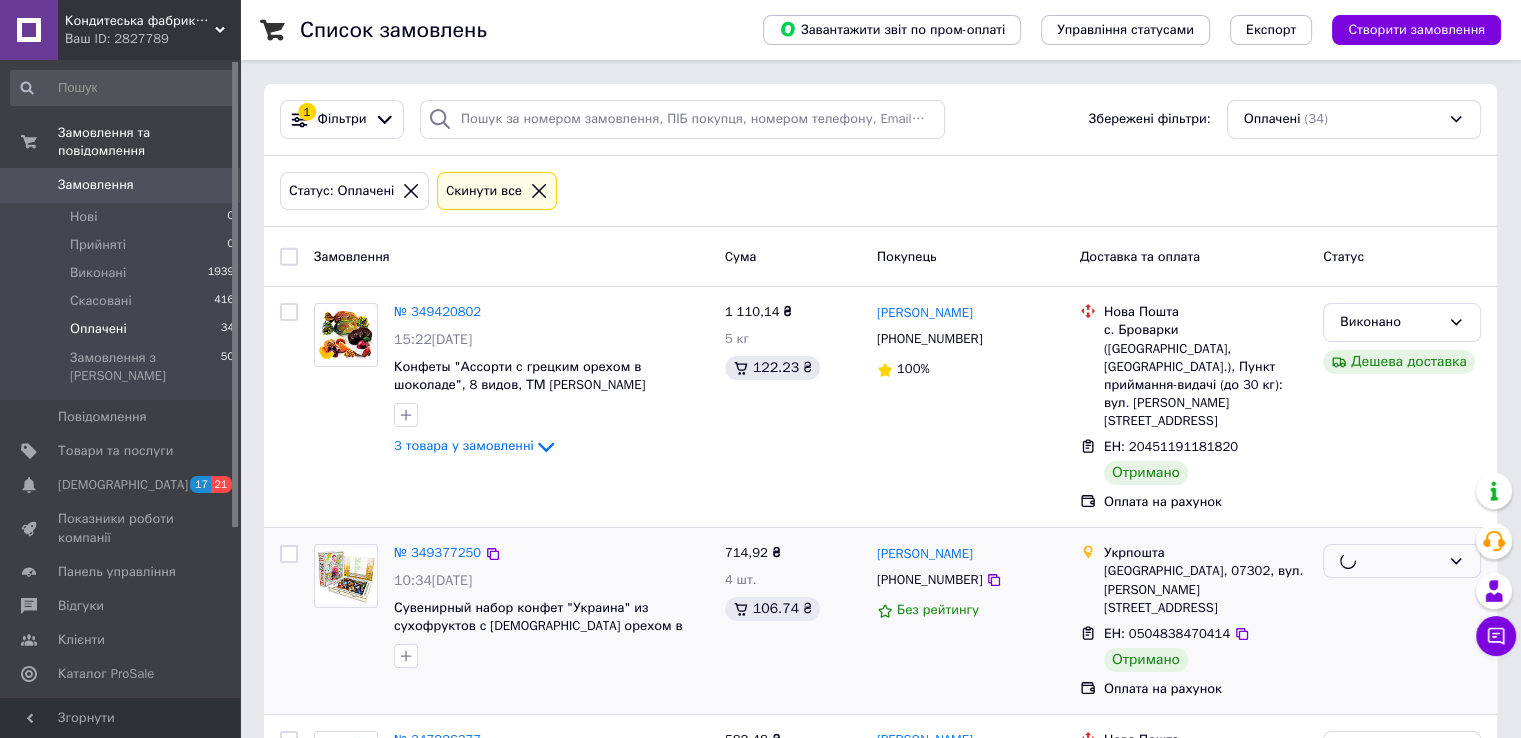 scroll, scrollTop: 300, scrollLeft: 0, axis: vertical 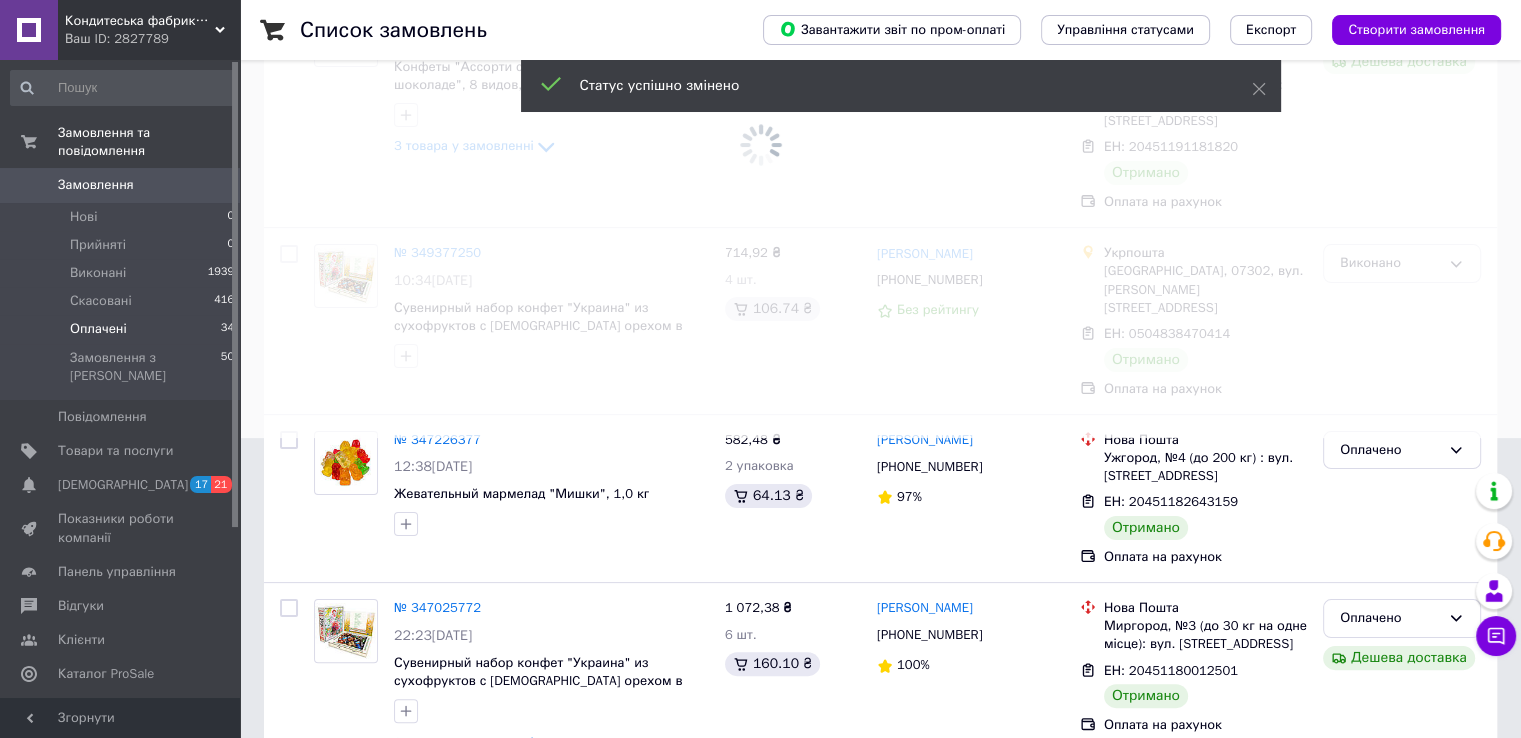 click at bounding box center (760, 69) 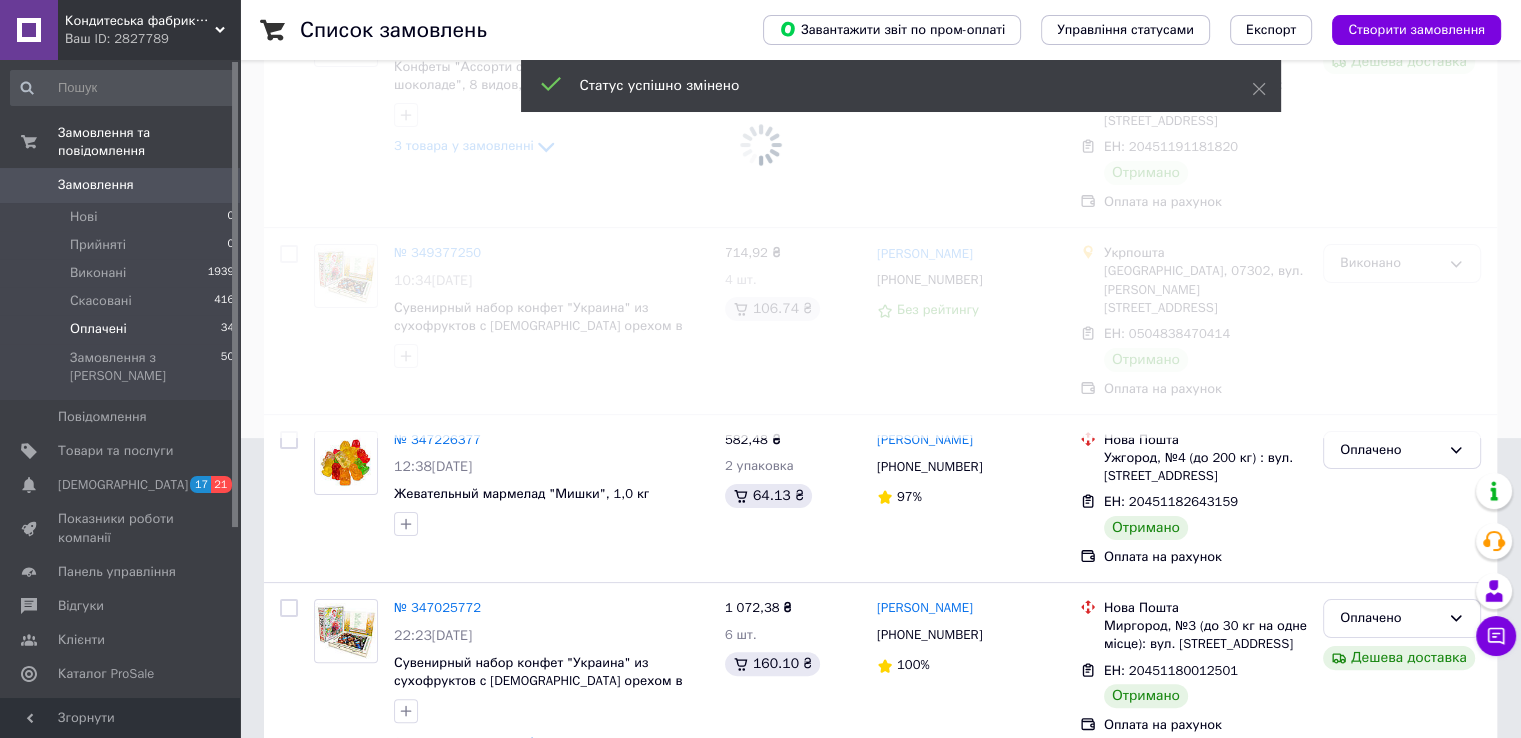 click at bounding box center (760, 69) 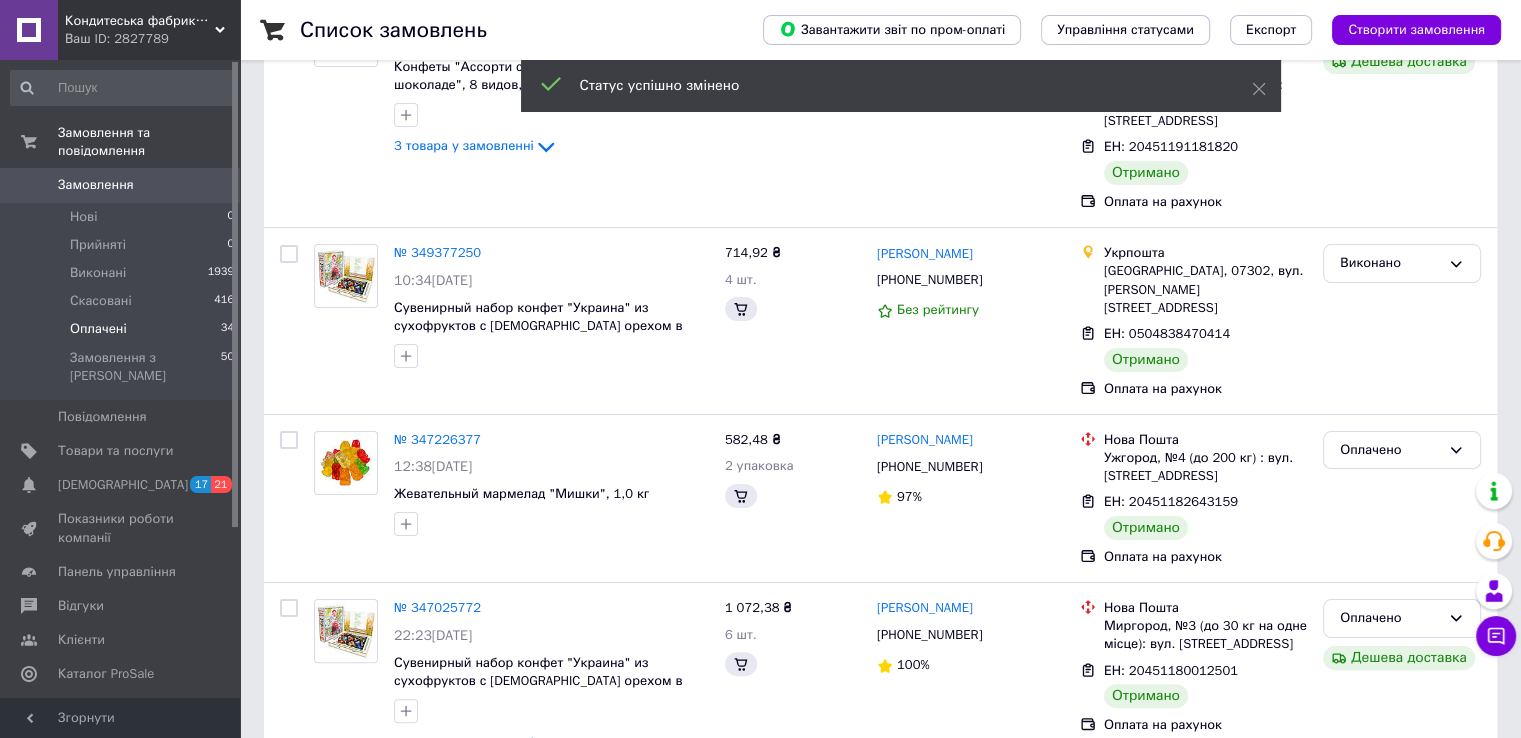 click 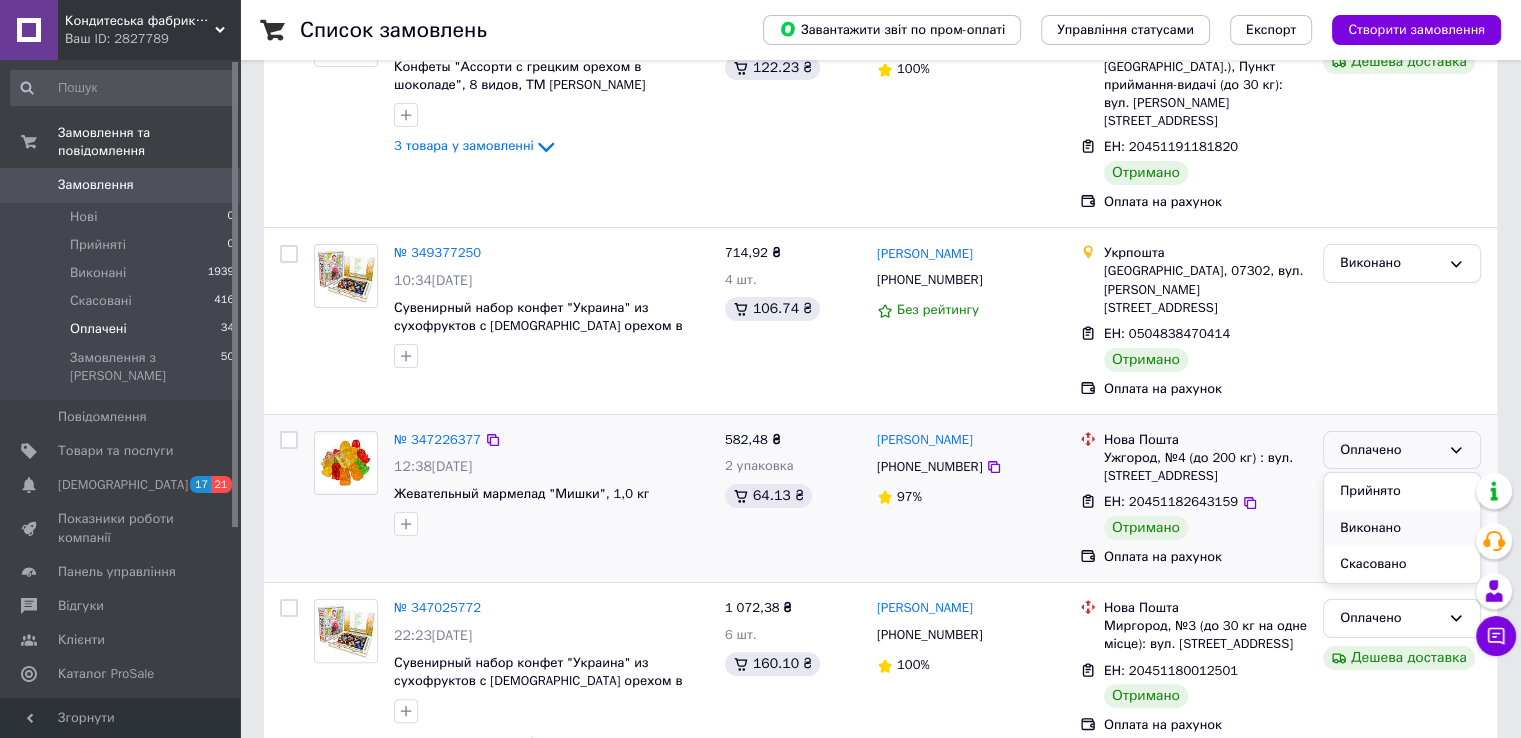 click on "Виконано" at bounding box center (1402, 528) 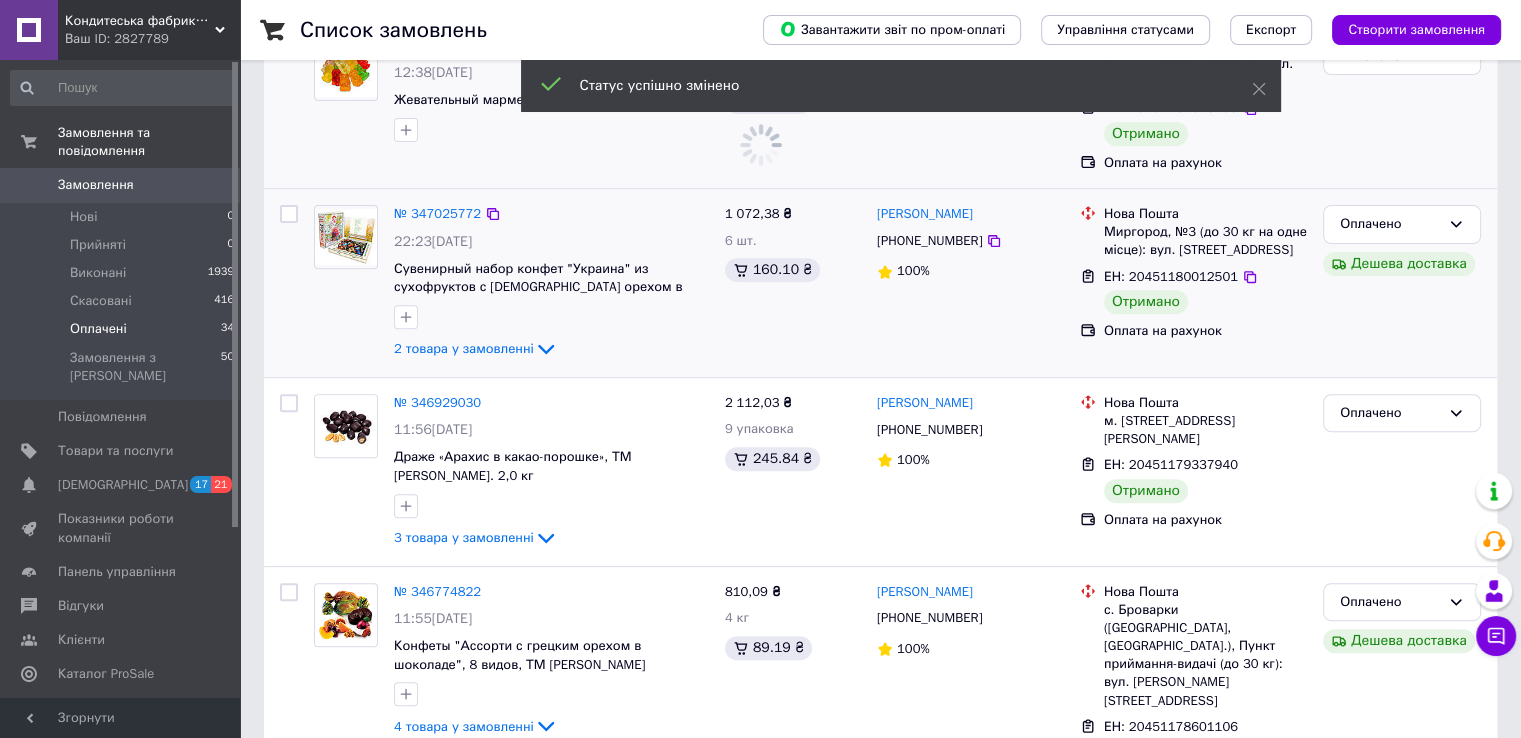 scroll, scrollTop: 700, scrollLeft: 0, axis: vertical 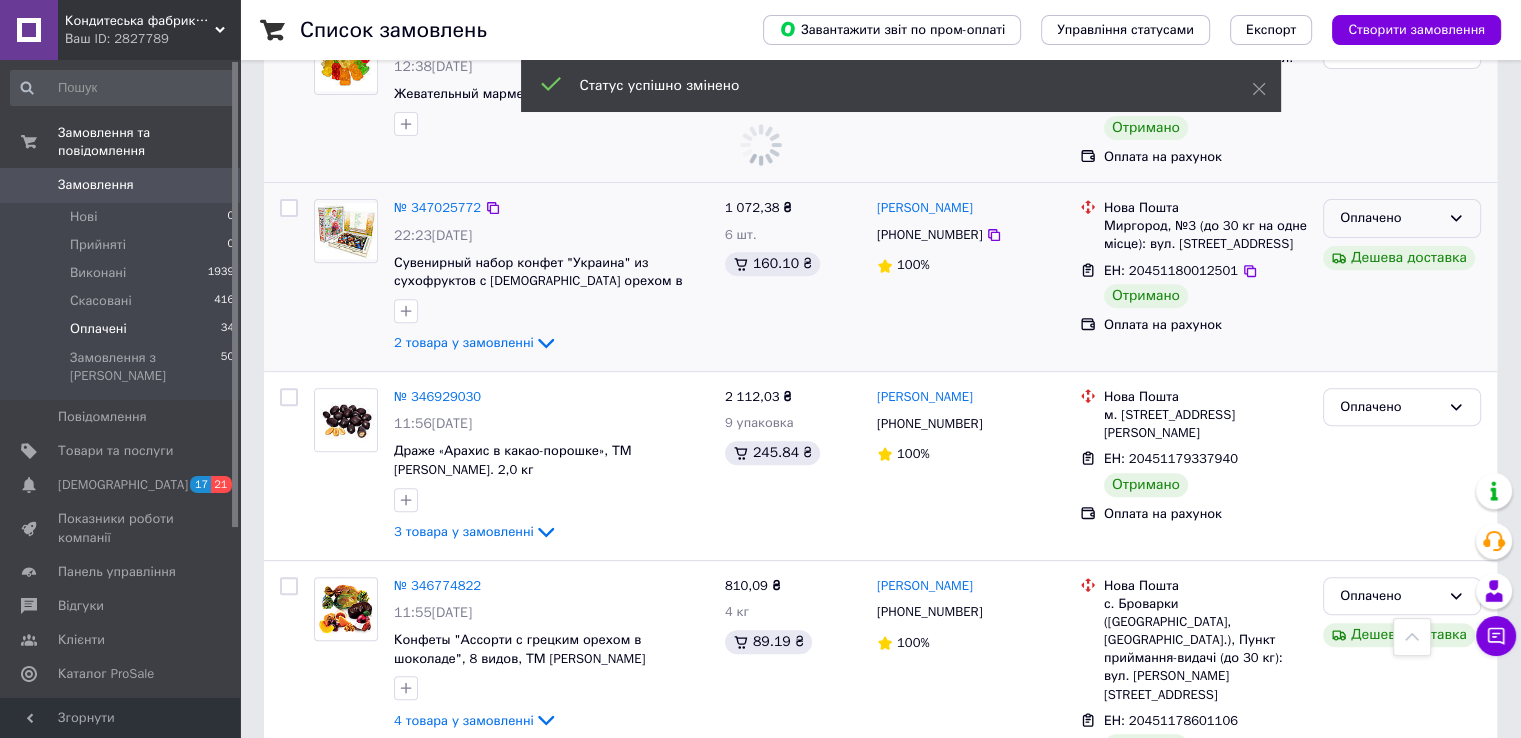 click 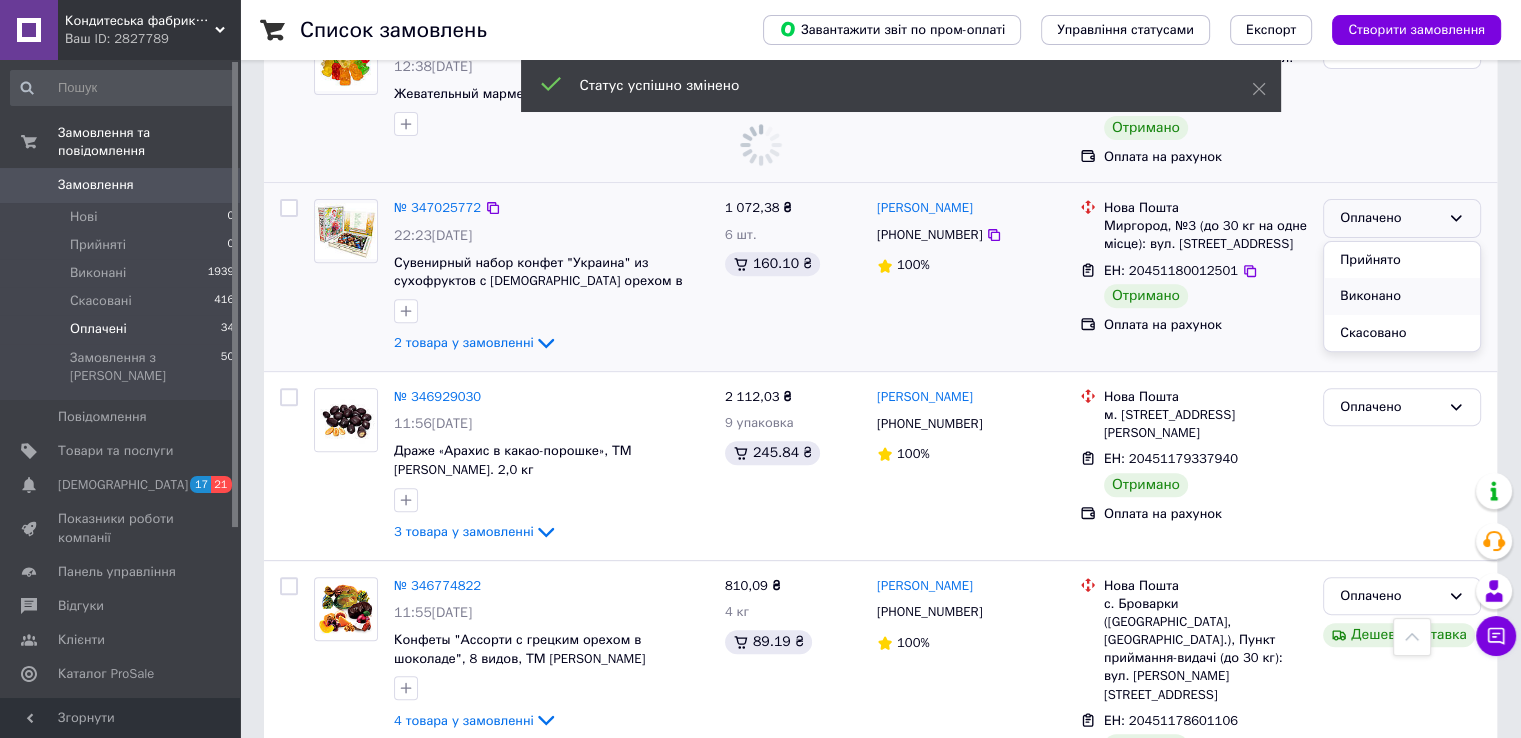 click on "Виконано" at bounding box center (1402, 296) 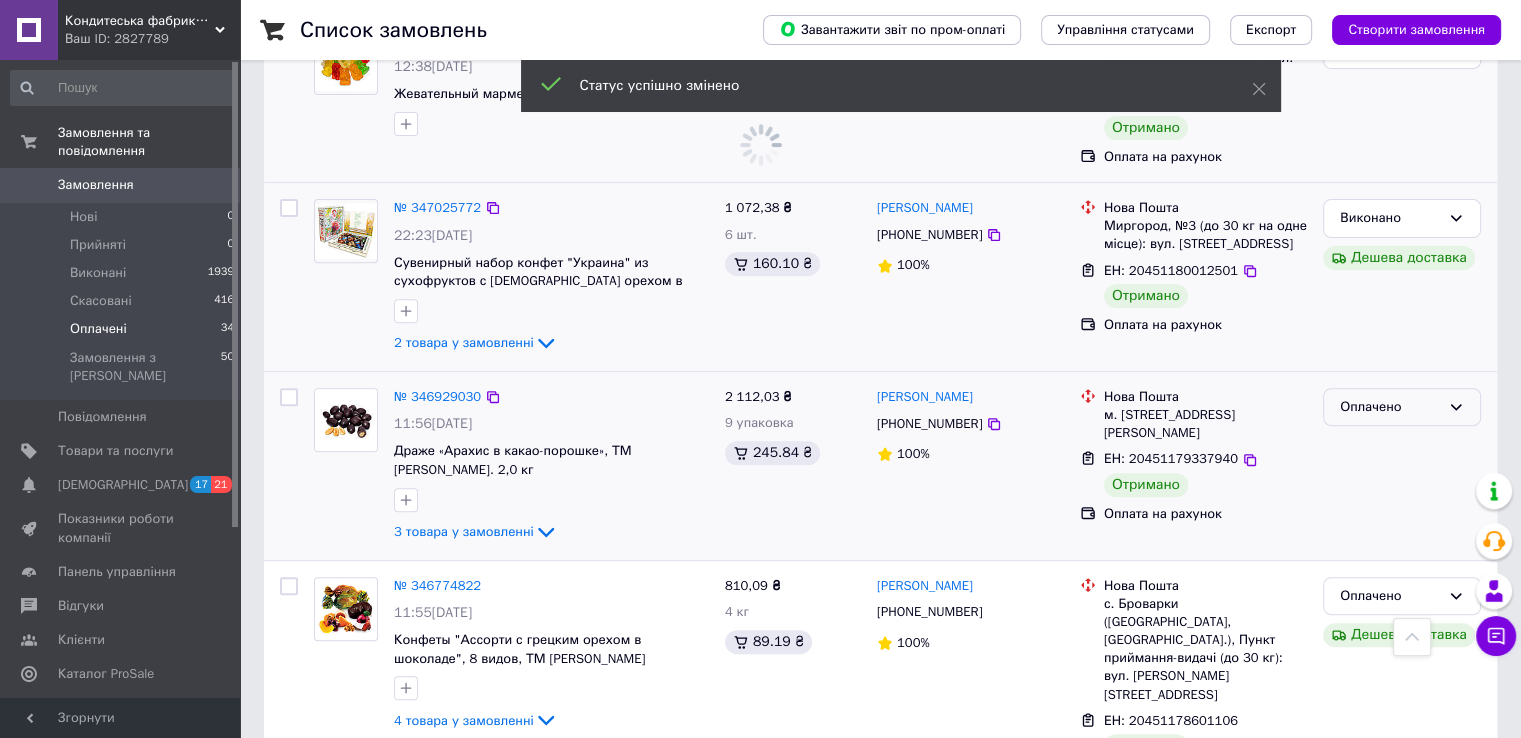 click on "Оплачено" at bounding box center (1402, 407) 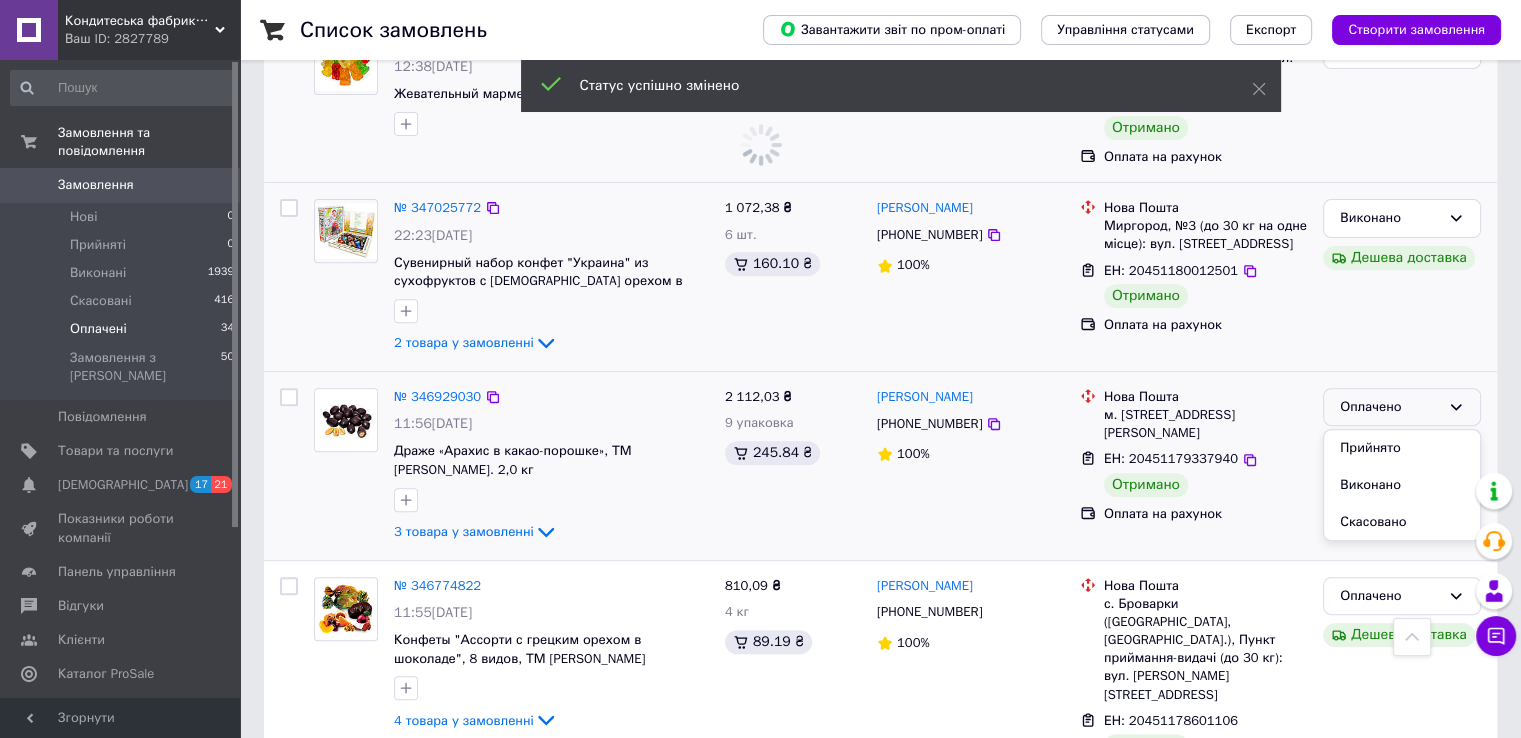 drag, startPoint x: 1355, startPoint y: 429, endPoint x: 1408, endPoint y: 483, distance: 75.66373 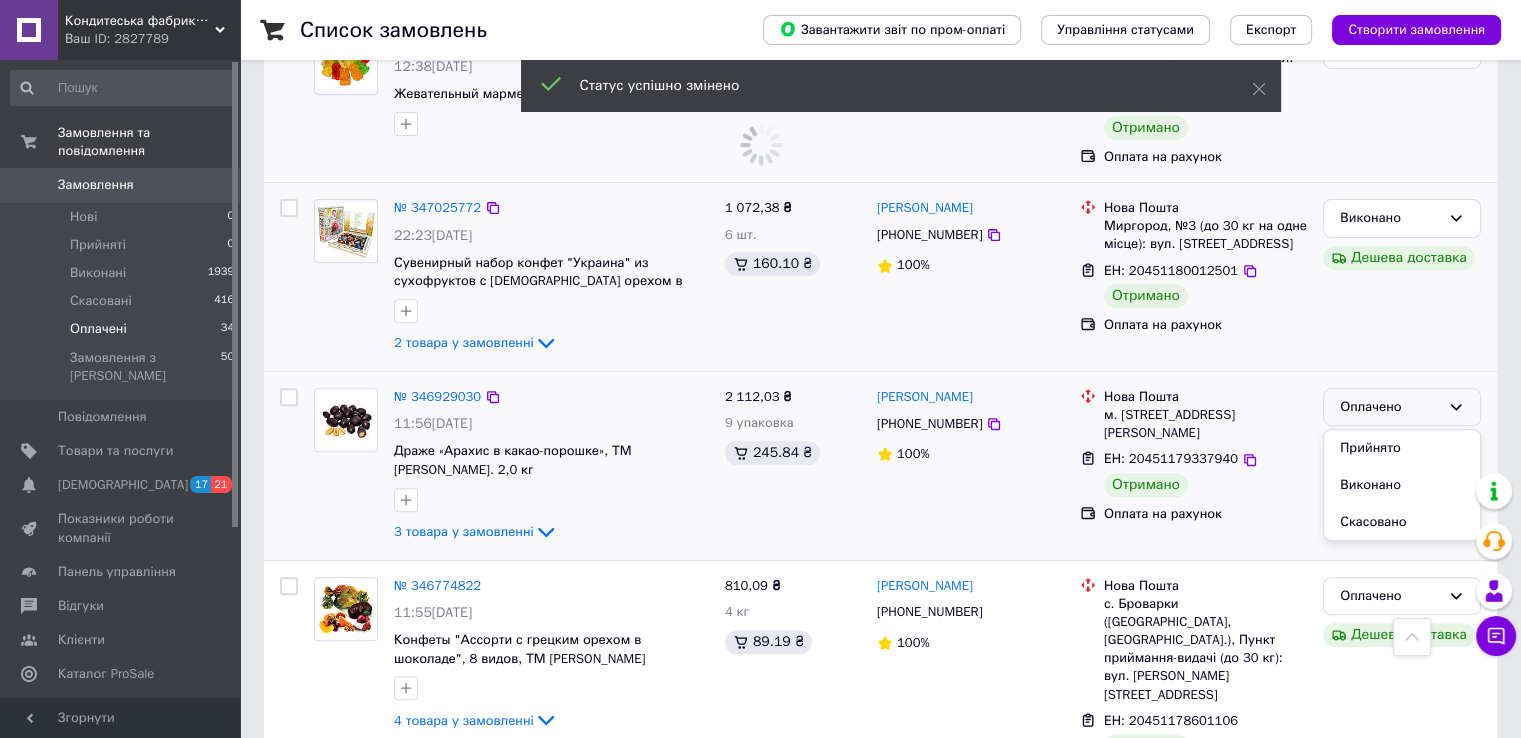 click on "Виконано" at bounding box center [1402, 485] 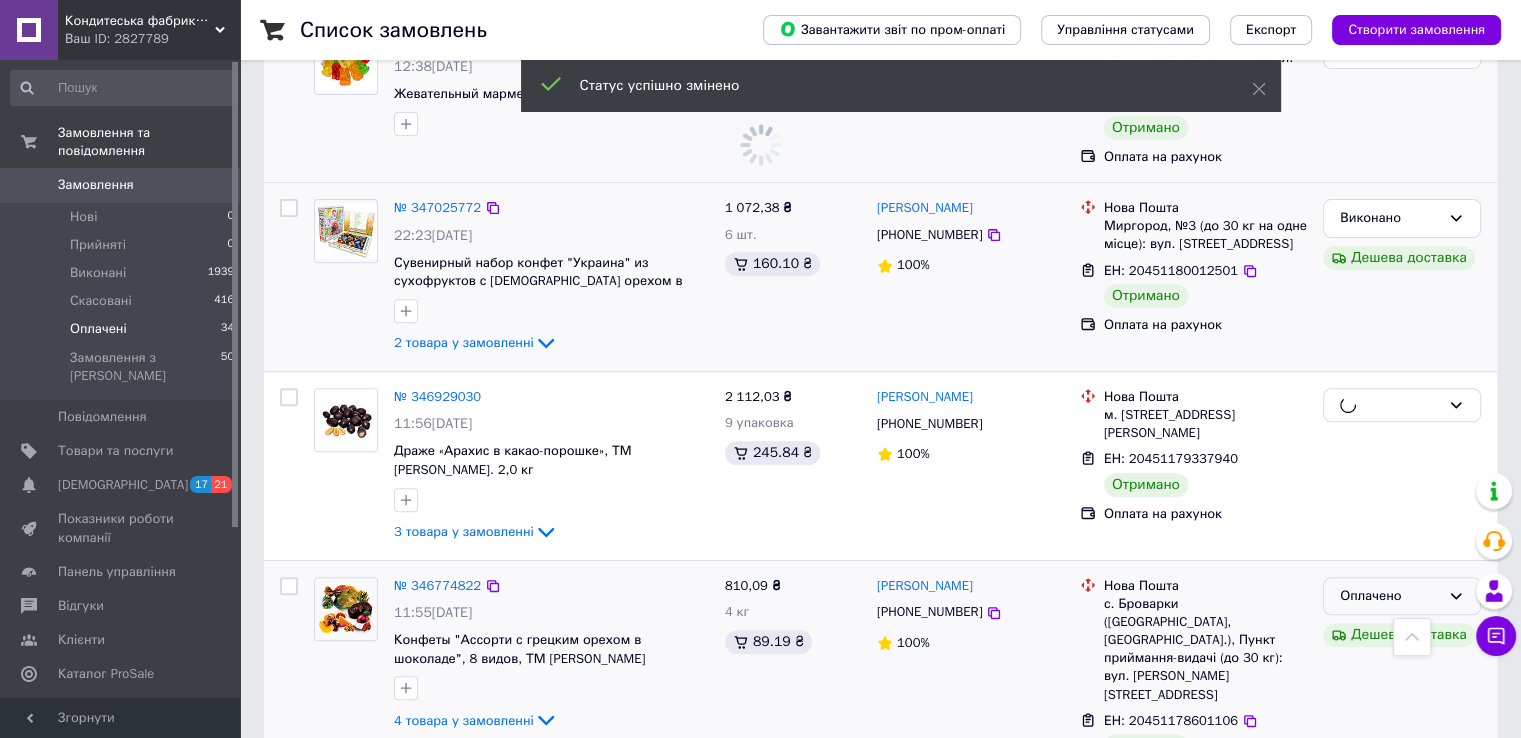 click on "Оплачено" at bounding box center [1390, 596] 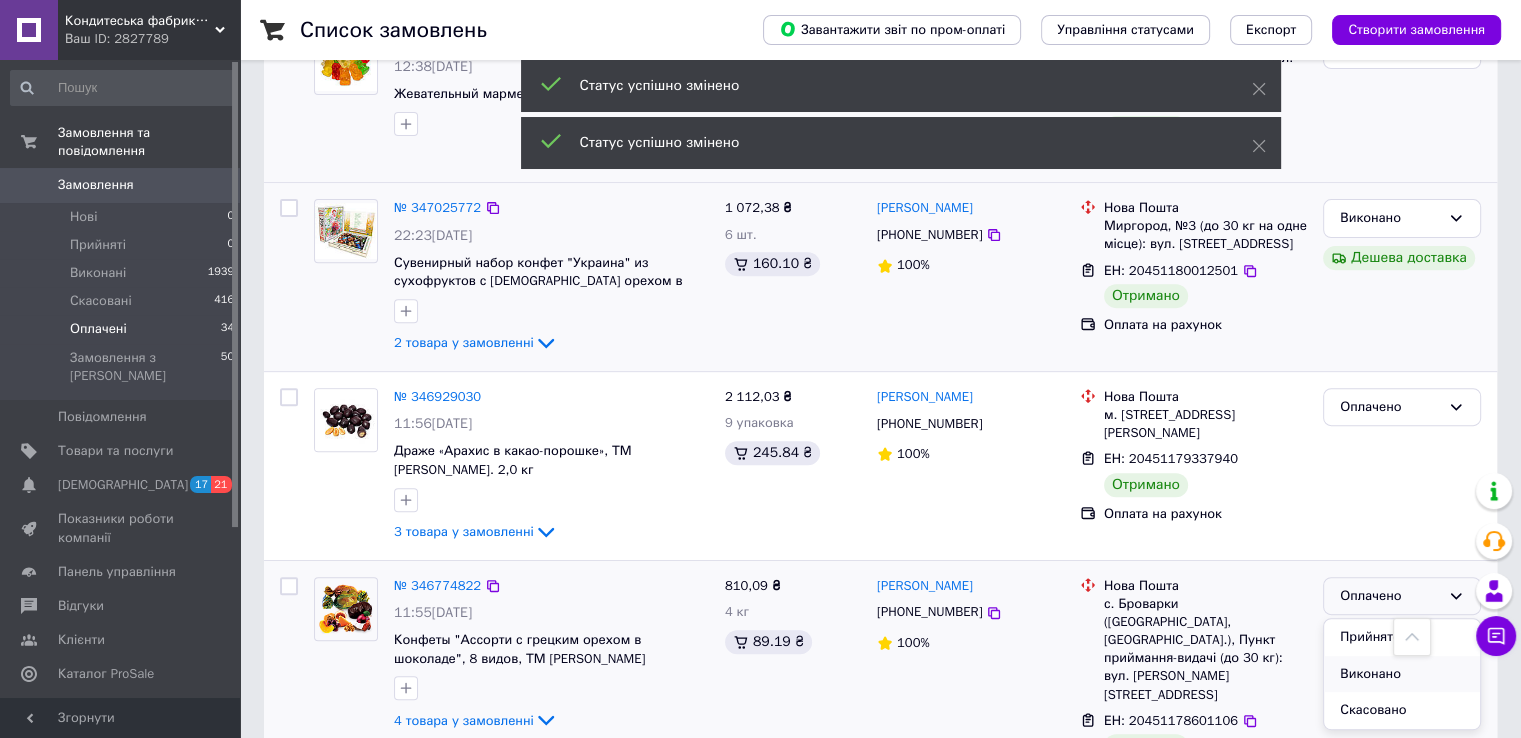 click on "Виконано" at bounding box center [1402, 674] 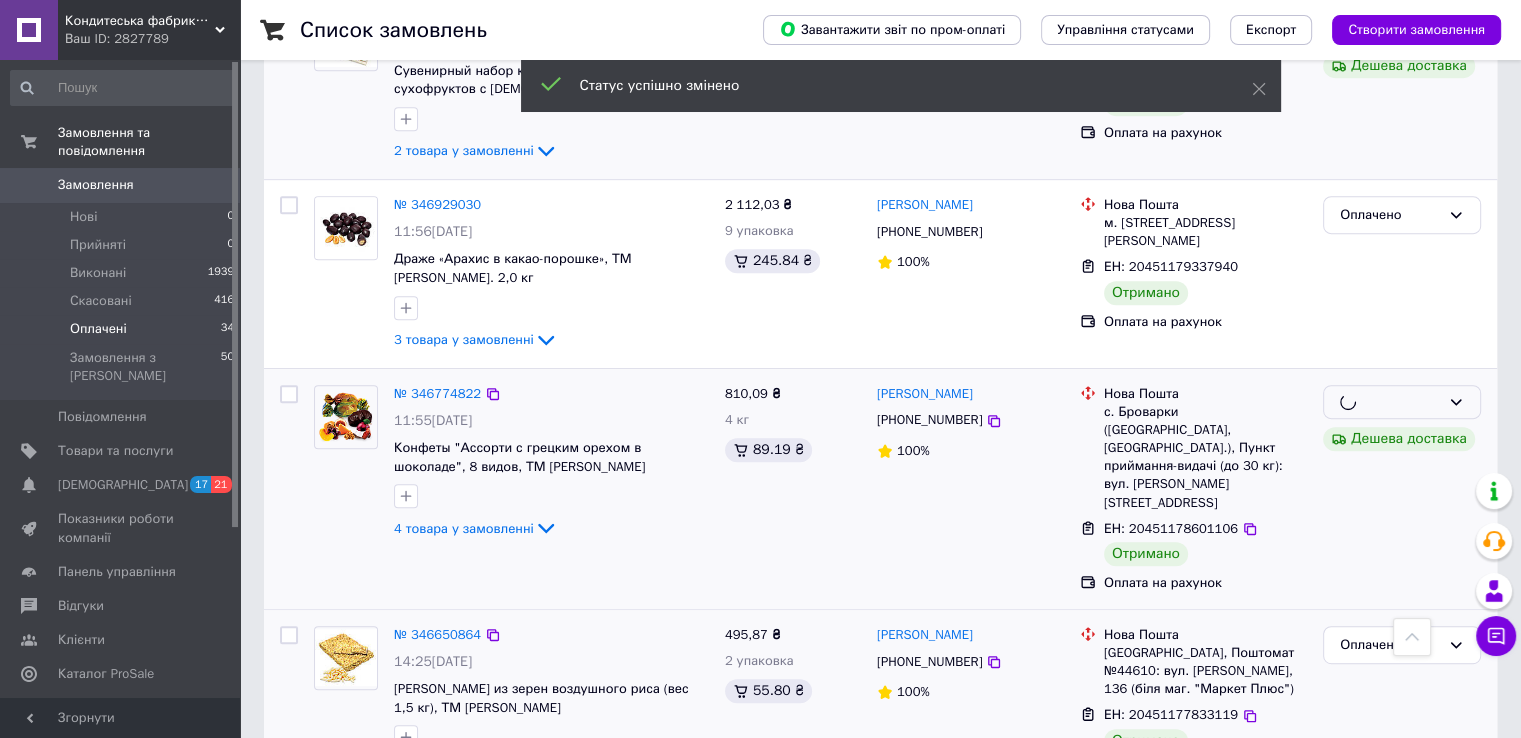 scroll, scrollTop: 900, scrollLeft: 0, axis: vertical 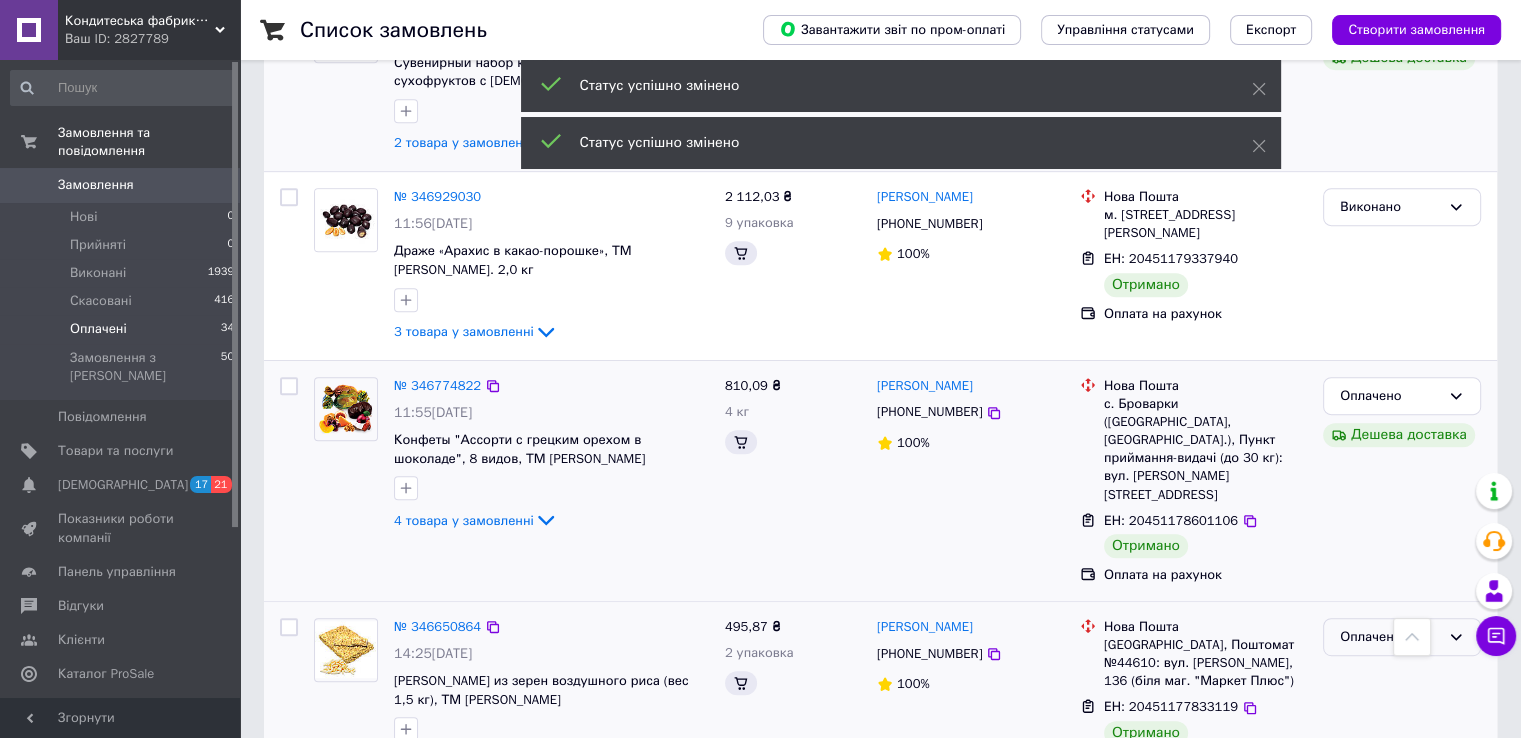 click on "Оплачено" at bounding box center [1402, 637] 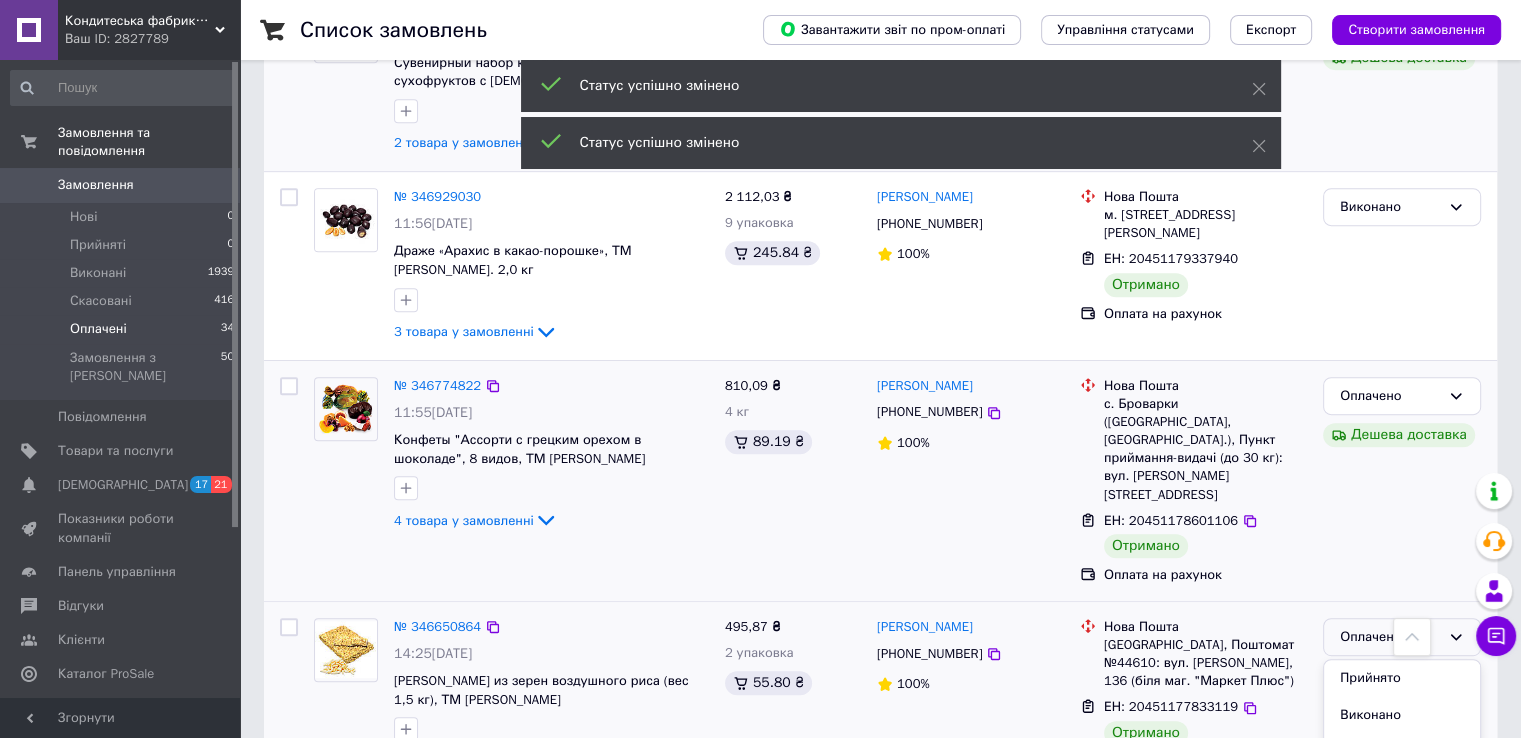 drag, startPoint x: 1358, startPoint y: 599, endPoint x: 1369, endPoint y: 593, distance: 12.529964 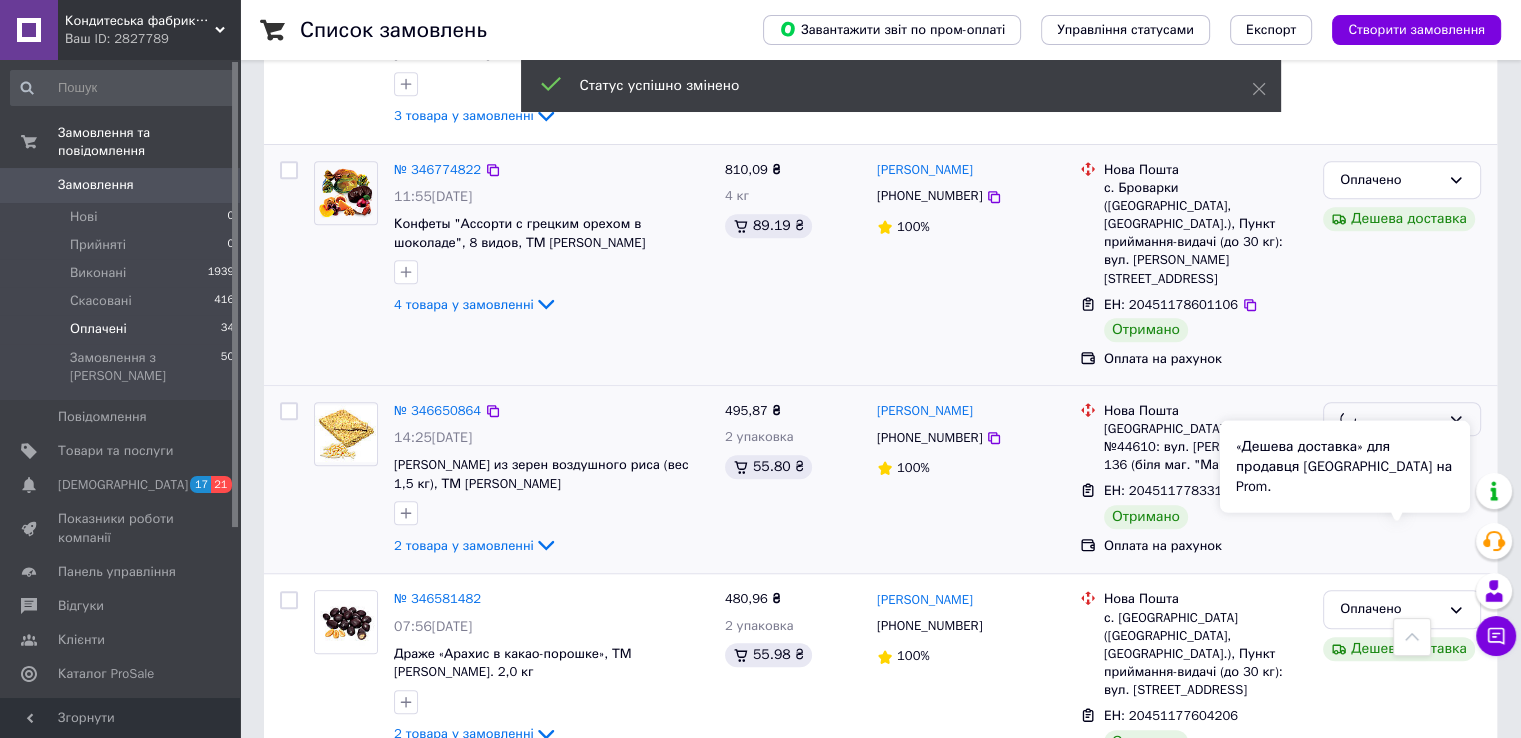 scroll, scrollTop: 1200, scrollLeft: 0, axis: vertical 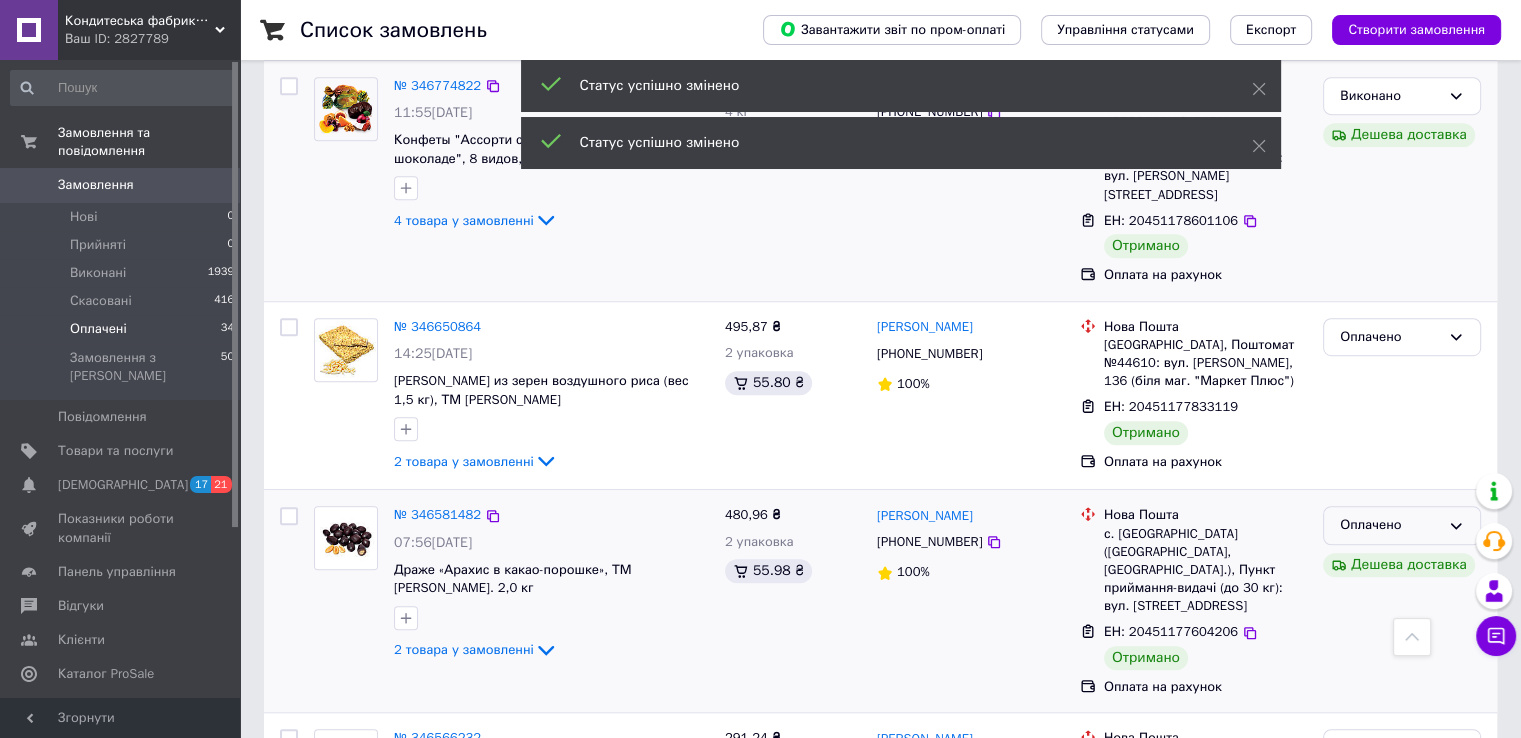 click 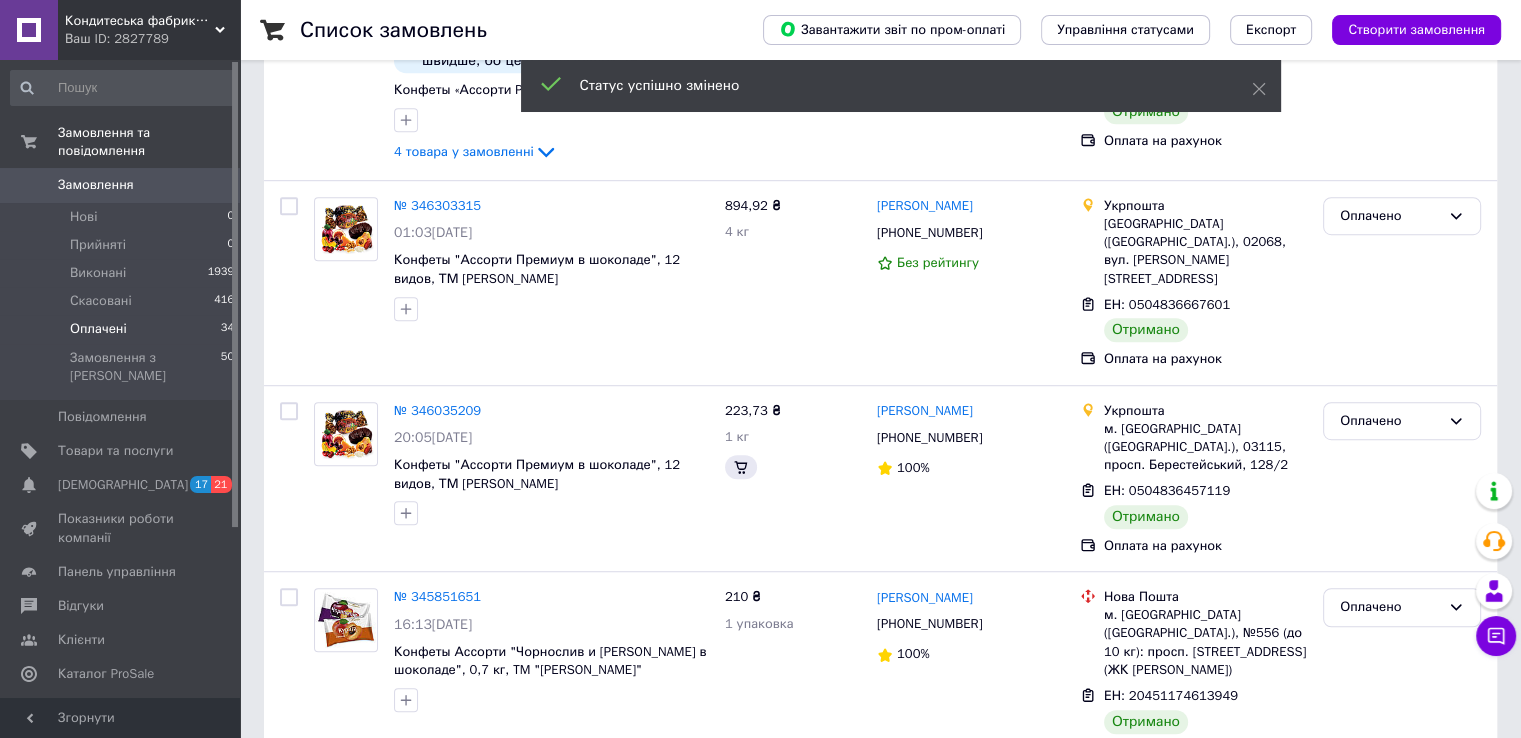 scroll, scrollTop: 300, scrollLeft: 0, axis: vertical 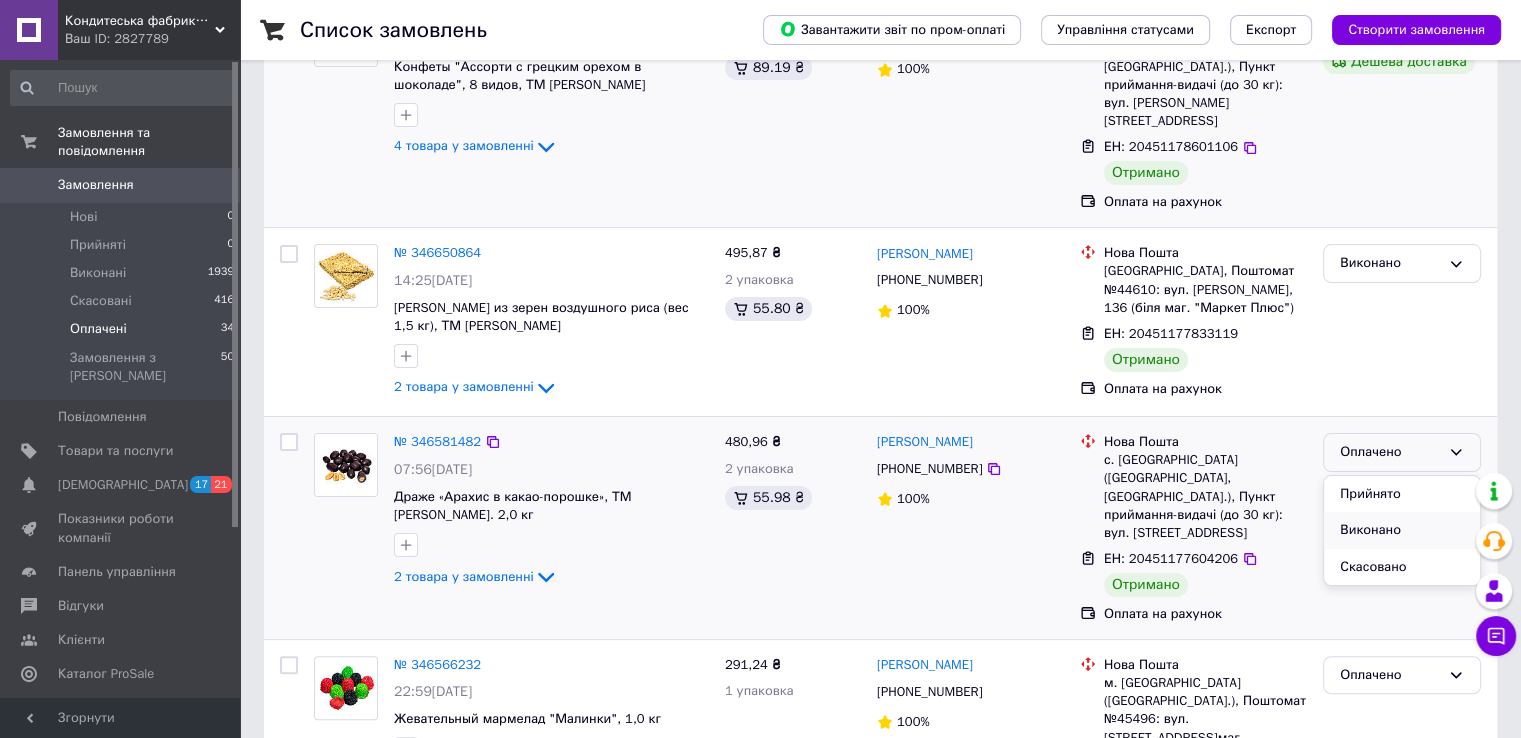 click on "Виконано" at bounding box center (1402, 530) 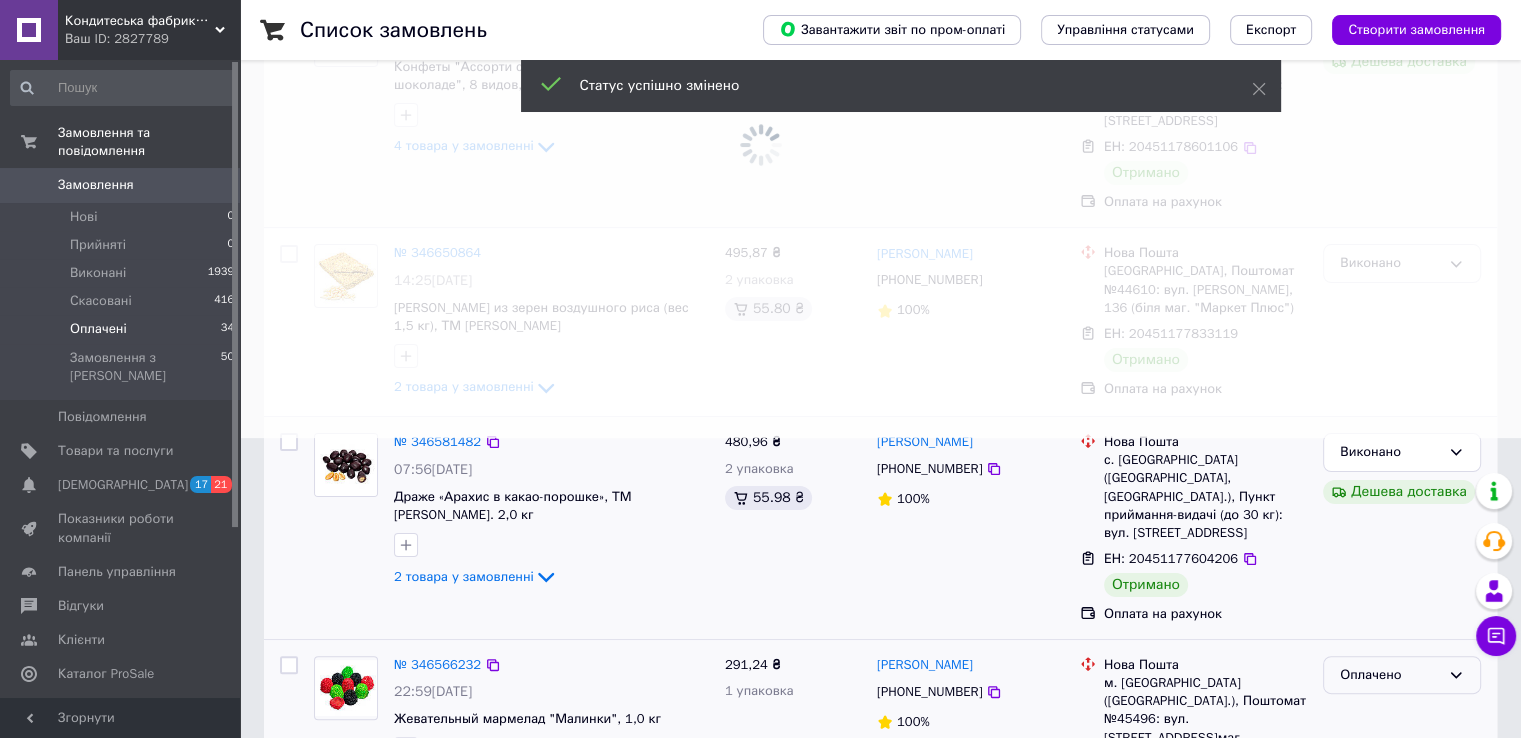 click on "Оплачено" at bounding box center [1390, 675] 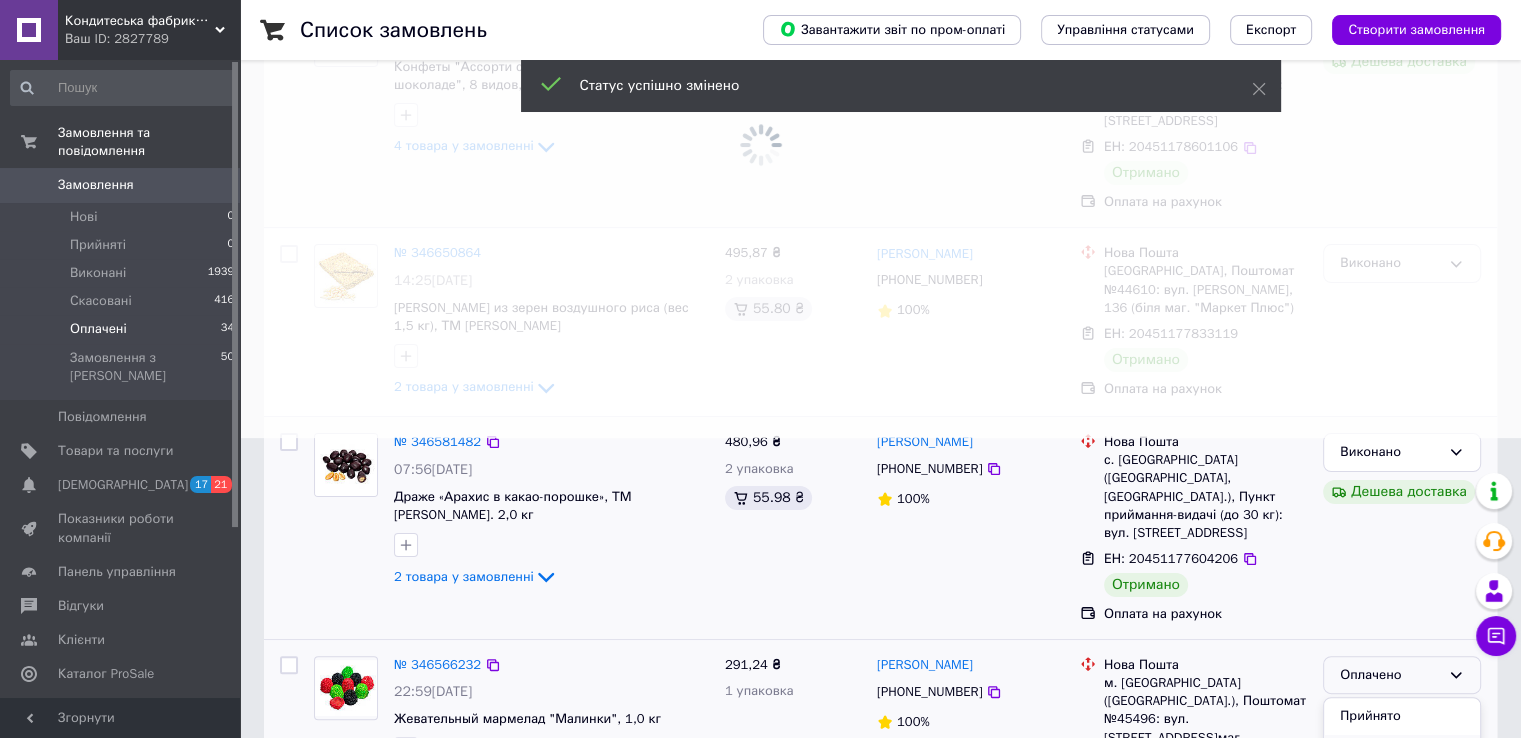 click on "Виконано" at bounding box center (1402, 753) 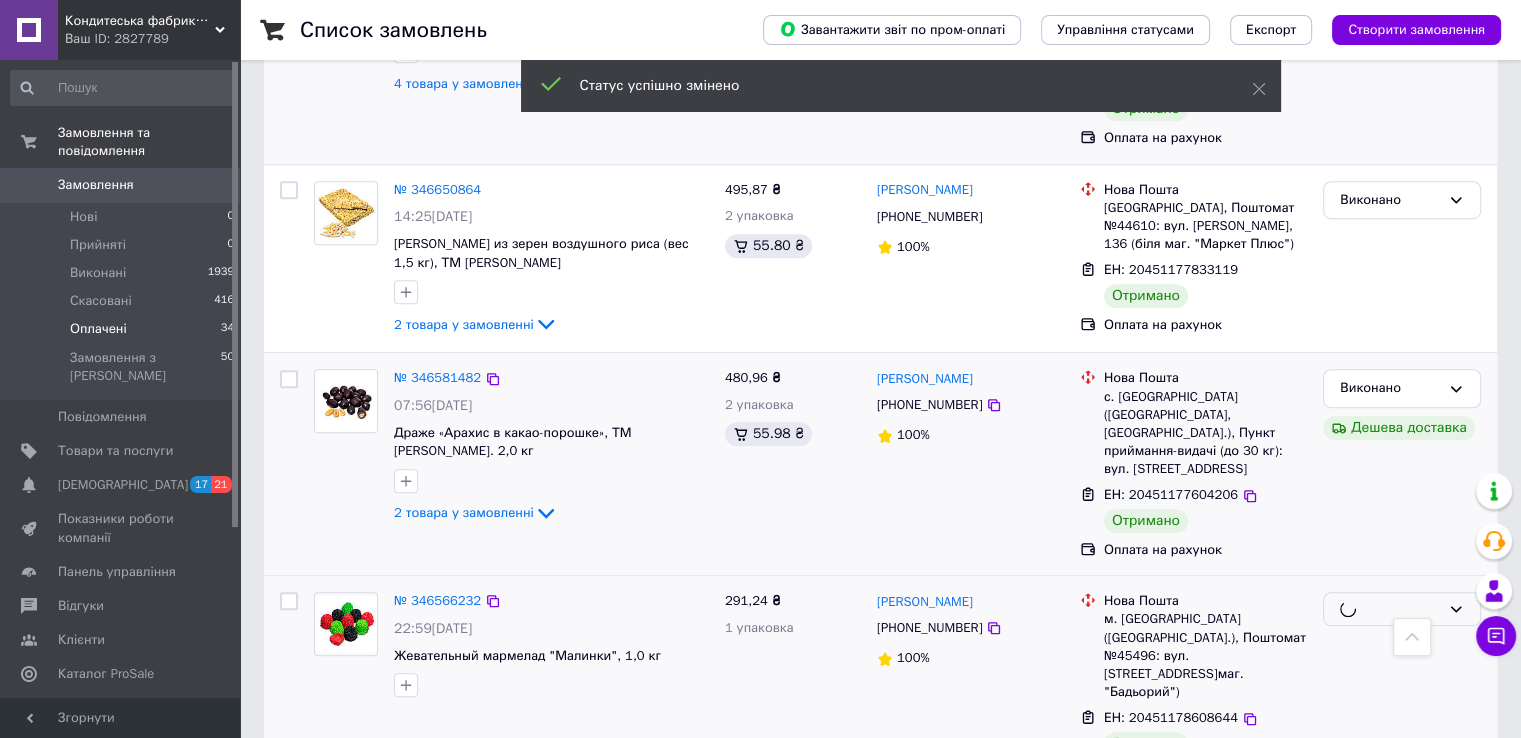 scroll, scrollTop: 1600, scrollLeft: 0, axis: vertical 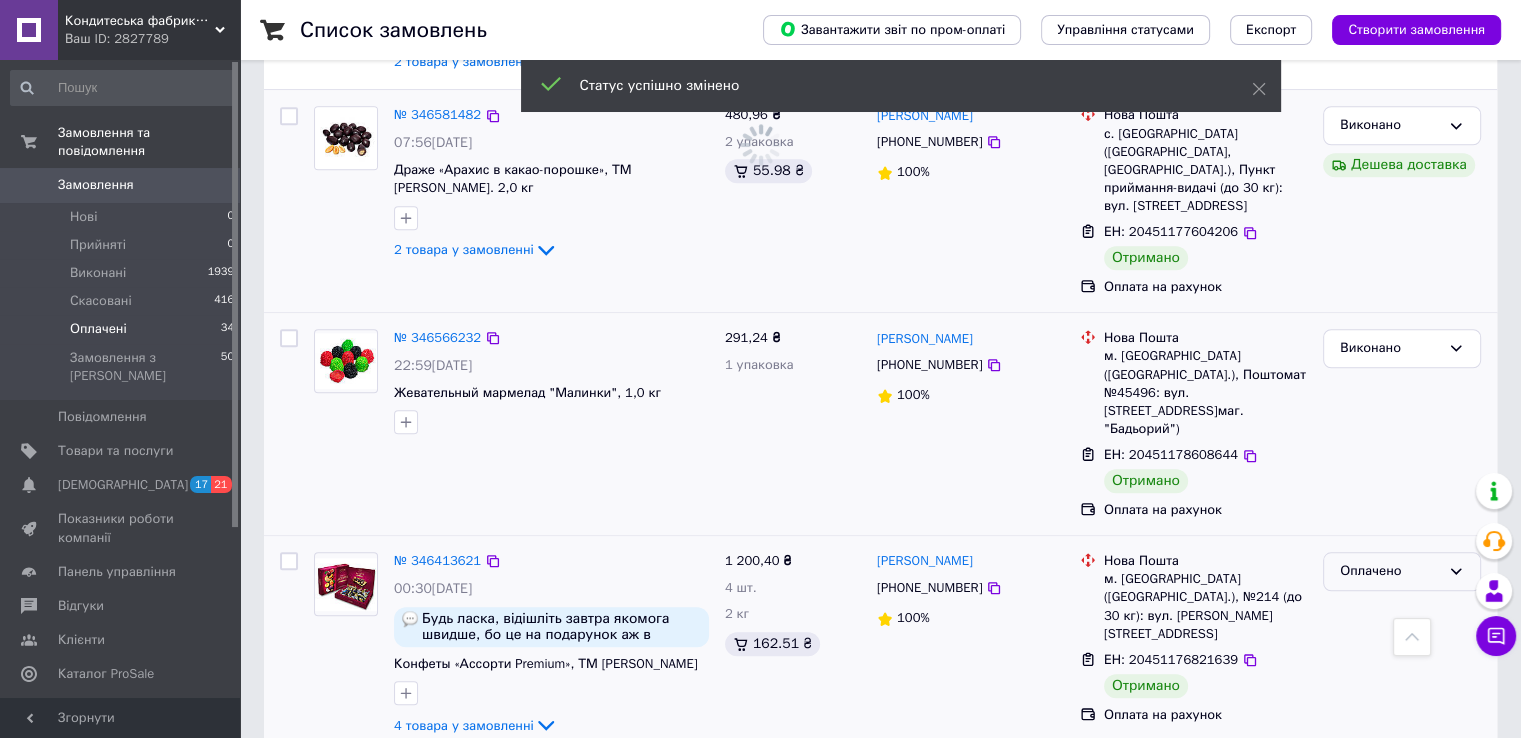 click on "Оплачено" at bounding box center [1390, 571] 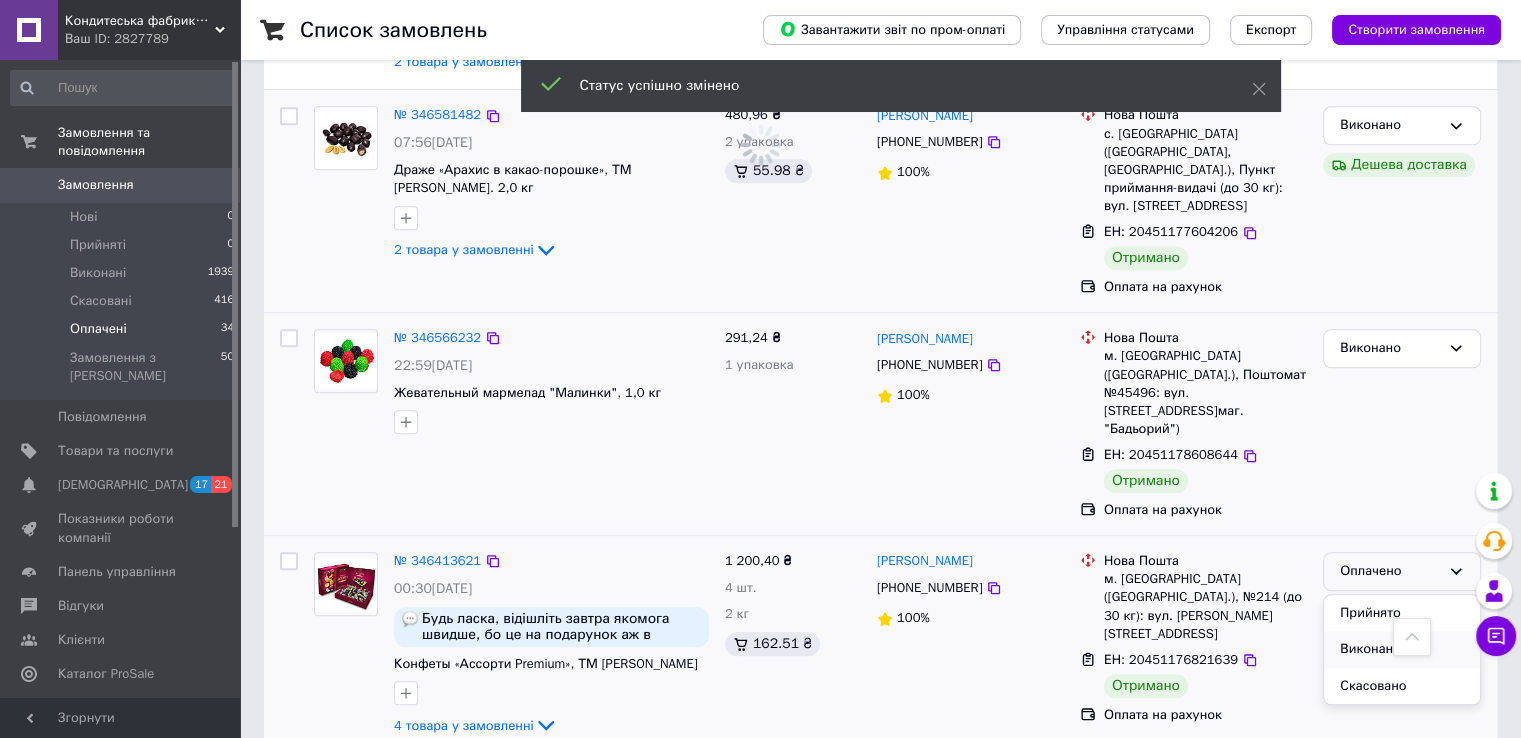 click on "Виконано" at bounding box center [1402, 649] 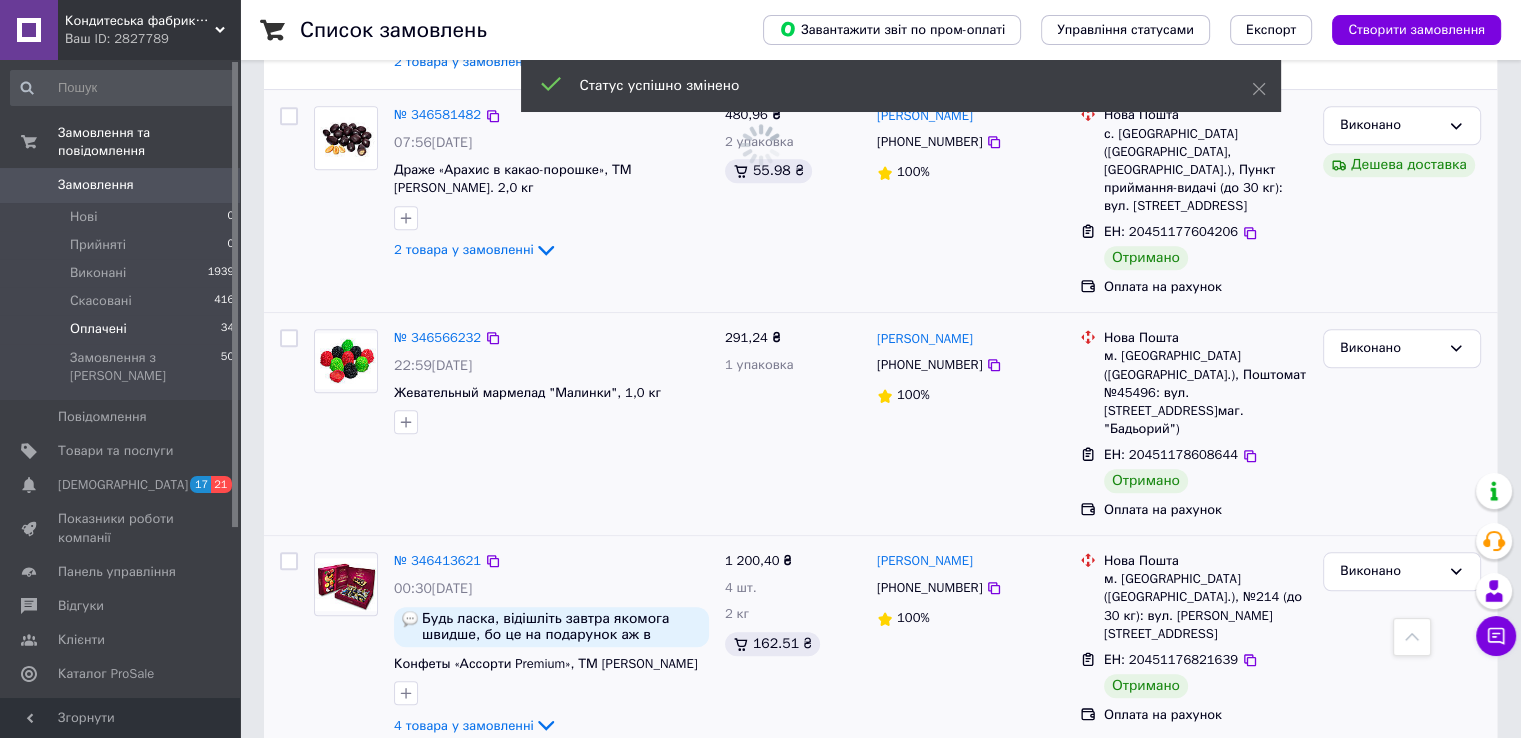 click on "Оплачено" at bounding box center (1402, 789) 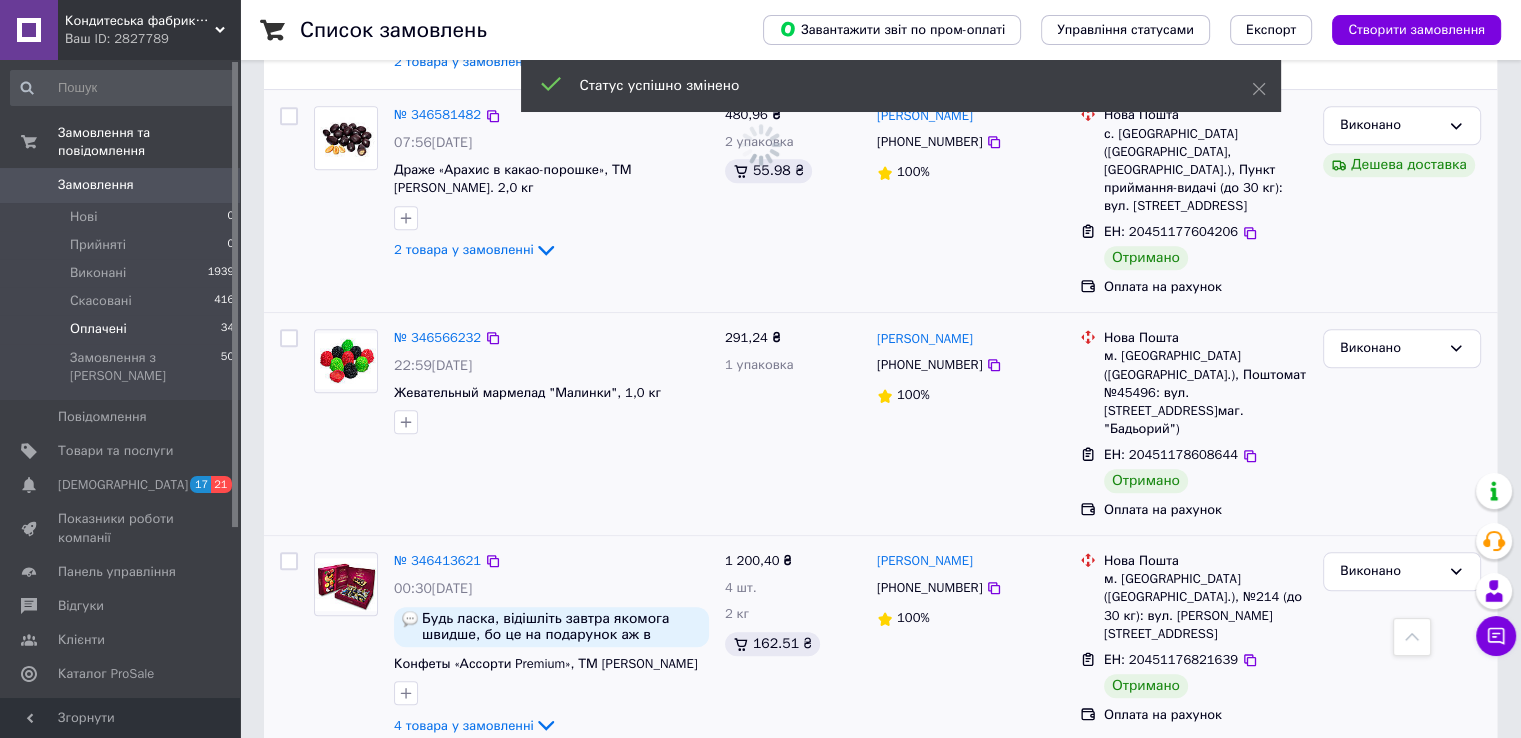 click on "Виконано" at bounding box center (1402, 867) 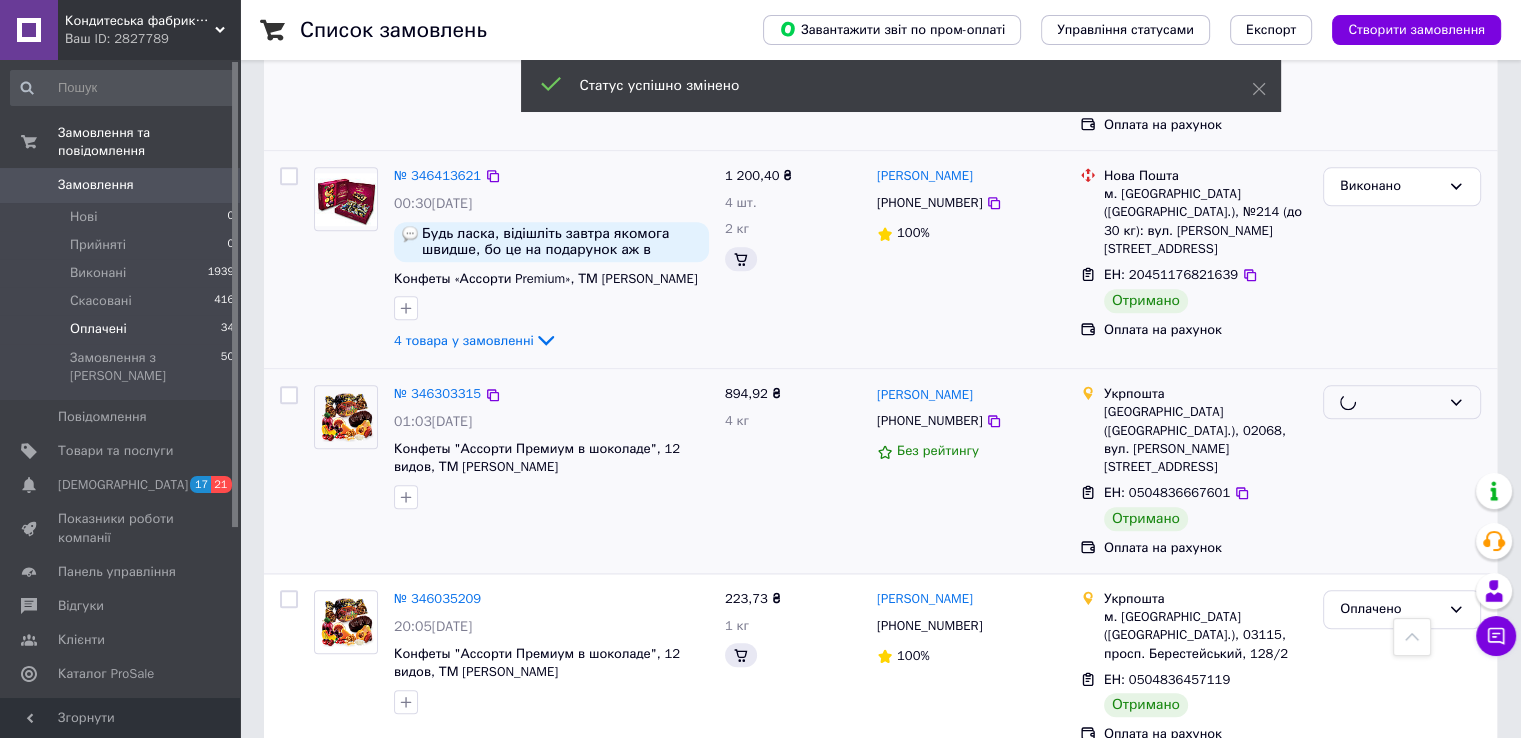 scroll, scrollTop: 2000, scrollLeft: 0, axis: vertical 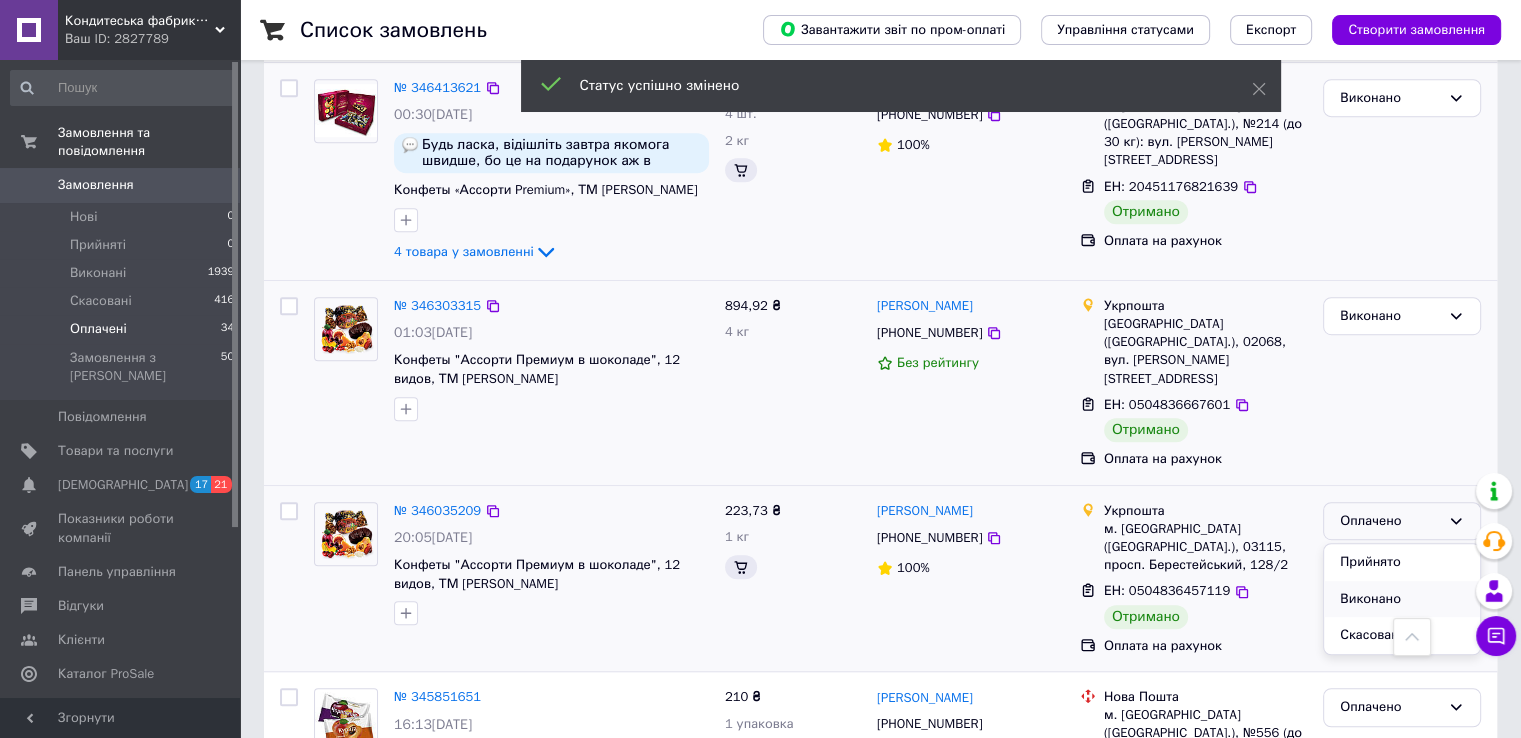 click on "Виконано" at bounding box center [1402, 599] 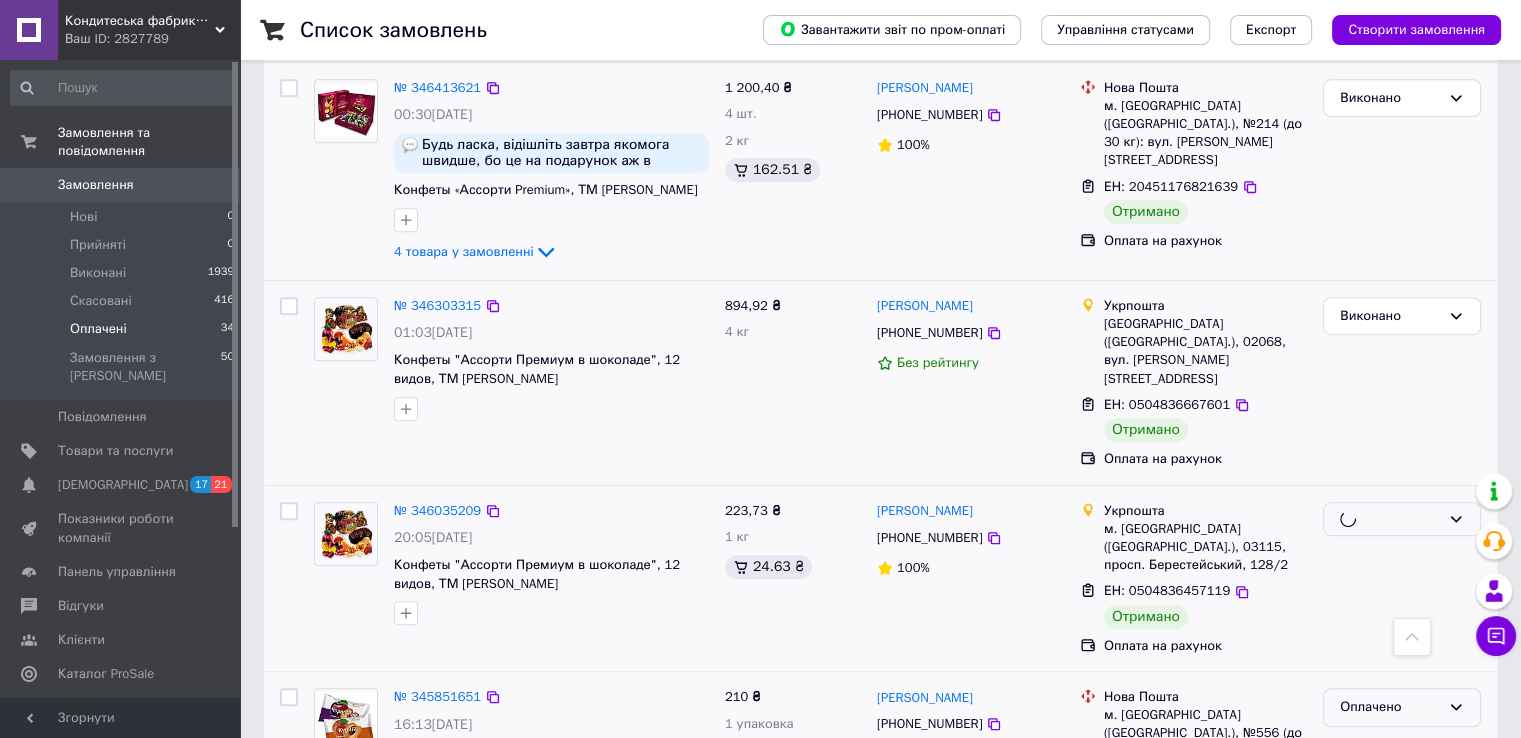 click on "Оплачено" at bounding box center [1390, 707] 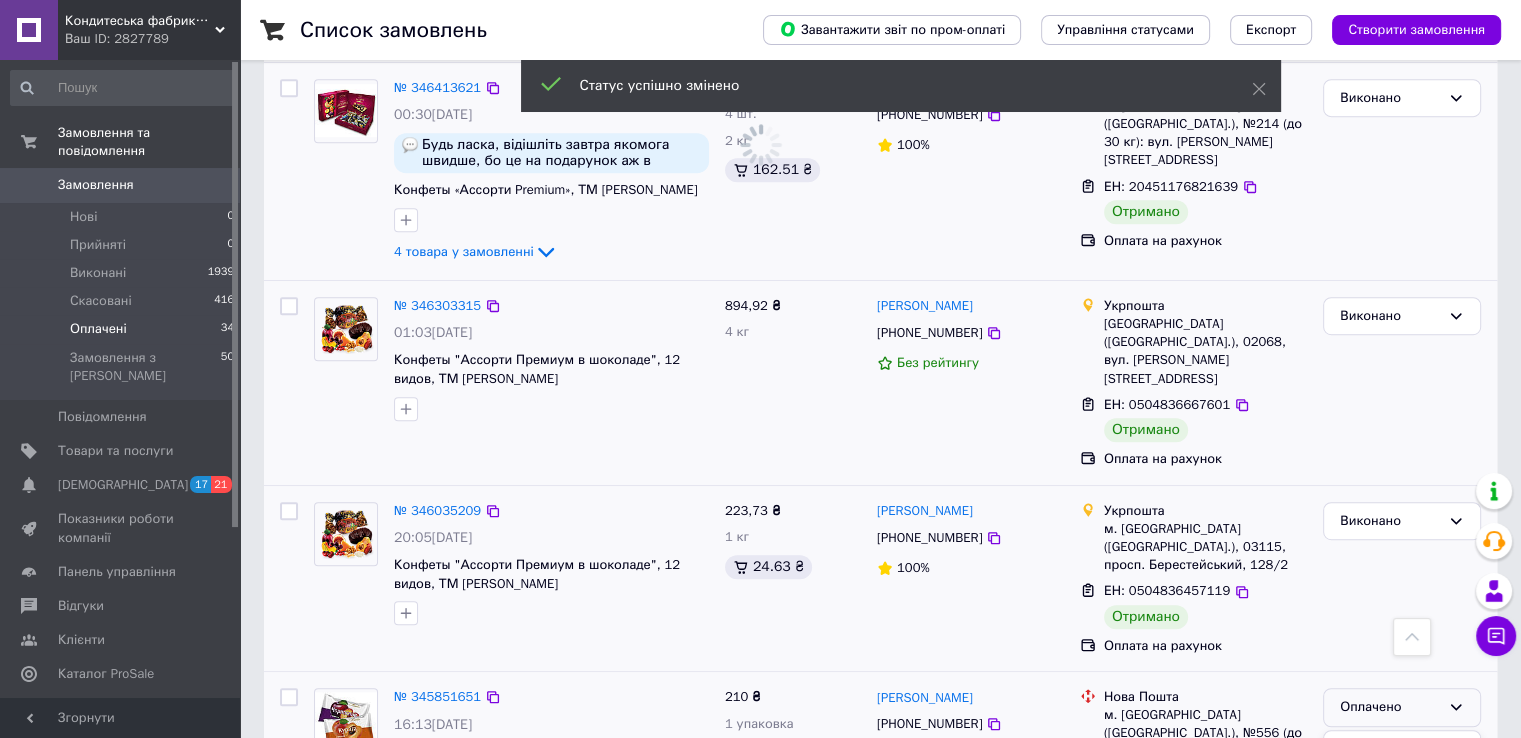 click on "Виконано" at bounding box center (1402, 785) 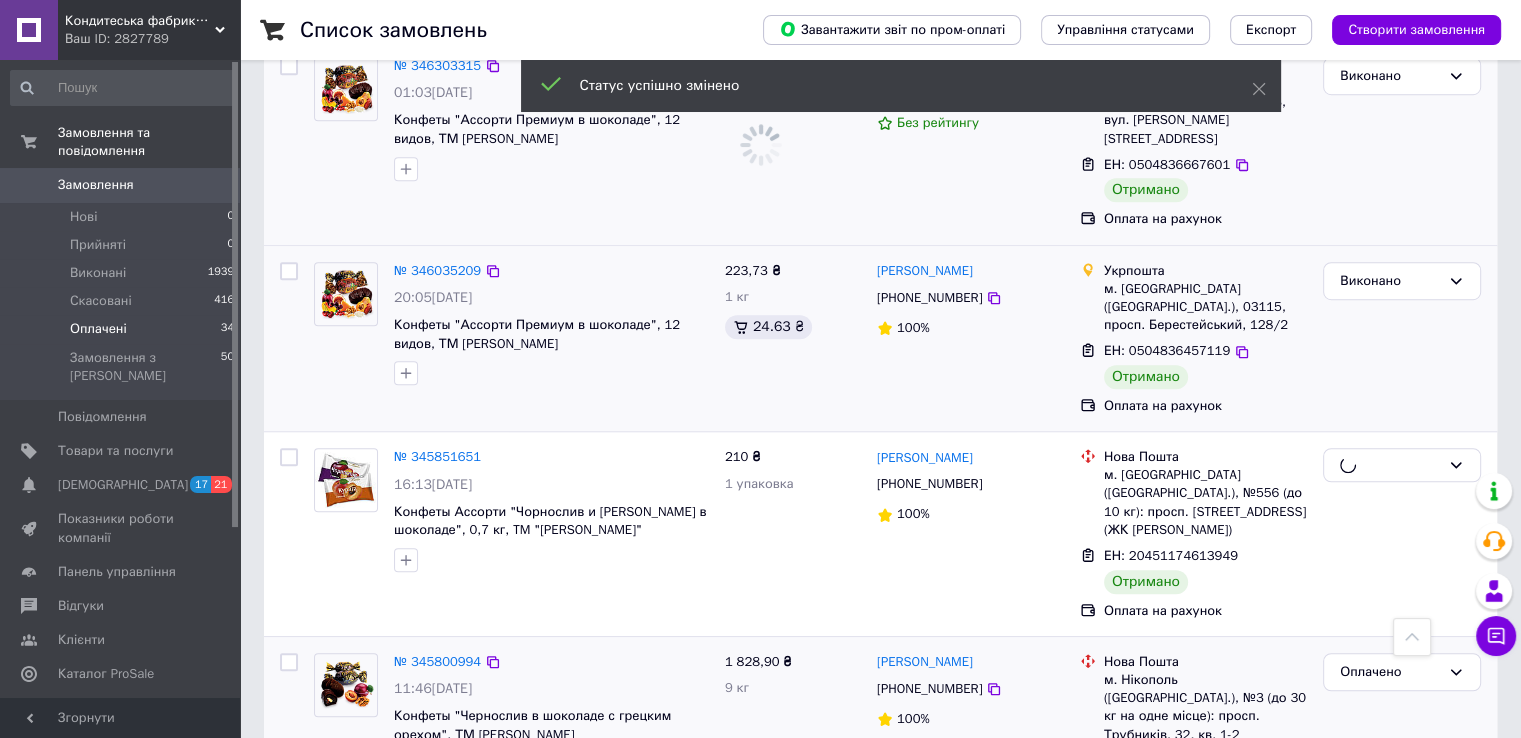 scroll, scrollTop: 1264, scrollLeft: 0, axis: vertical 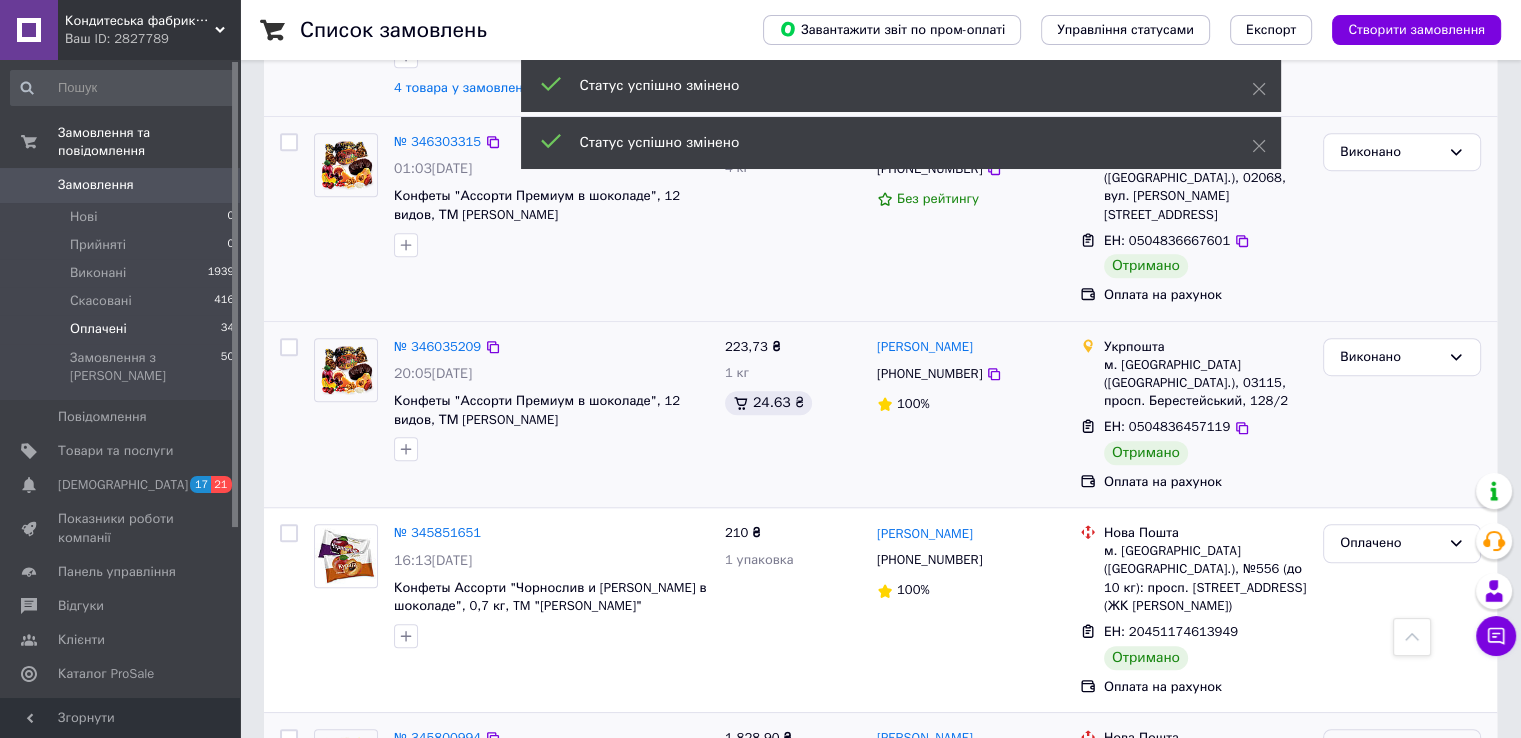 click on "Оплачено" at bounding box center (1390, 748) 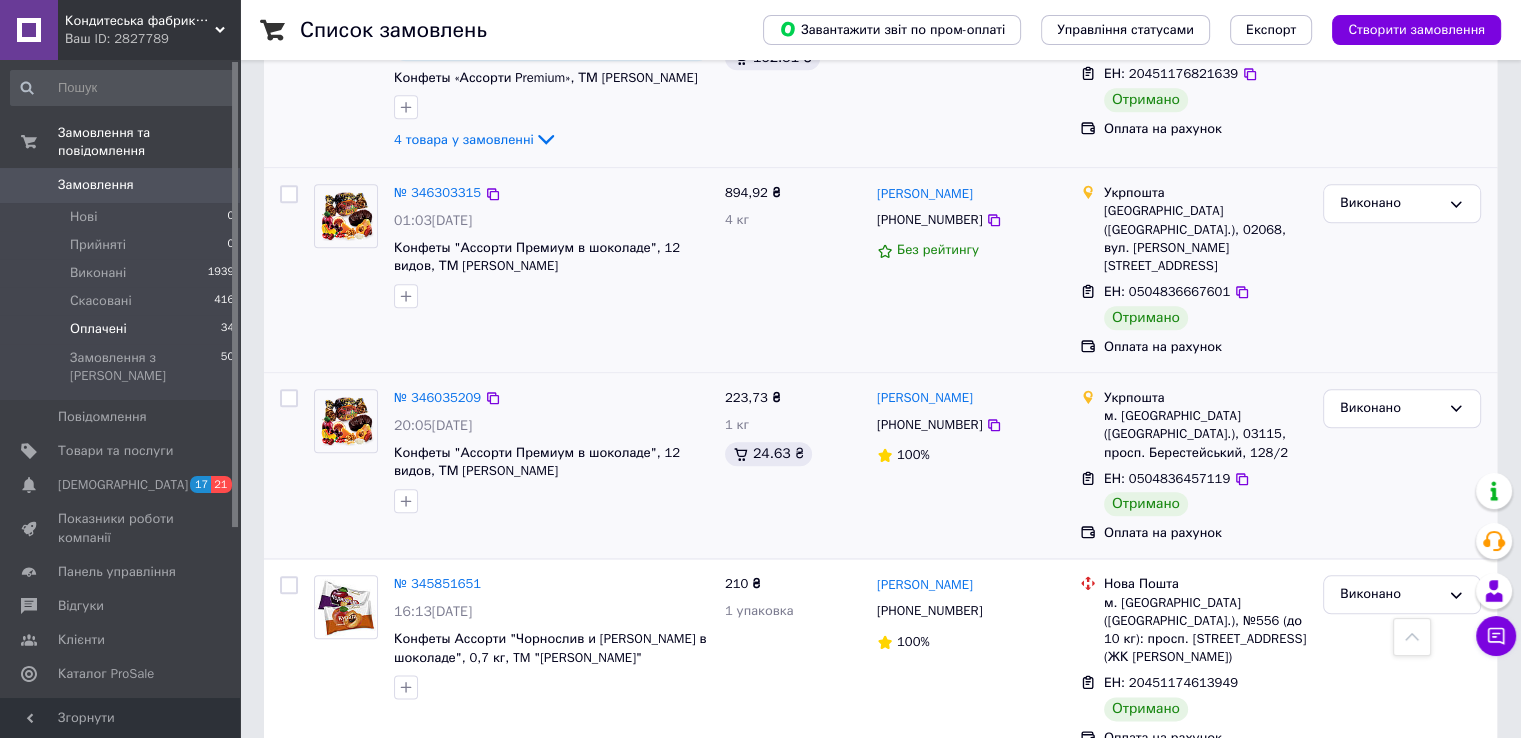 scroll, scrollTop: 2263, scrollLeft: 0, axis: vertical 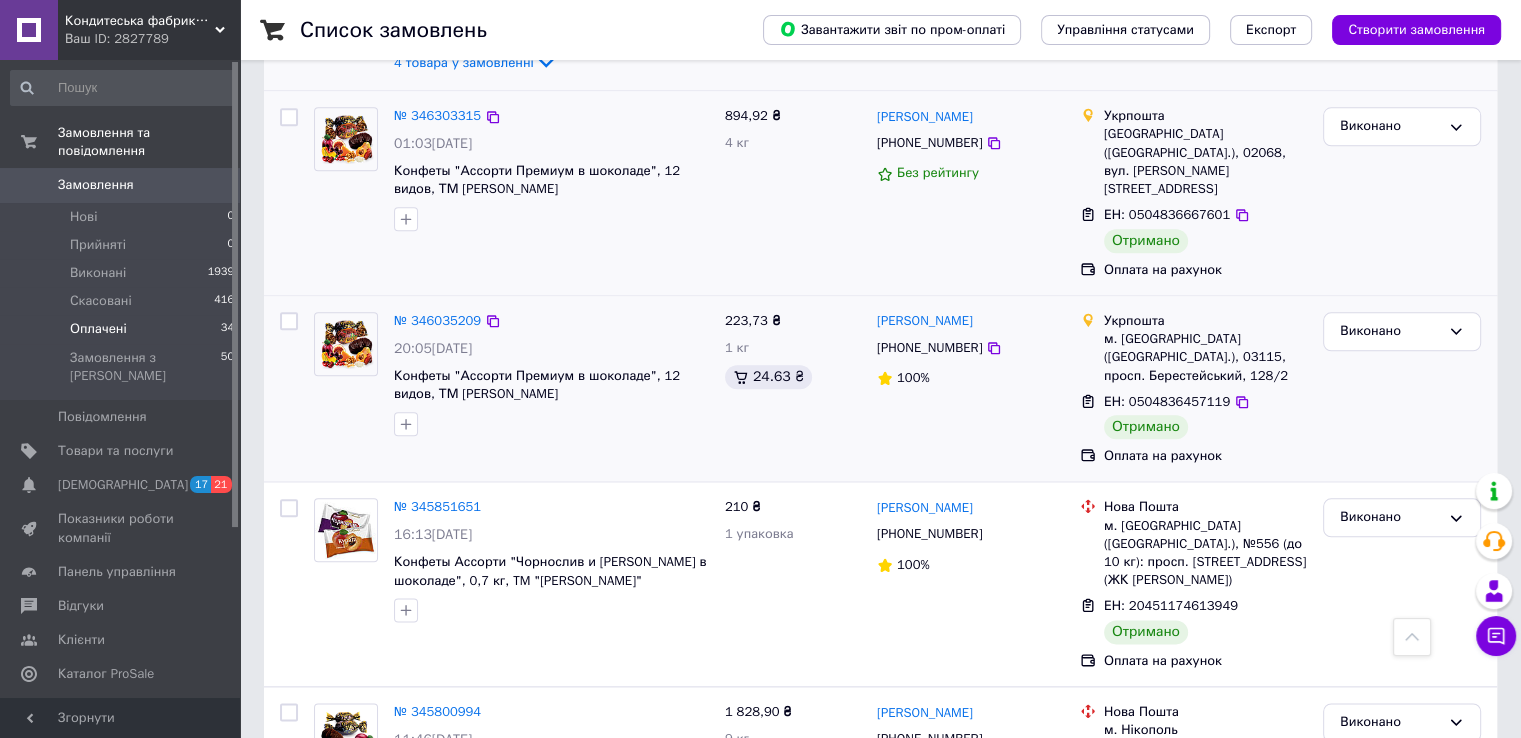 click on "1" at bounding box center (404, 936) 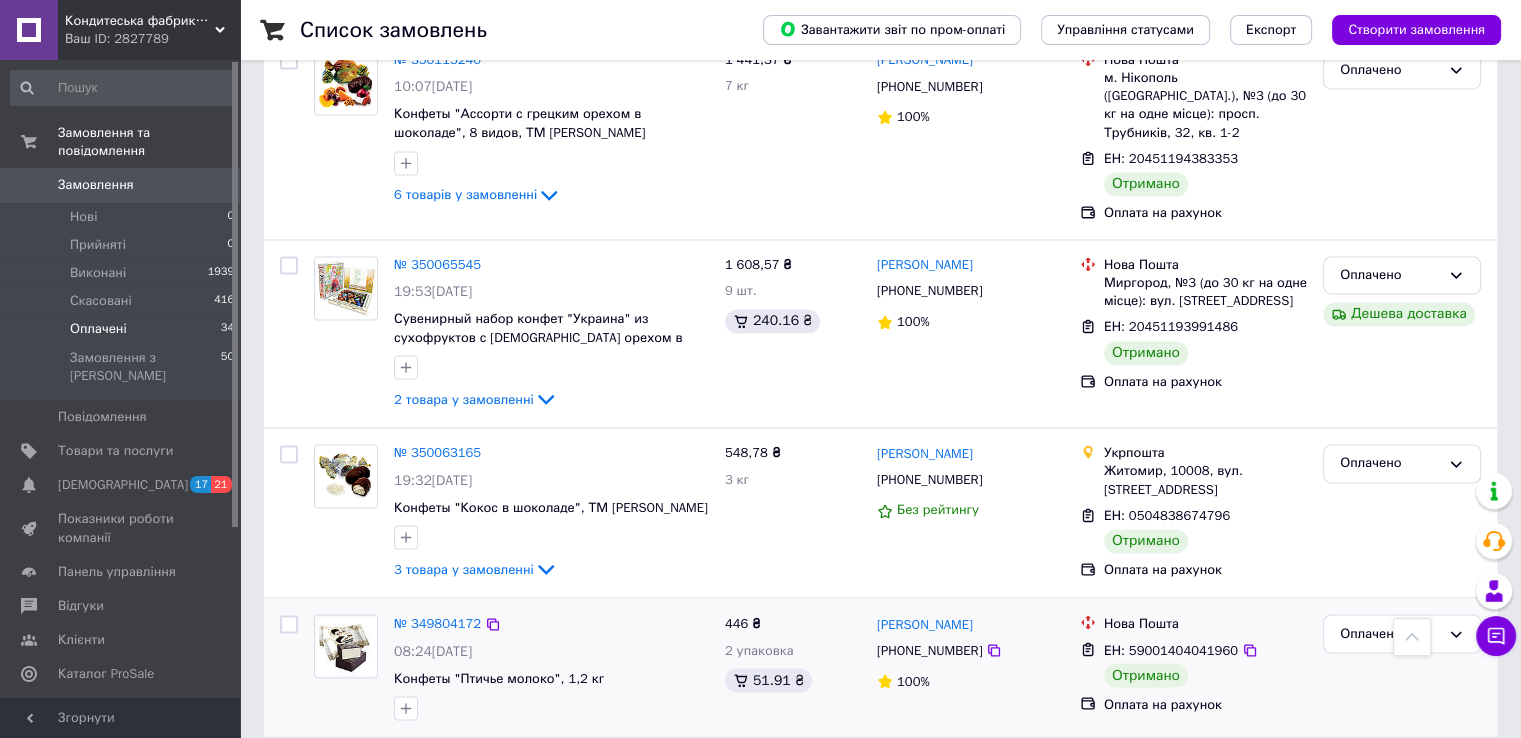 scroll, scrollTop: 3252, scrollLeft: 0, axis: vertical 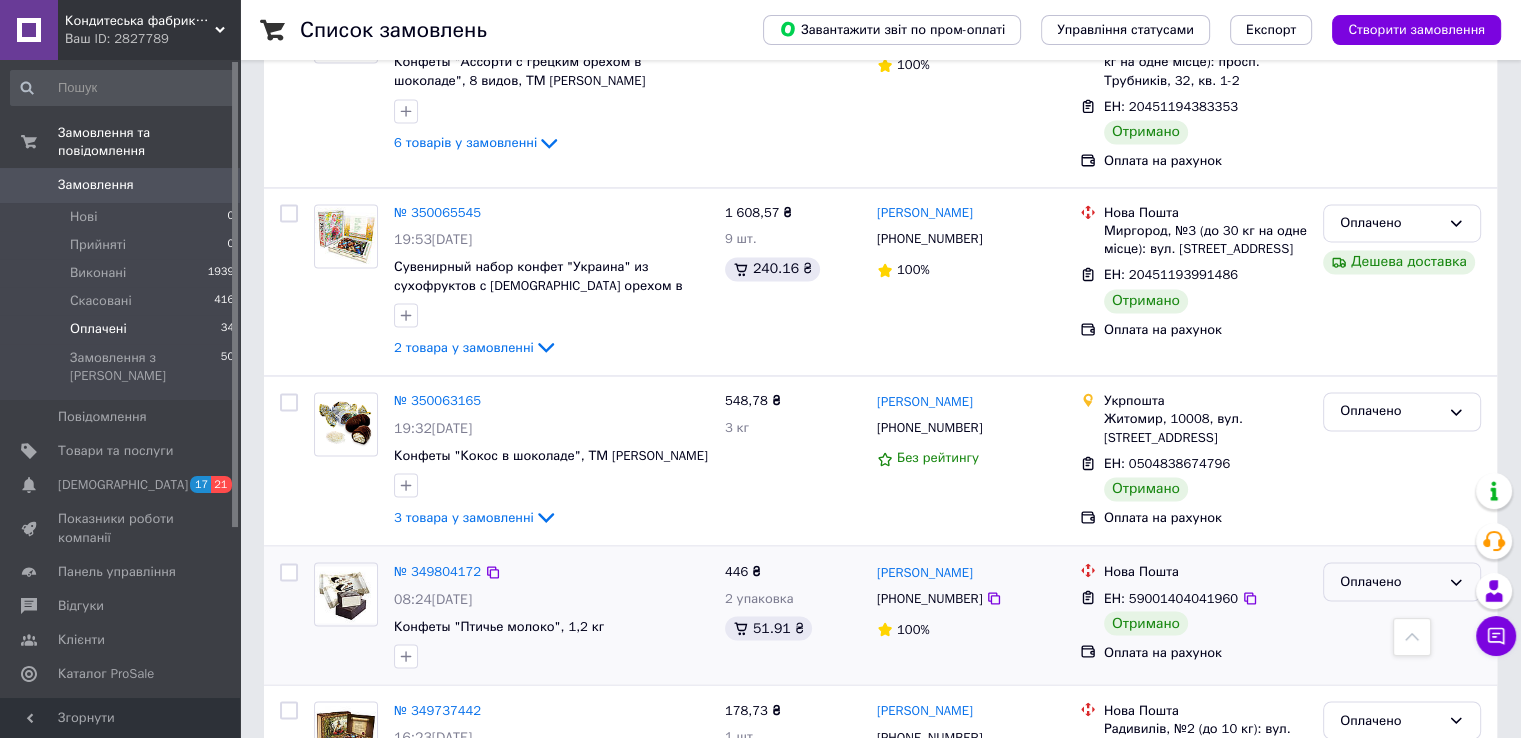 click on "Оплачено" at bounding box center [1402, 581] 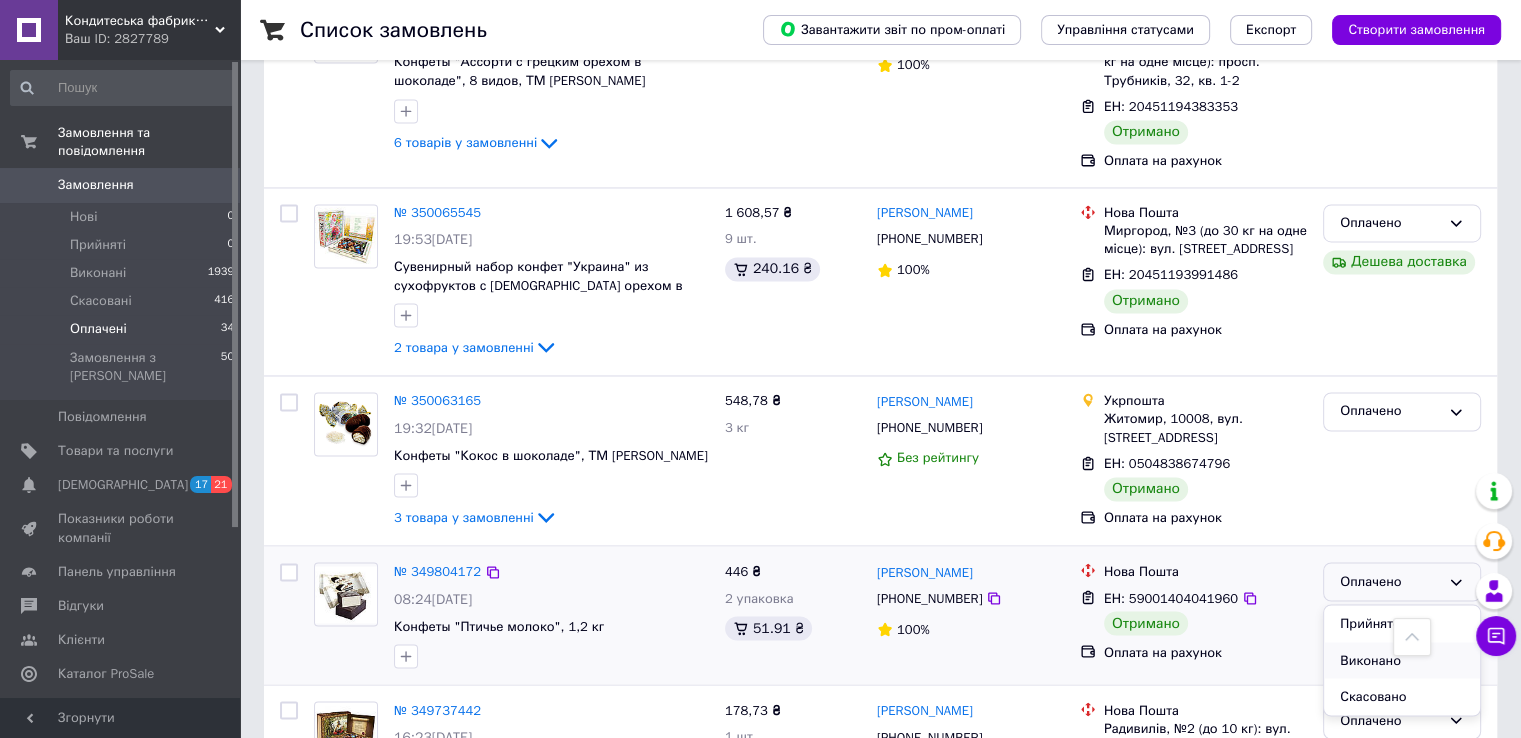 click on "Виконано" at bounding box center [1402, 660] 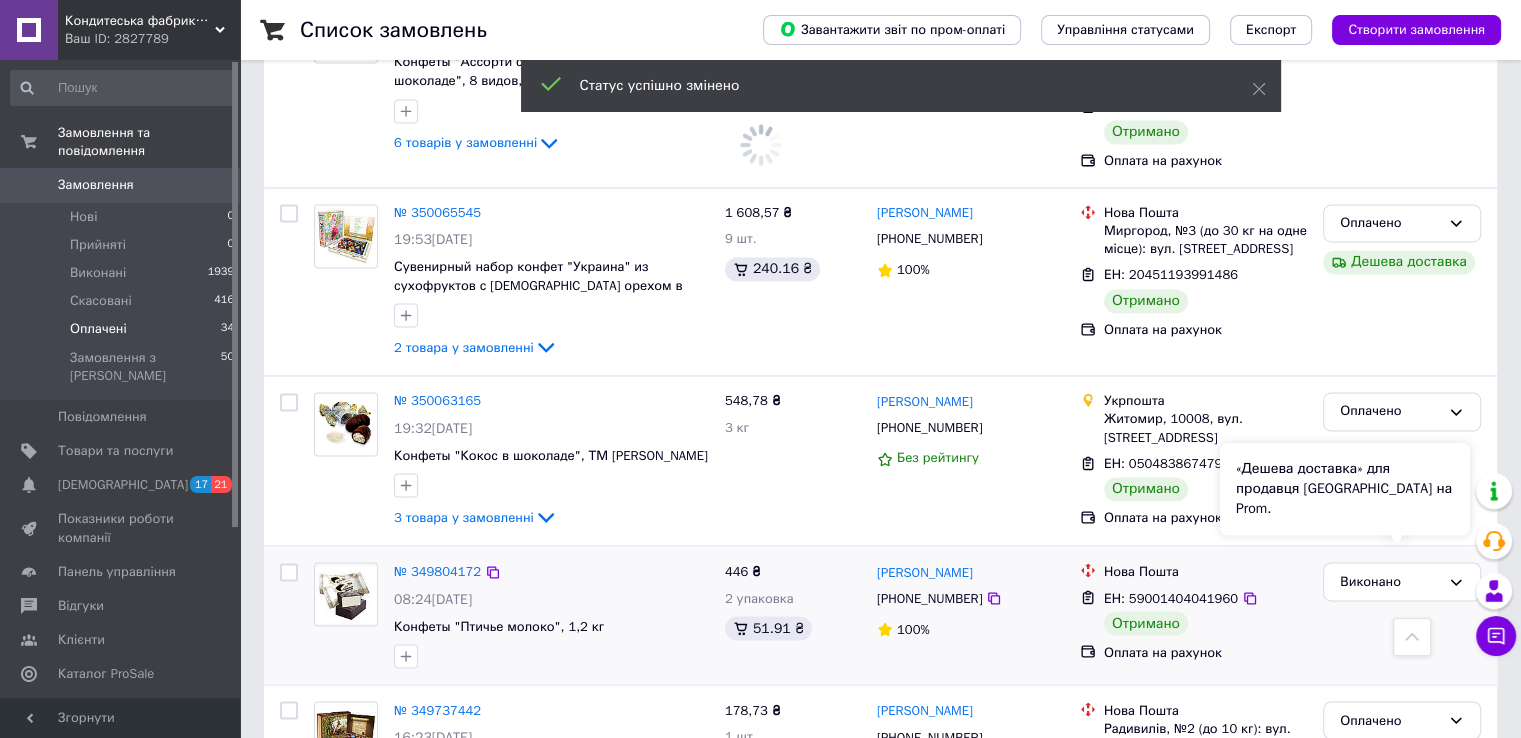 click on "«Дешева доставка» для продавця Новою Поштою на Prom." at bounding box center [1345, 489] 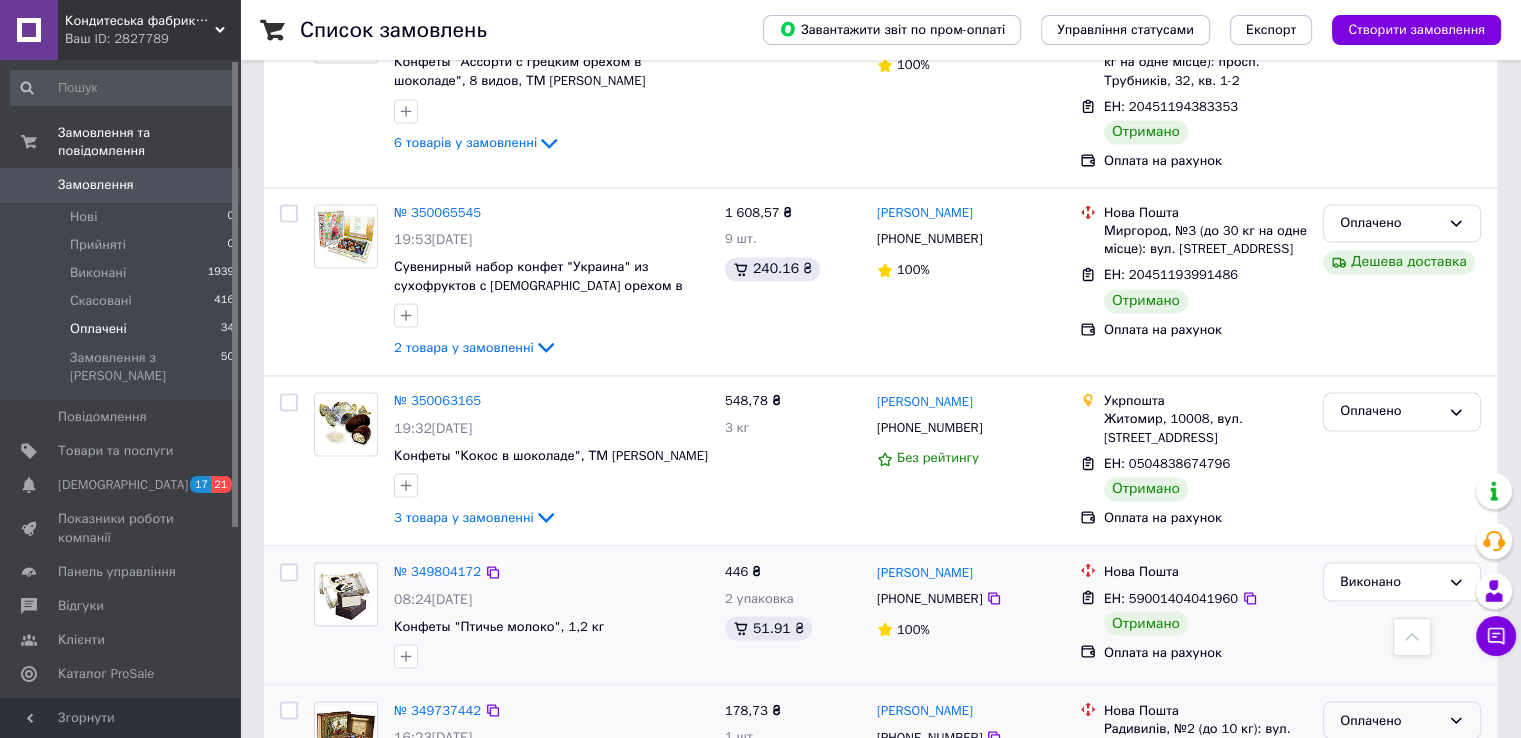 click 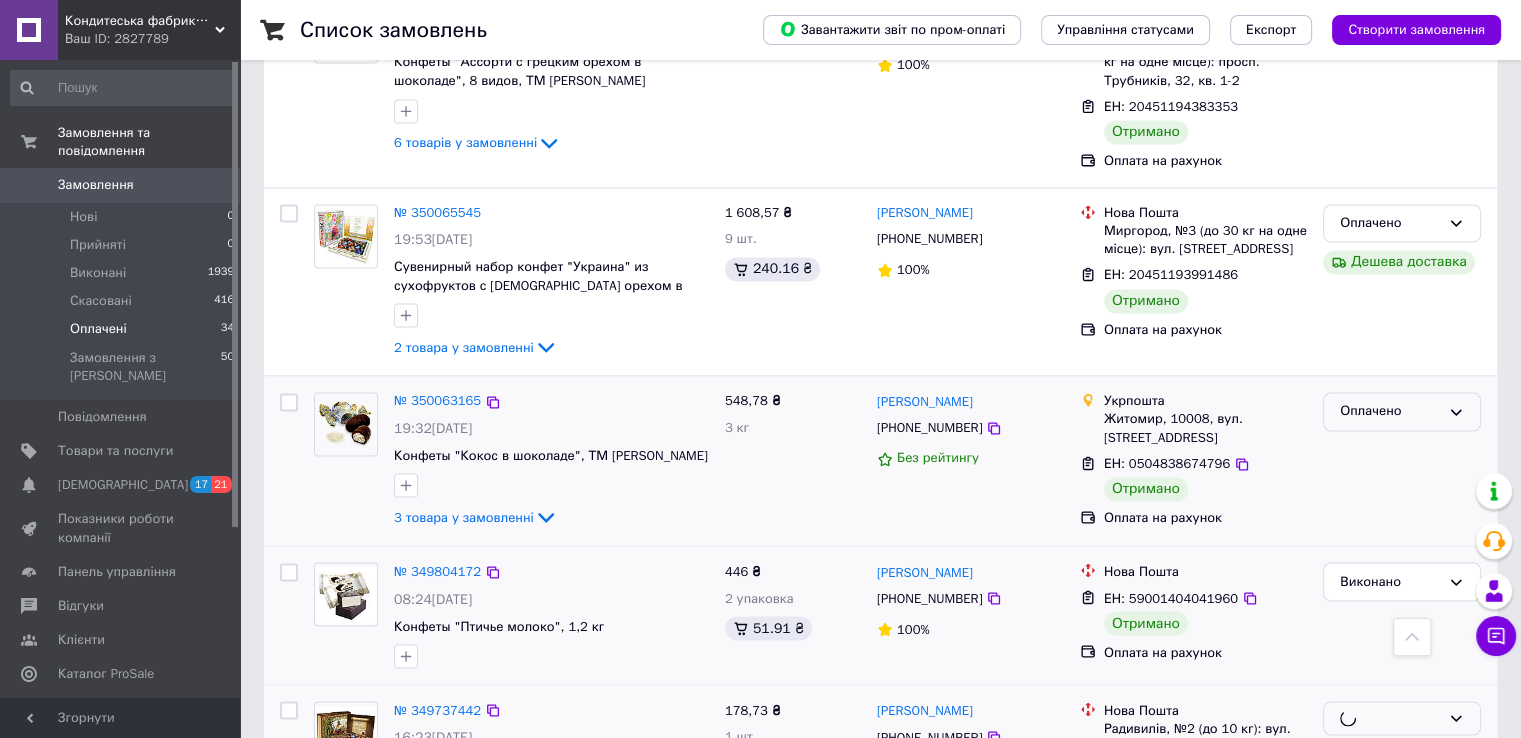 click 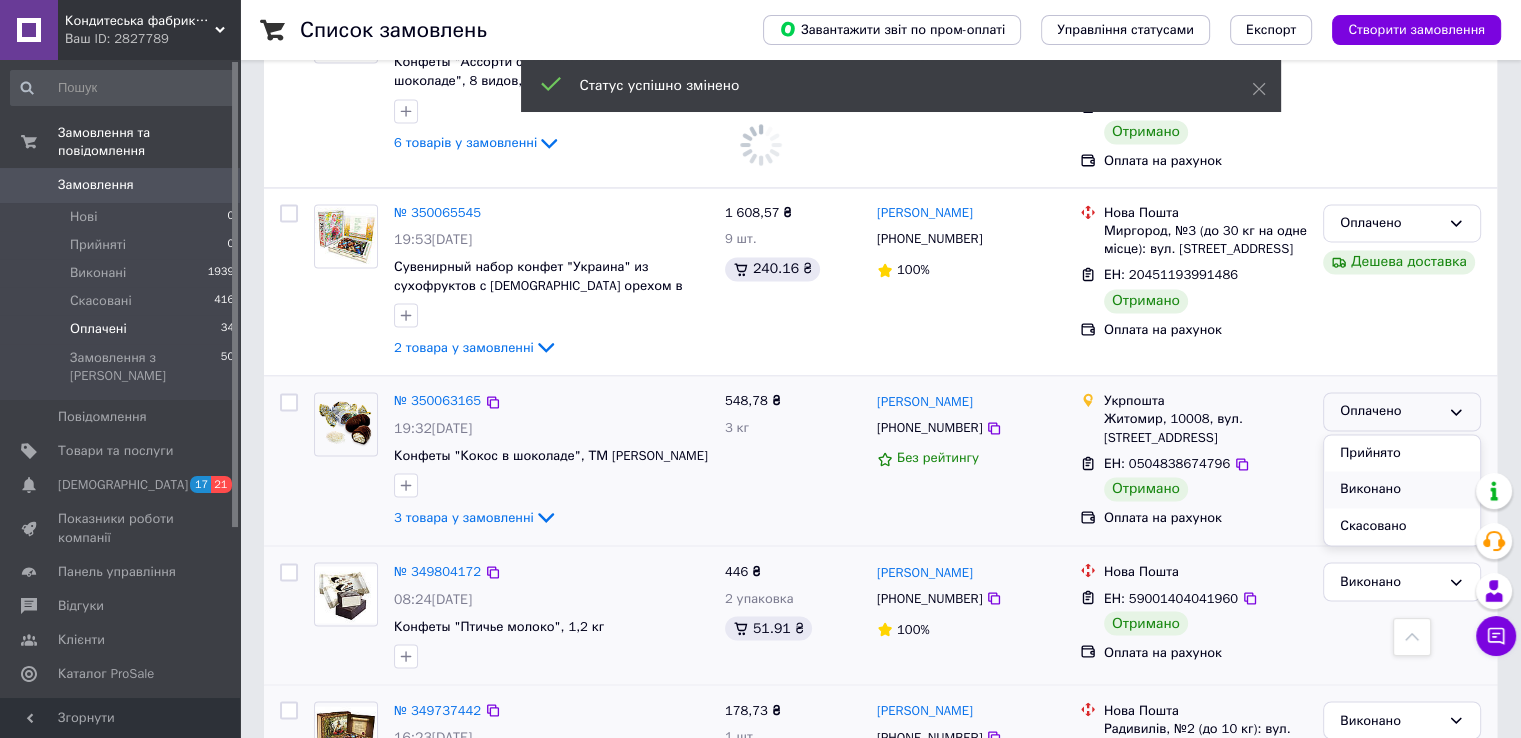 click on "Виконано" at bounding box center (1402, 489) 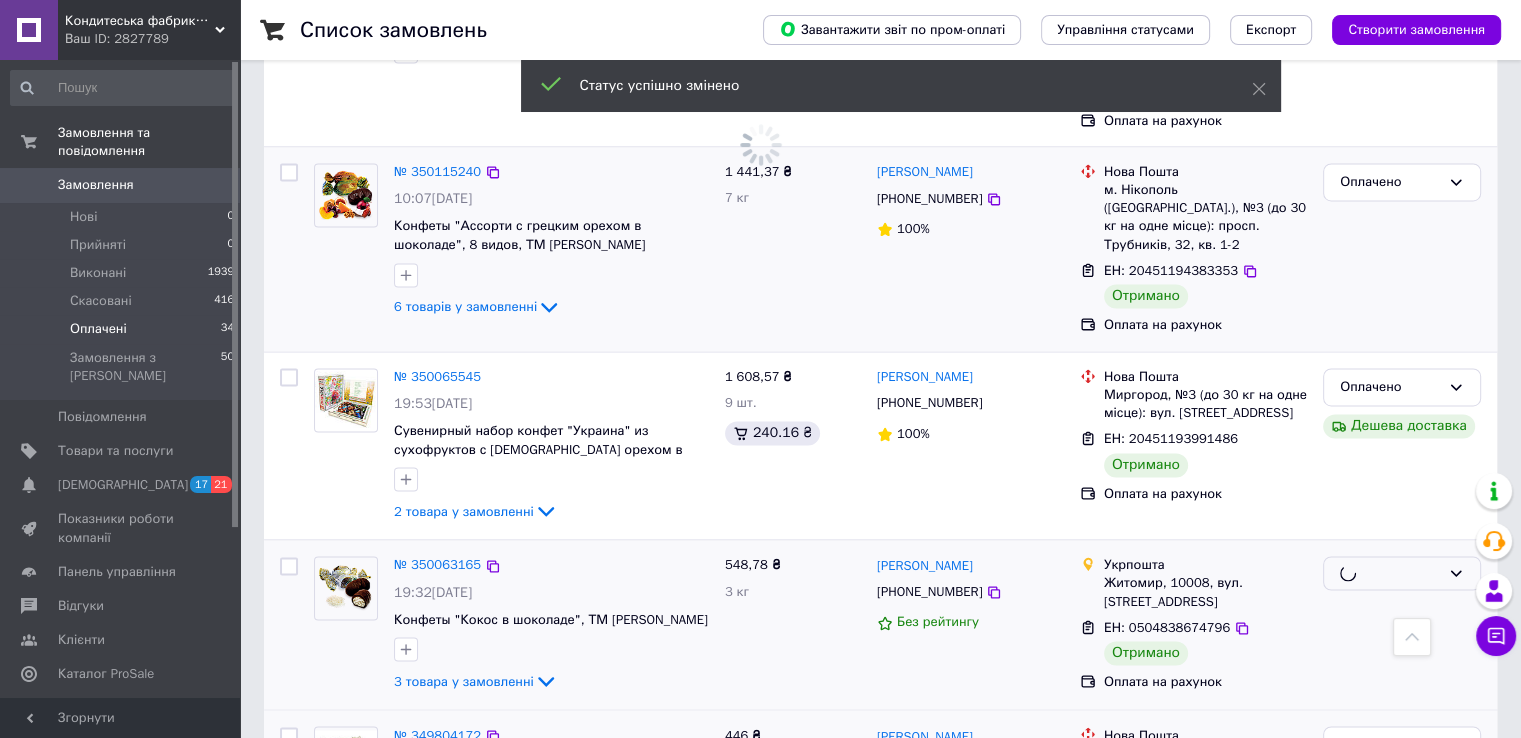 scroll, scrollTop: 2952, scrollLeft: 0, axis: vertical 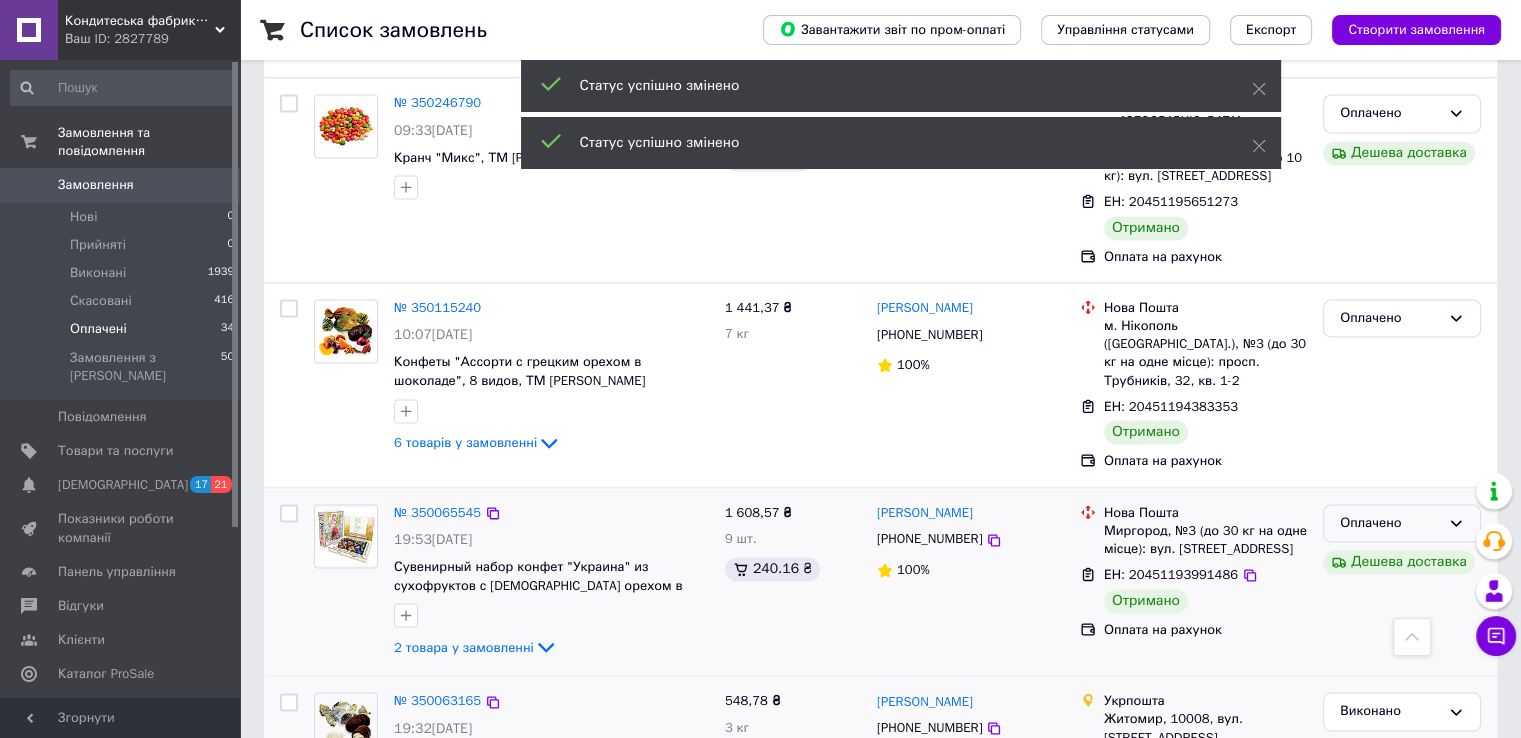 drag, startPoint x: 1439, startPoint y: 318, endPoint x: 1429, endPoint y: 335, distance: 19.723083 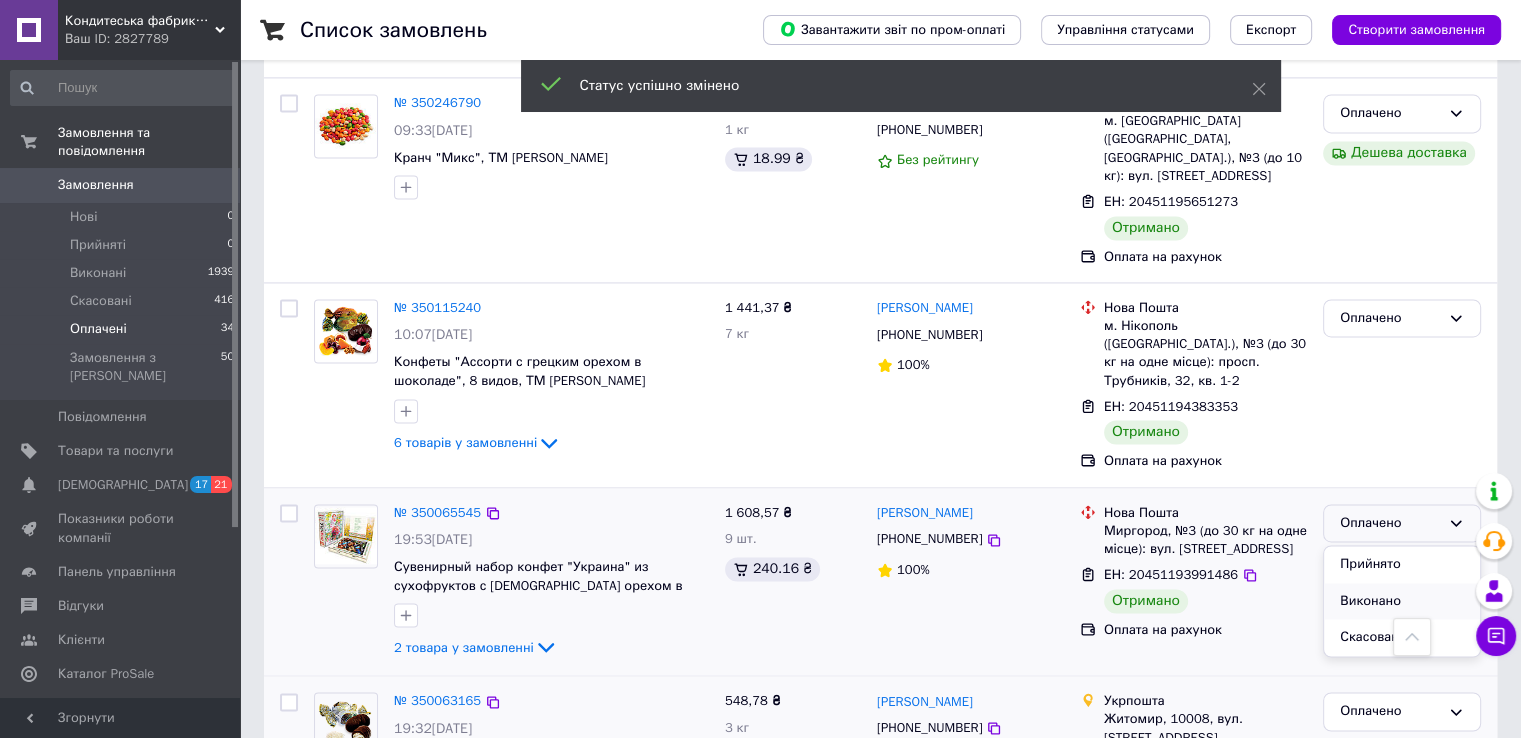 click on "Виконано" at bounding box center (1402, 601) 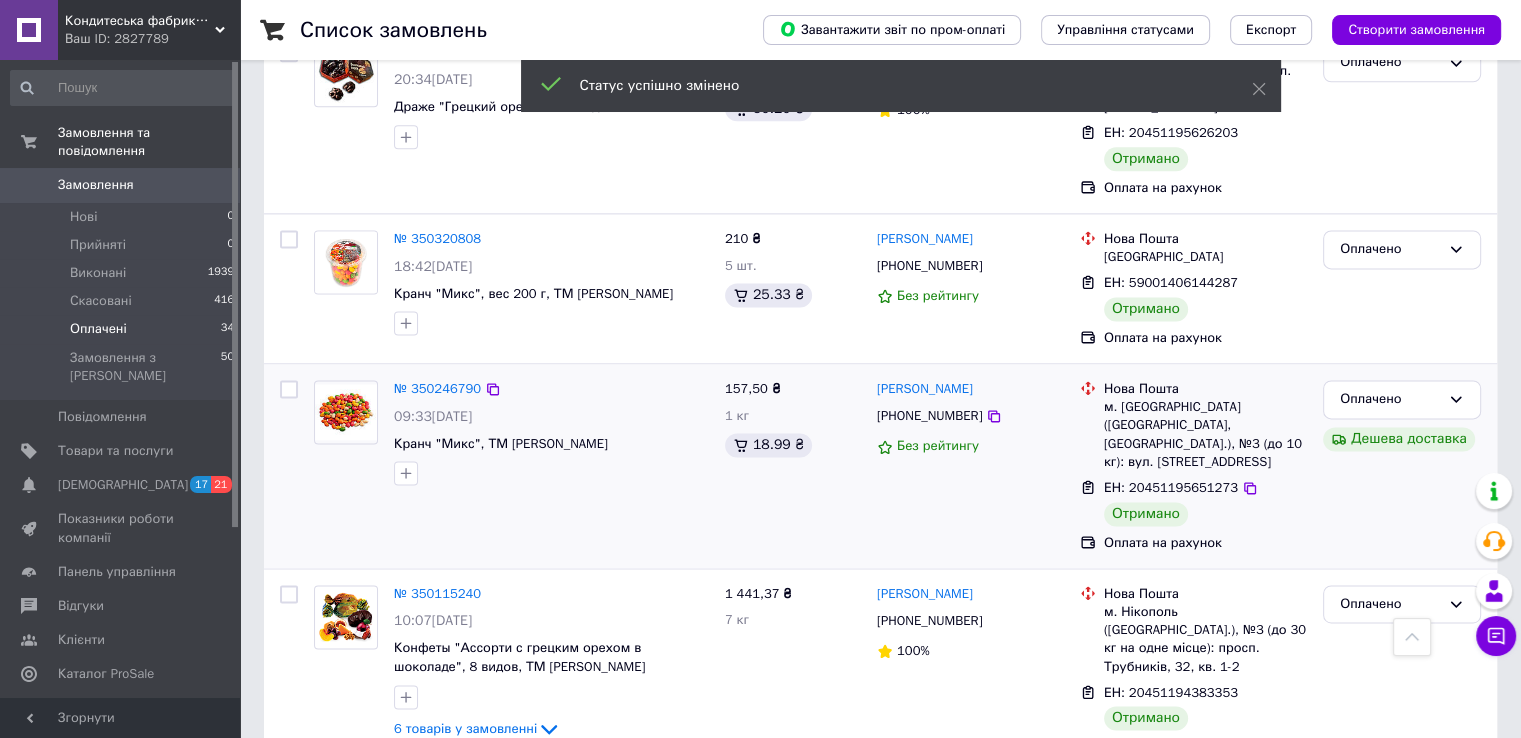 scroll, scrollTop: 2652, scrollLeft: 0, axis: vertical 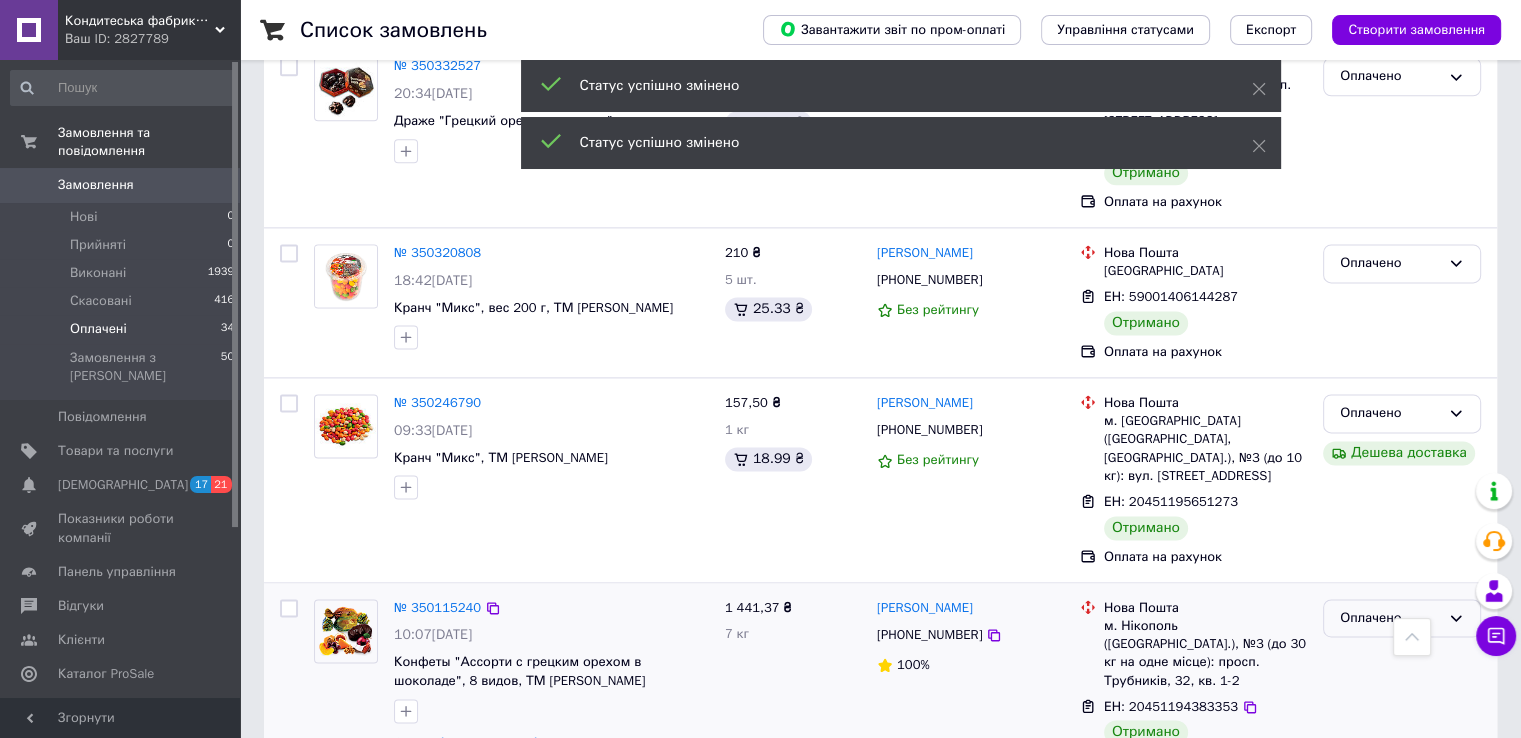 click on "Оплачено" at bounding box center [1402, 618] 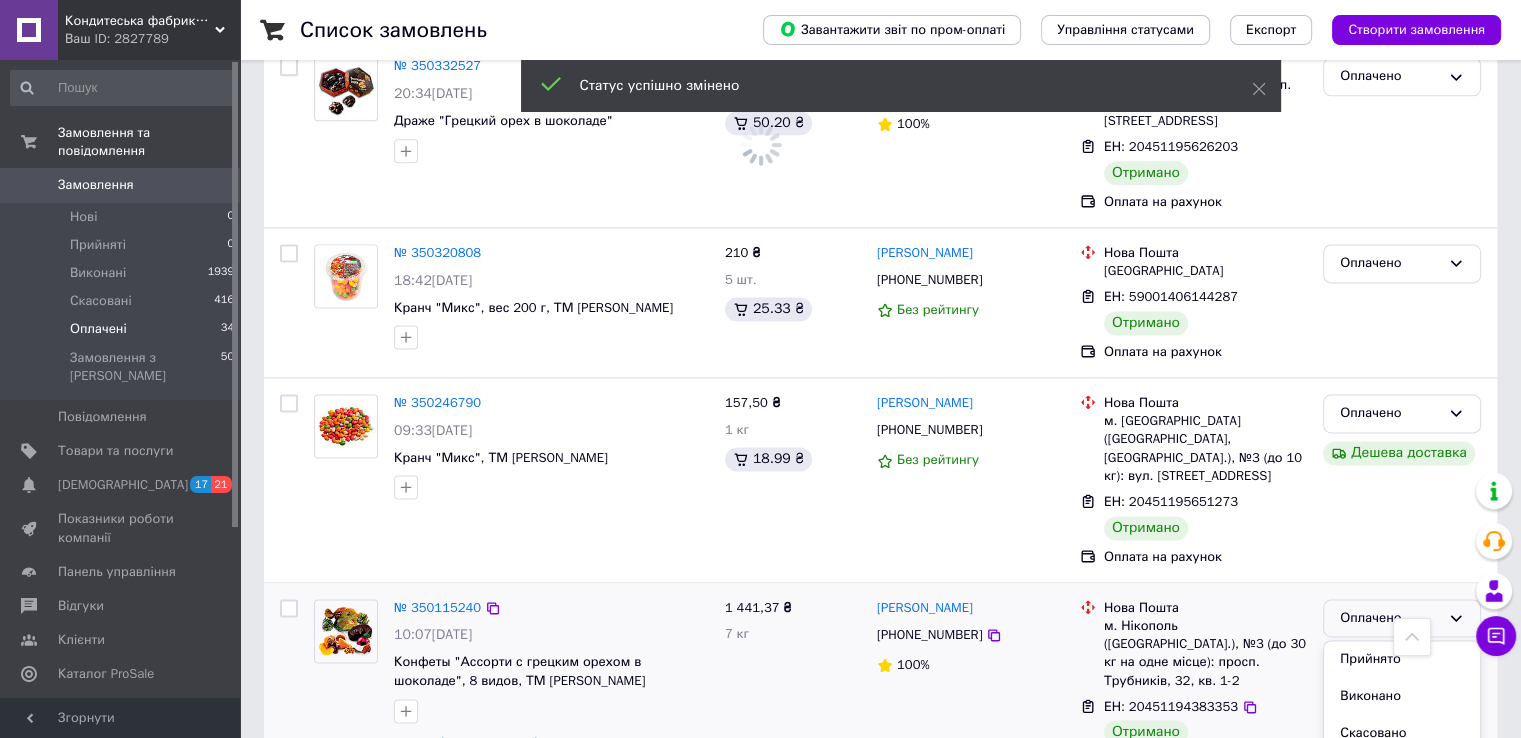 drag, startPoint x: 1396, startPoint y: 488, endPoint x: 1398, endPoint y: 471, distance: 17.117243 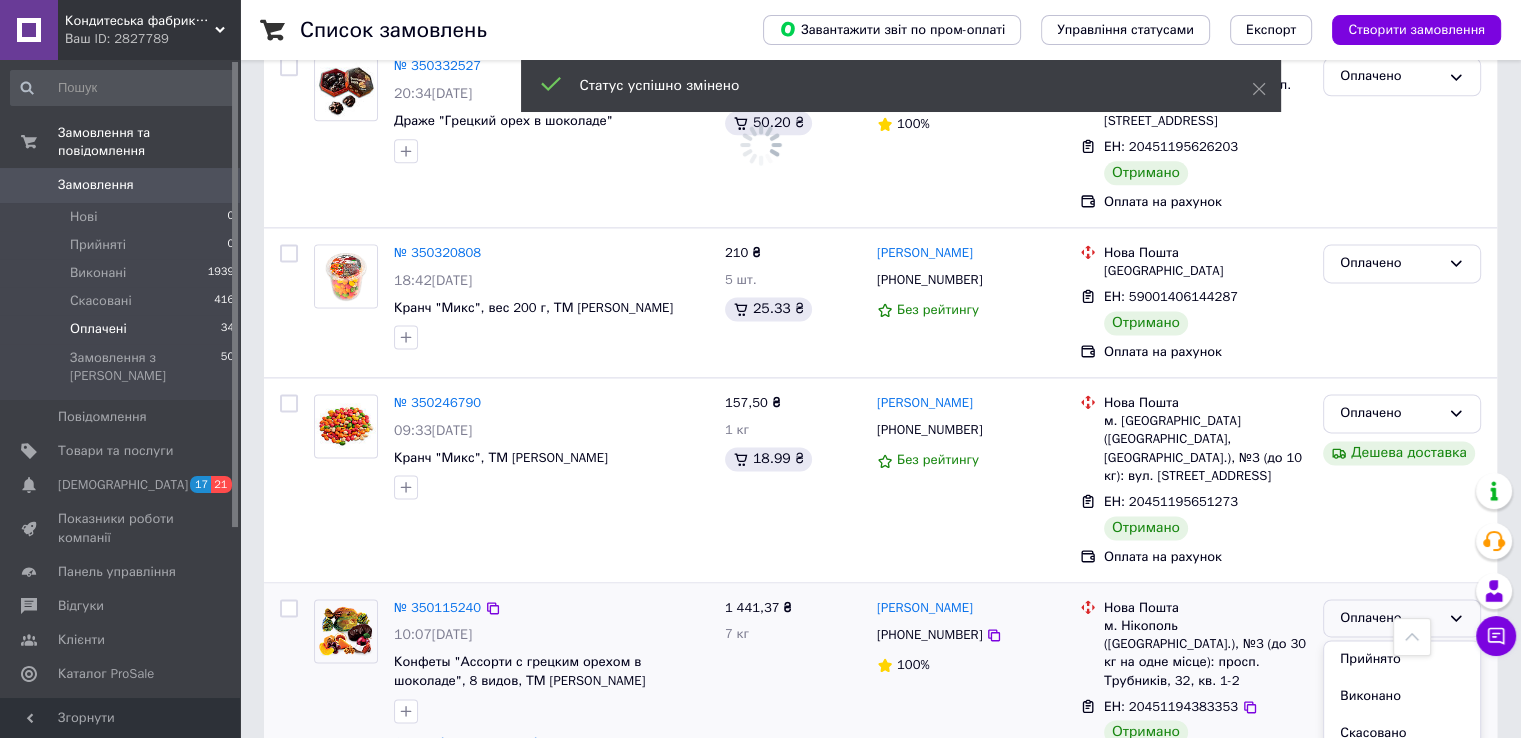click on "Виконано" at bounding box center [1402, 696] 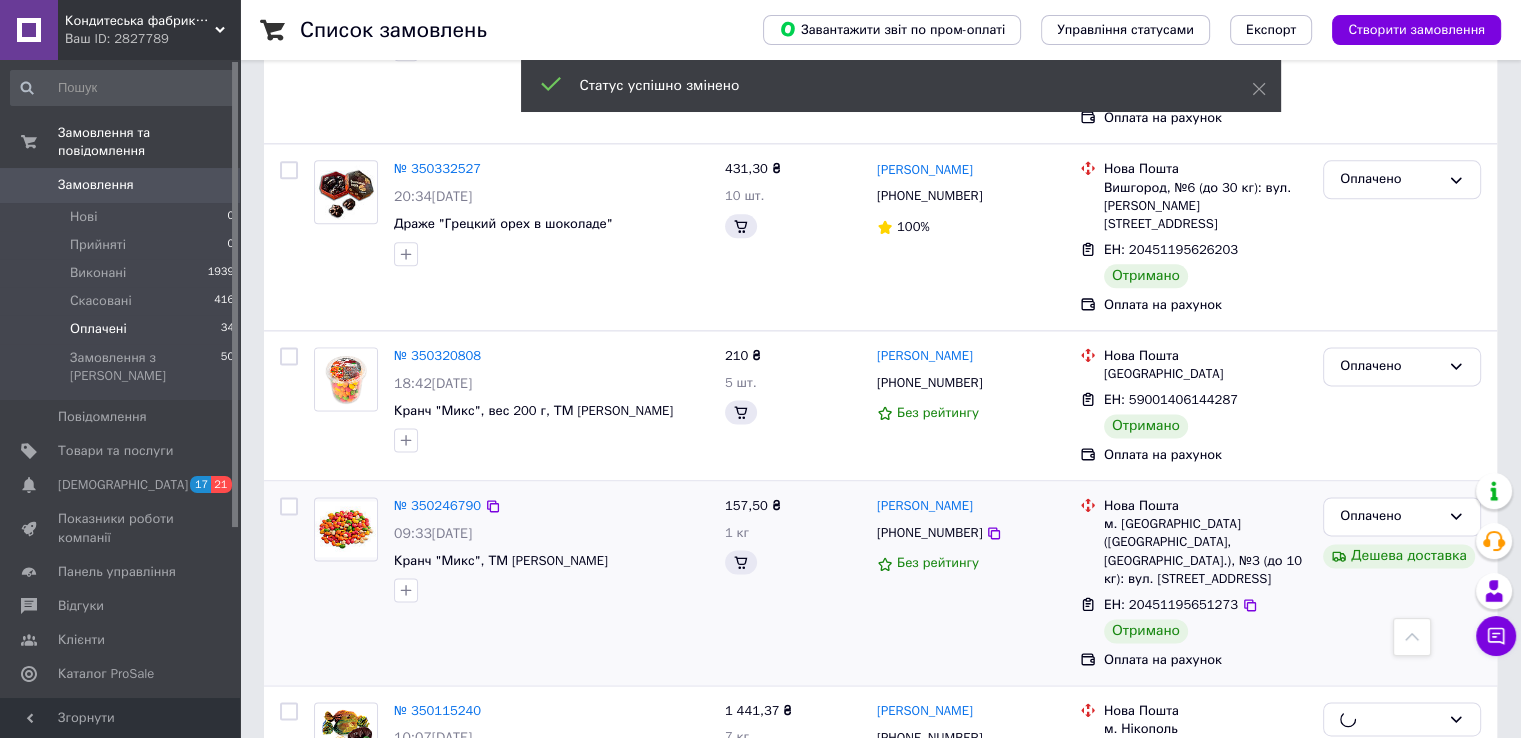 scroll, scrollTop: 2452, scrollLeft: 0, axis: vertical 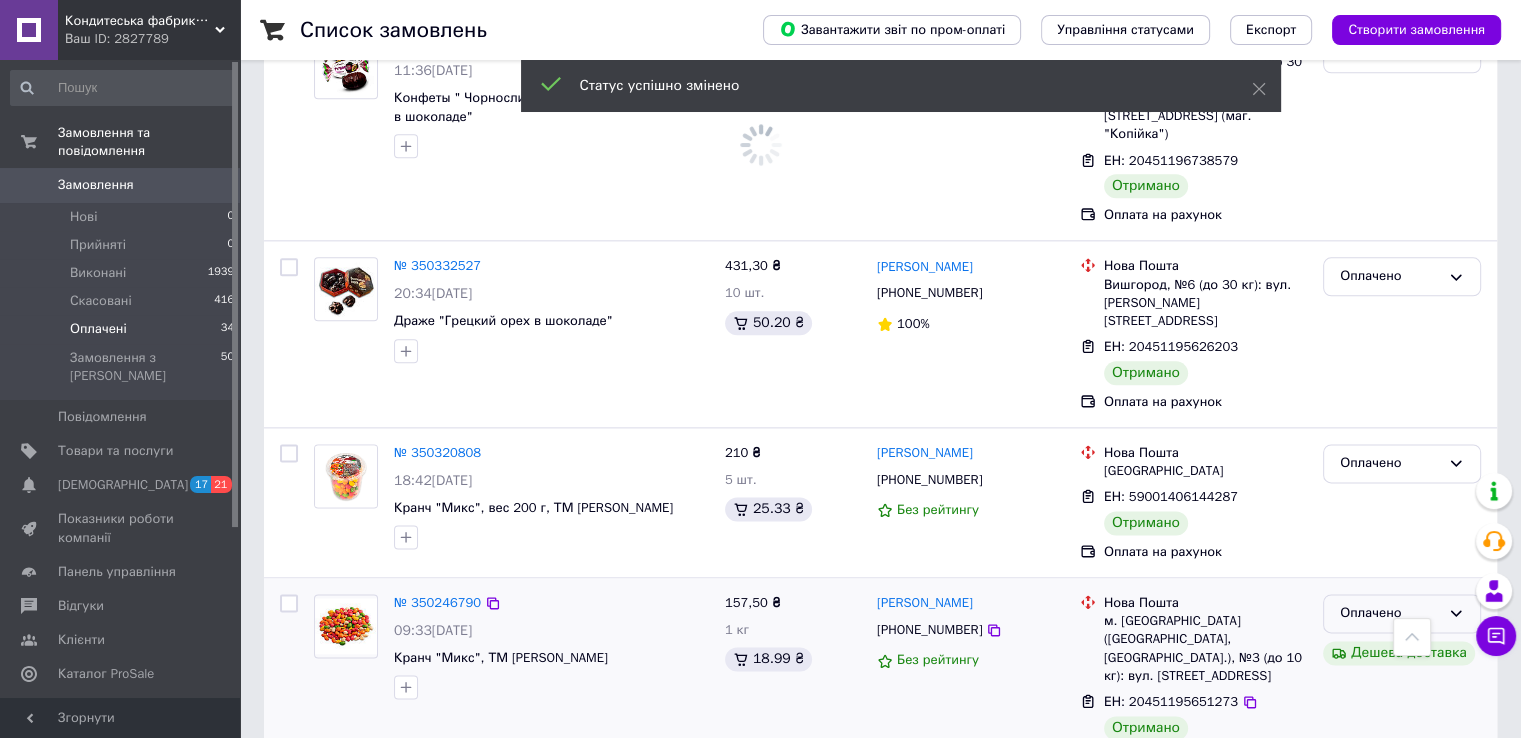 click on "Оплачено" at bounding box center [1402, 613] 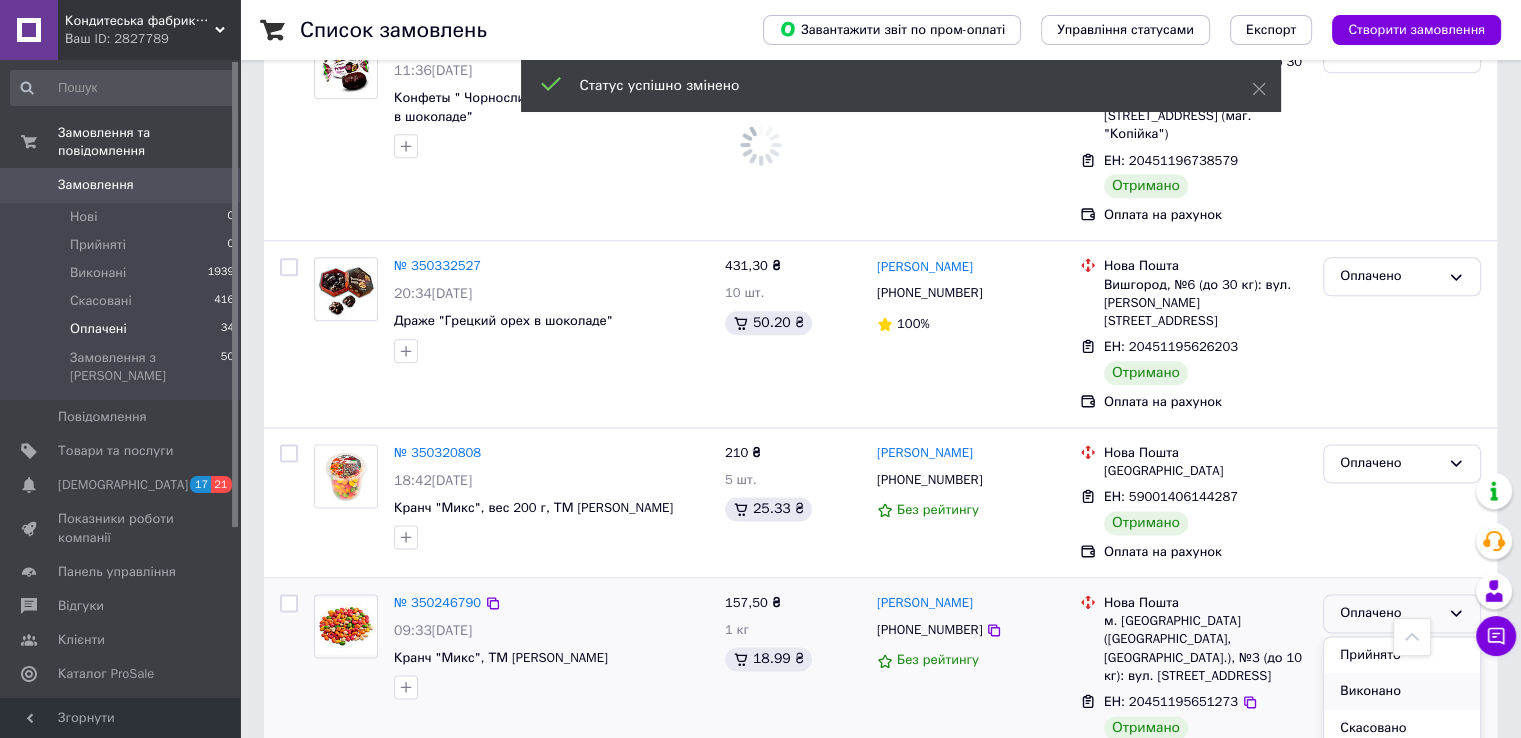 click on "Виконано" at bounding box center (1402, 691) 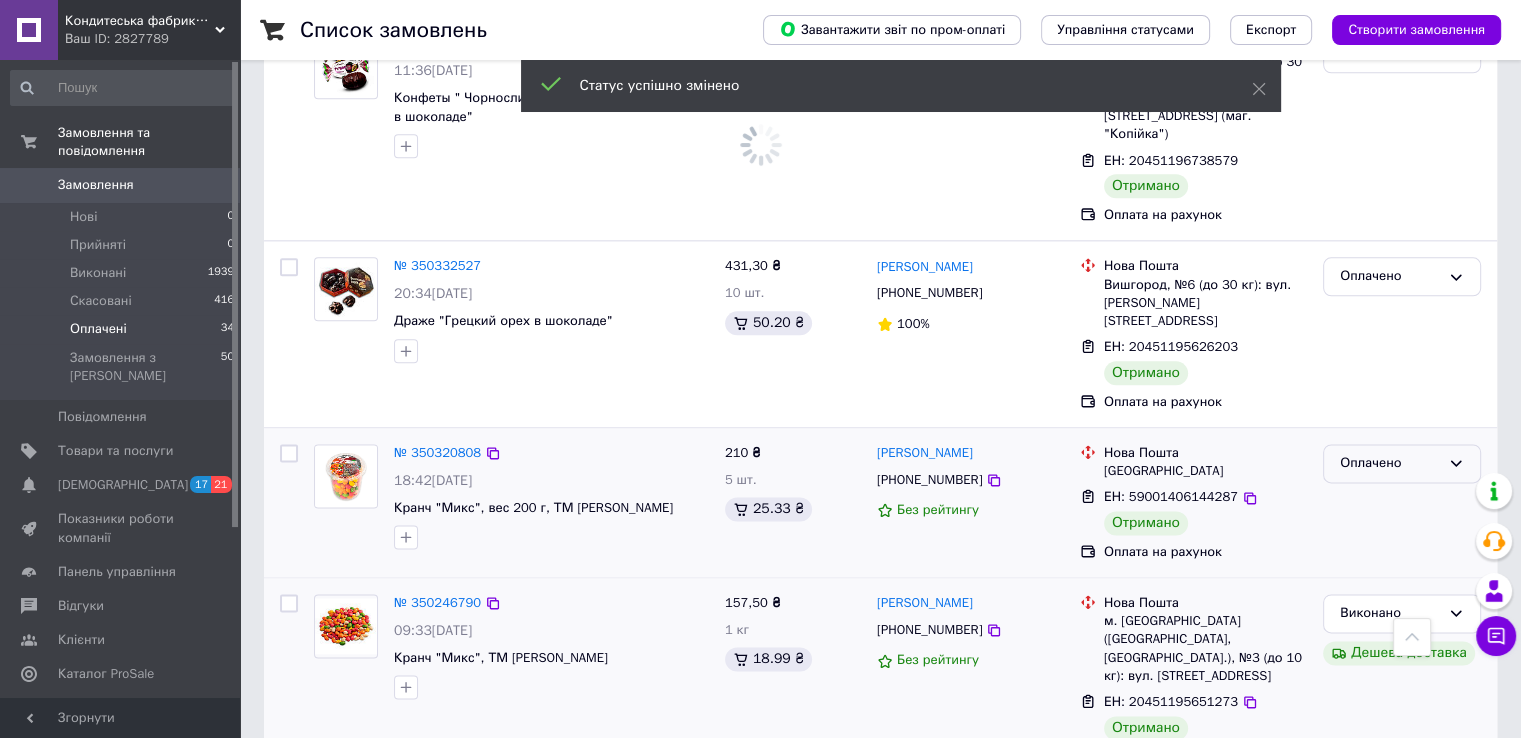 click 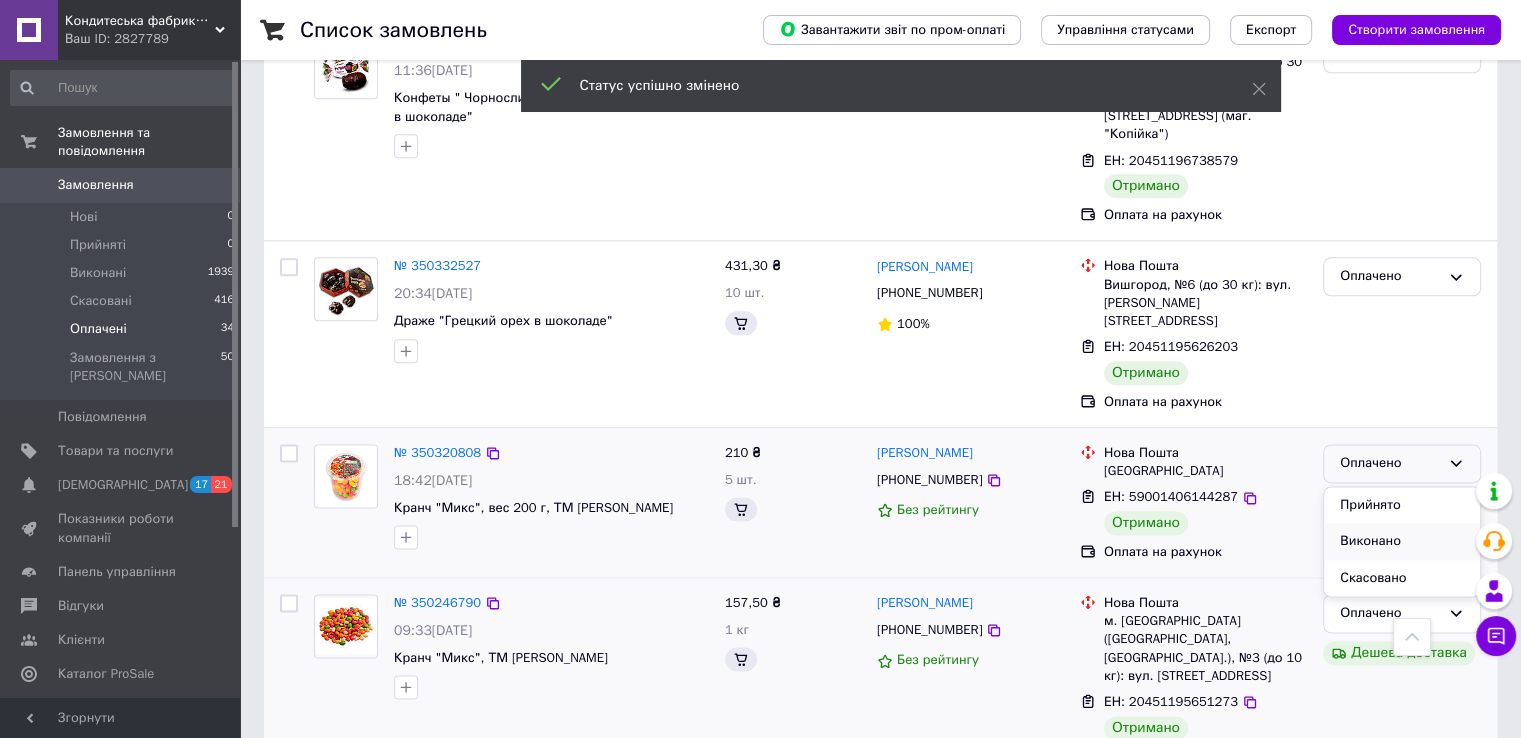 click on "Виконано" at bounding box center (1402, 541) 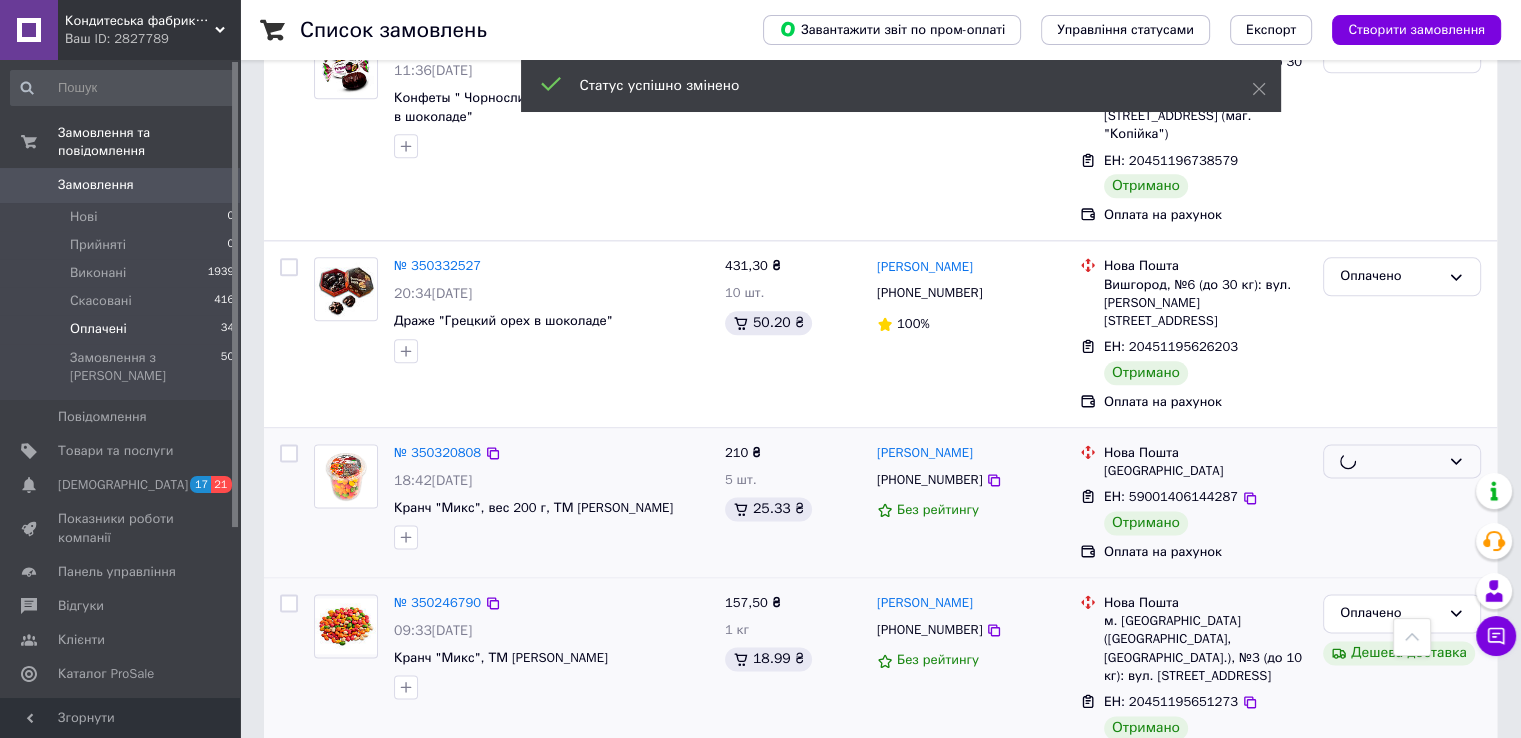 scroll, scrollTop: 2252, scrollLeft: 0, axis: vertical 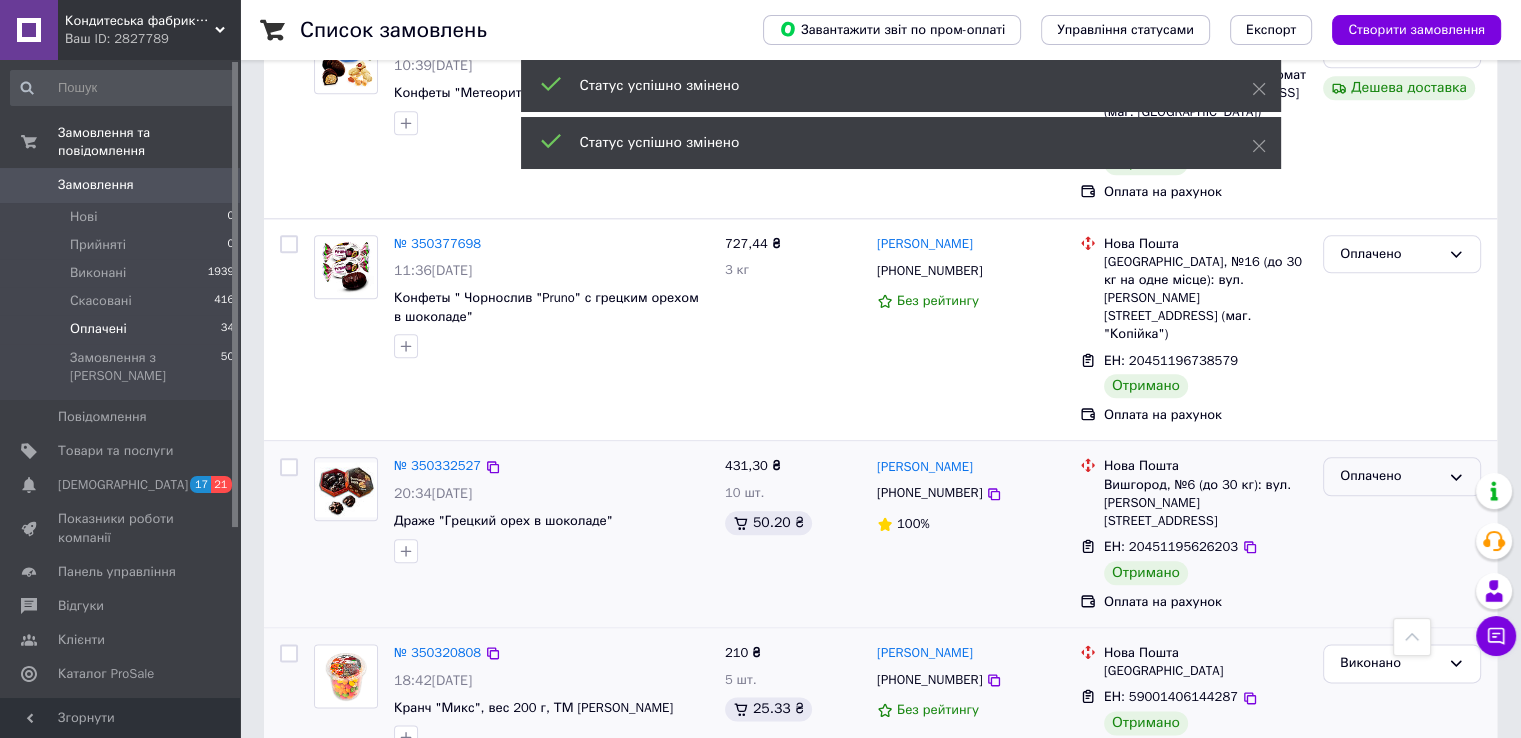 click 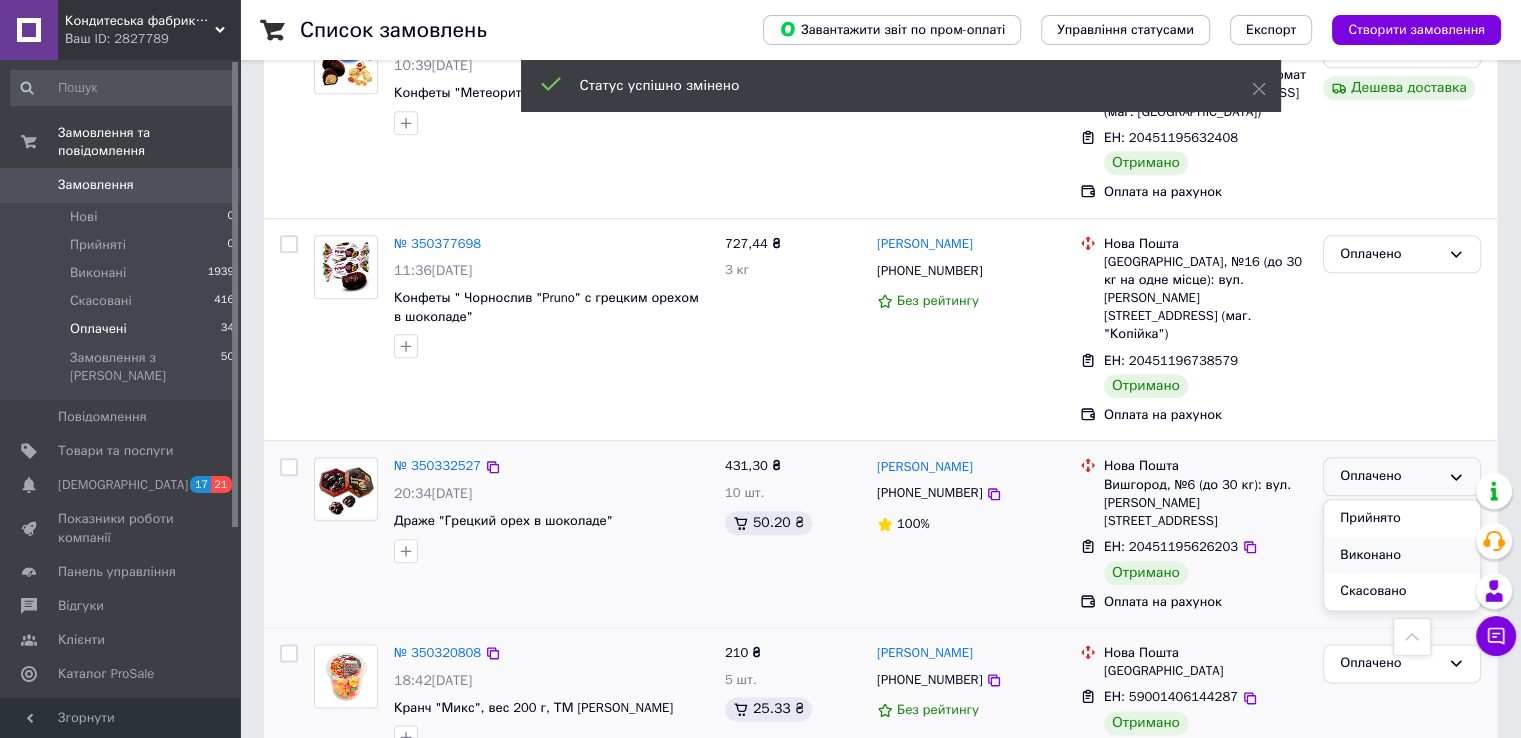 click on "Виконано" at bounding box center (1402, 555) 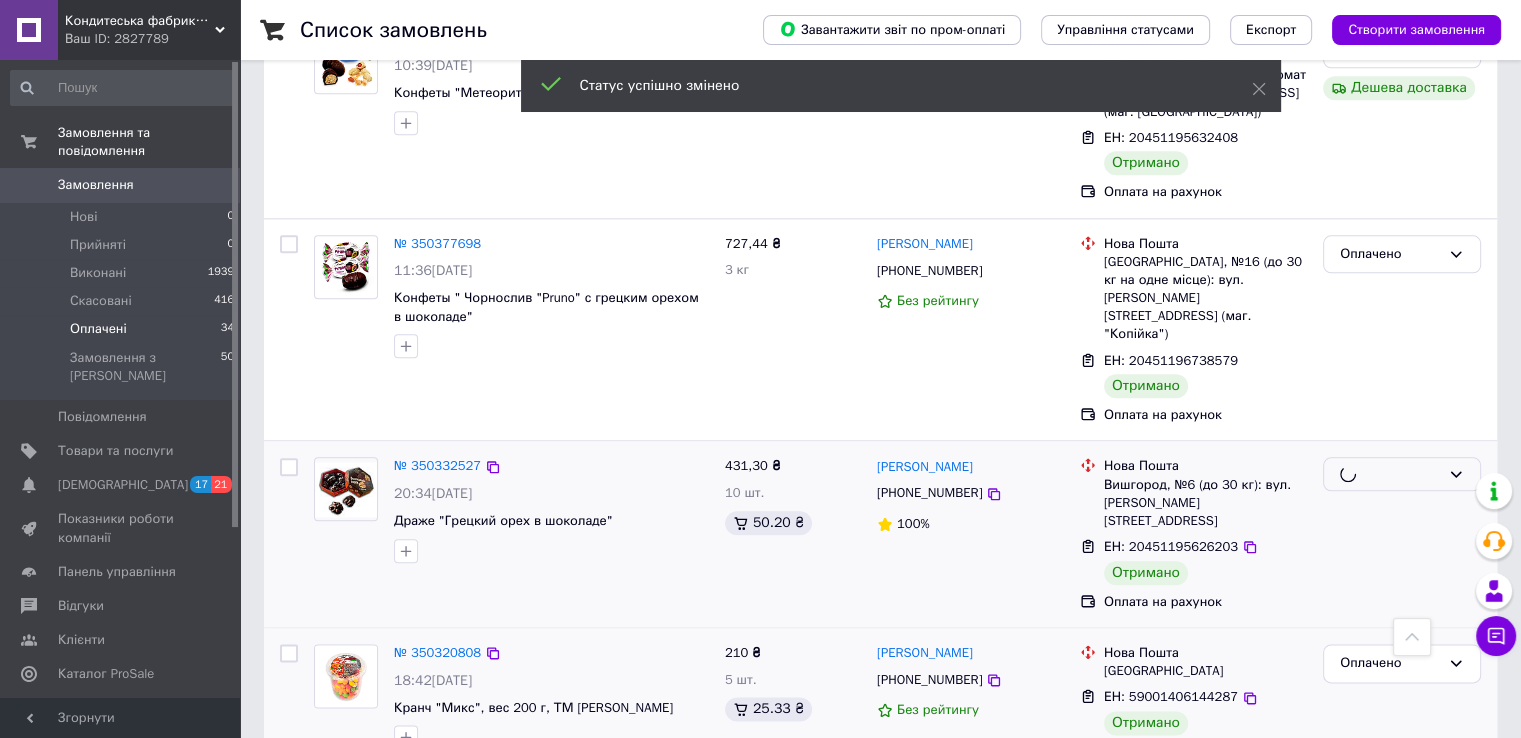 scroll, scrollTop: 2052, scrollLeft: 0, axis: vertical 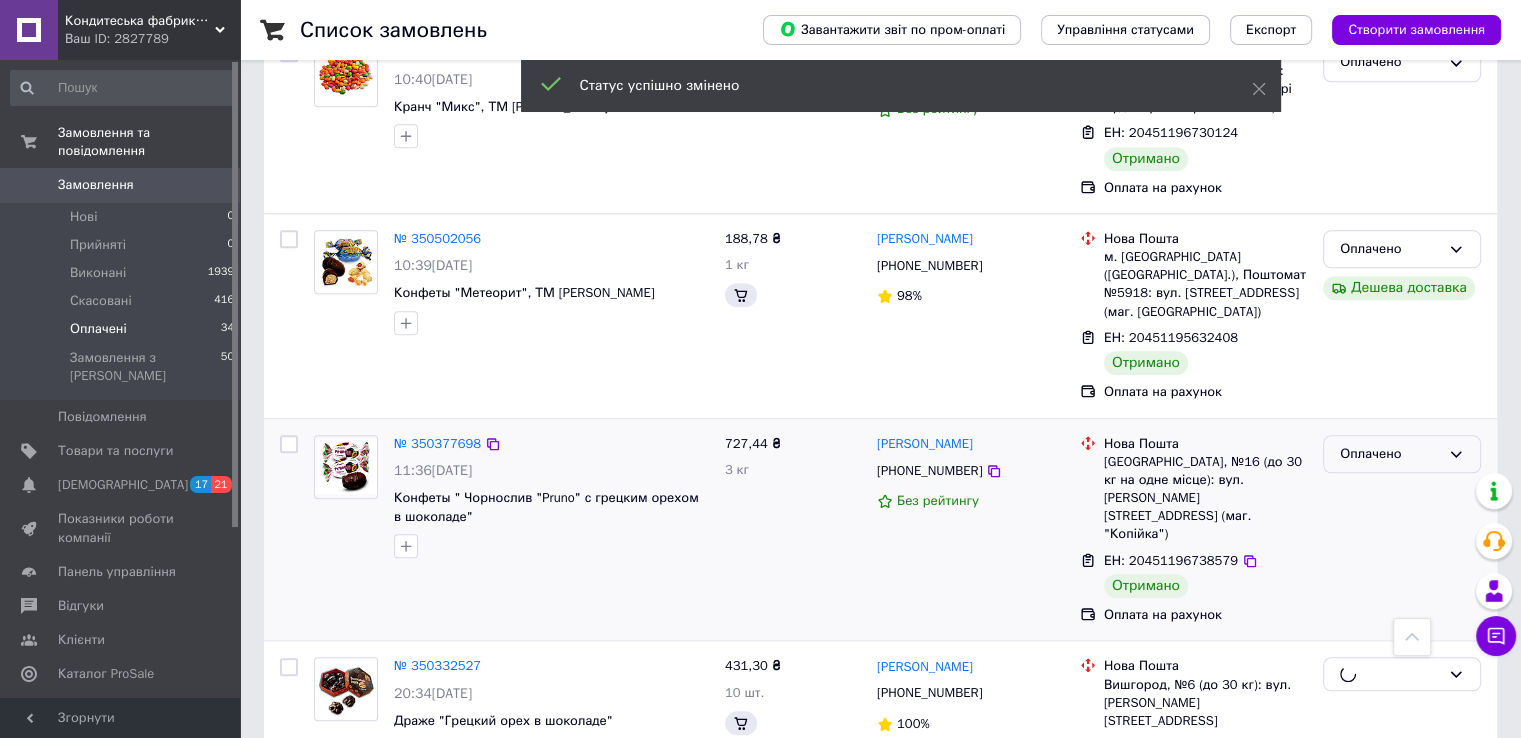 click on "Оплачено" at bounding box center [1402, 454] 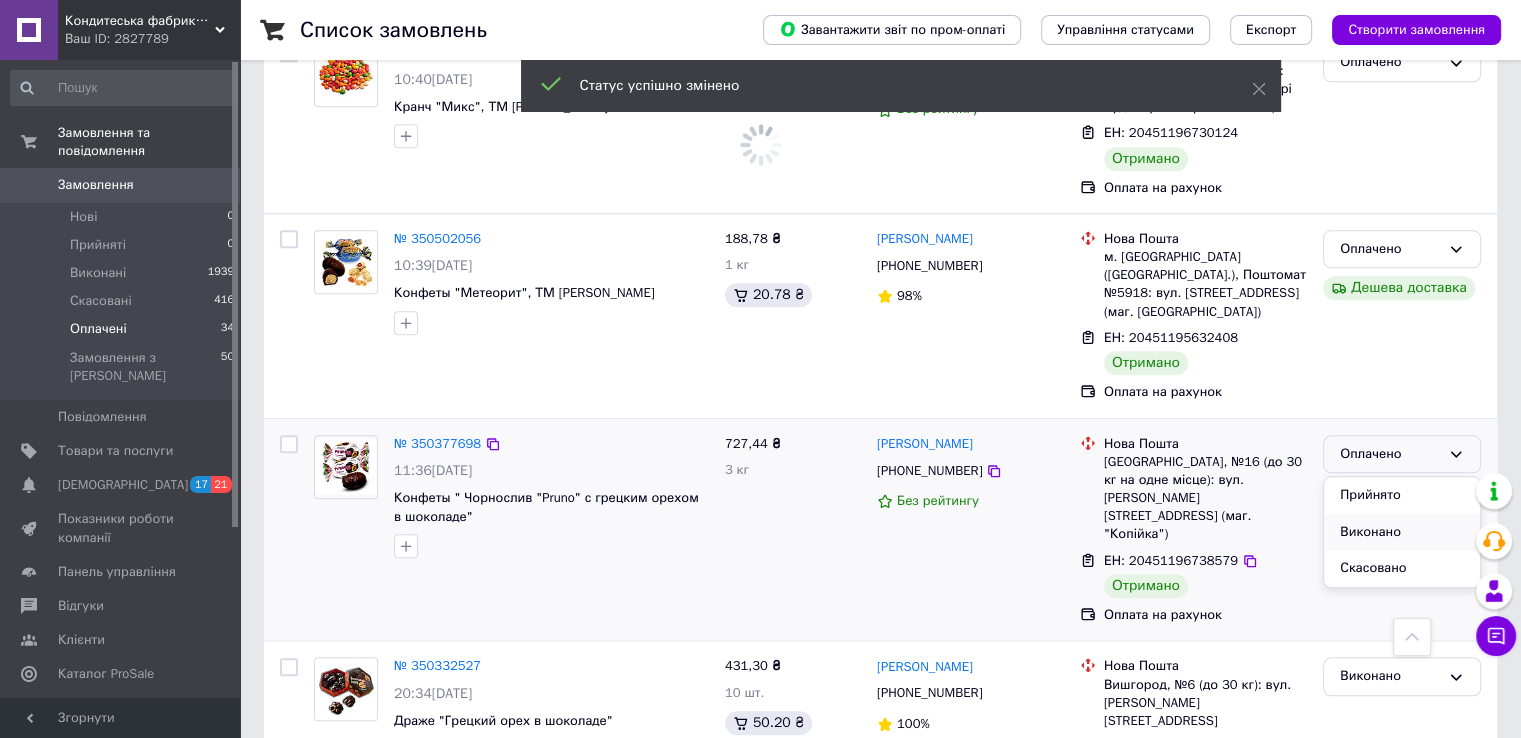click on "Виконано" at bounding box center (1402, 532) 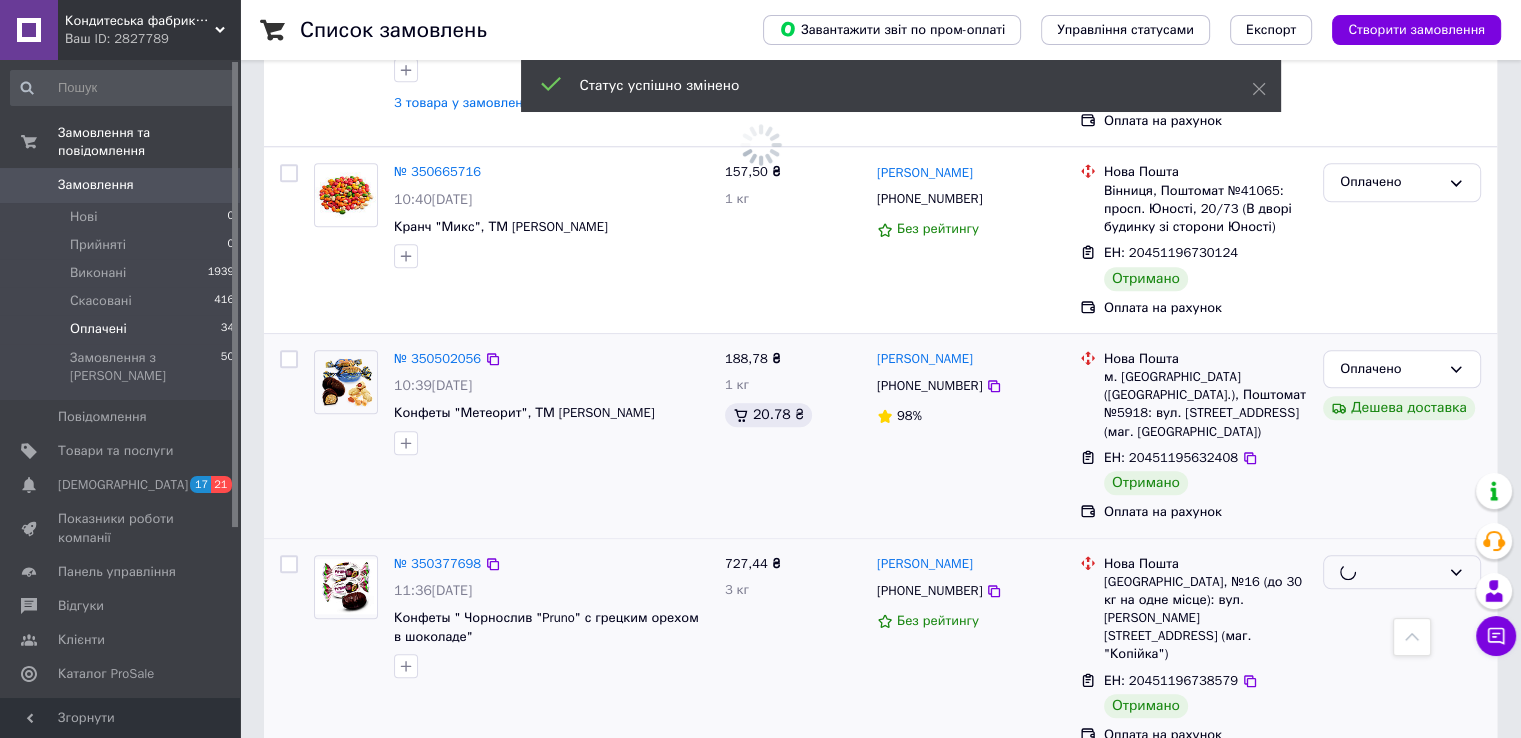 scroll, scrollTop: 1852, scrollLeft: 0, axis: vertical 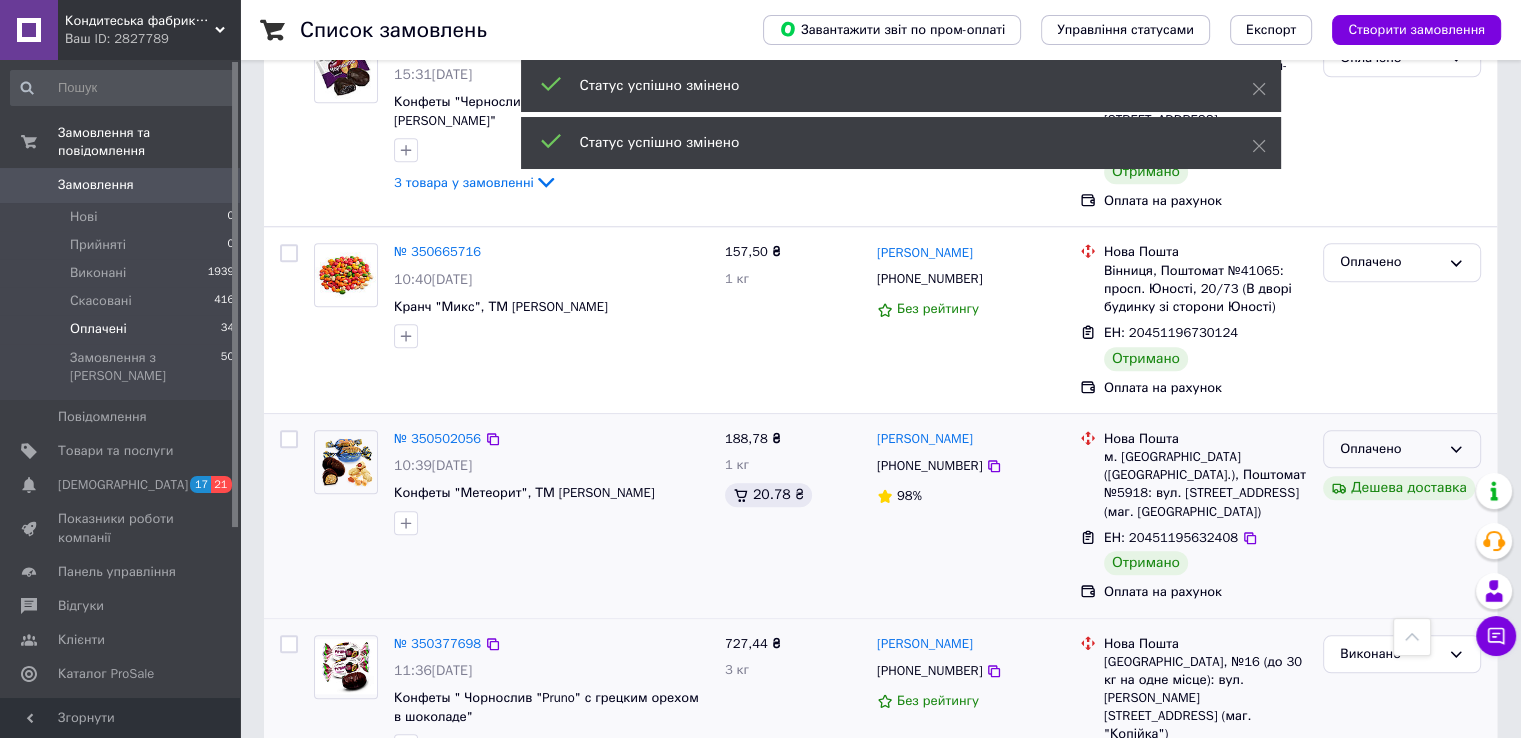 click on "Оплачено" at bounding box center (1402, 449) 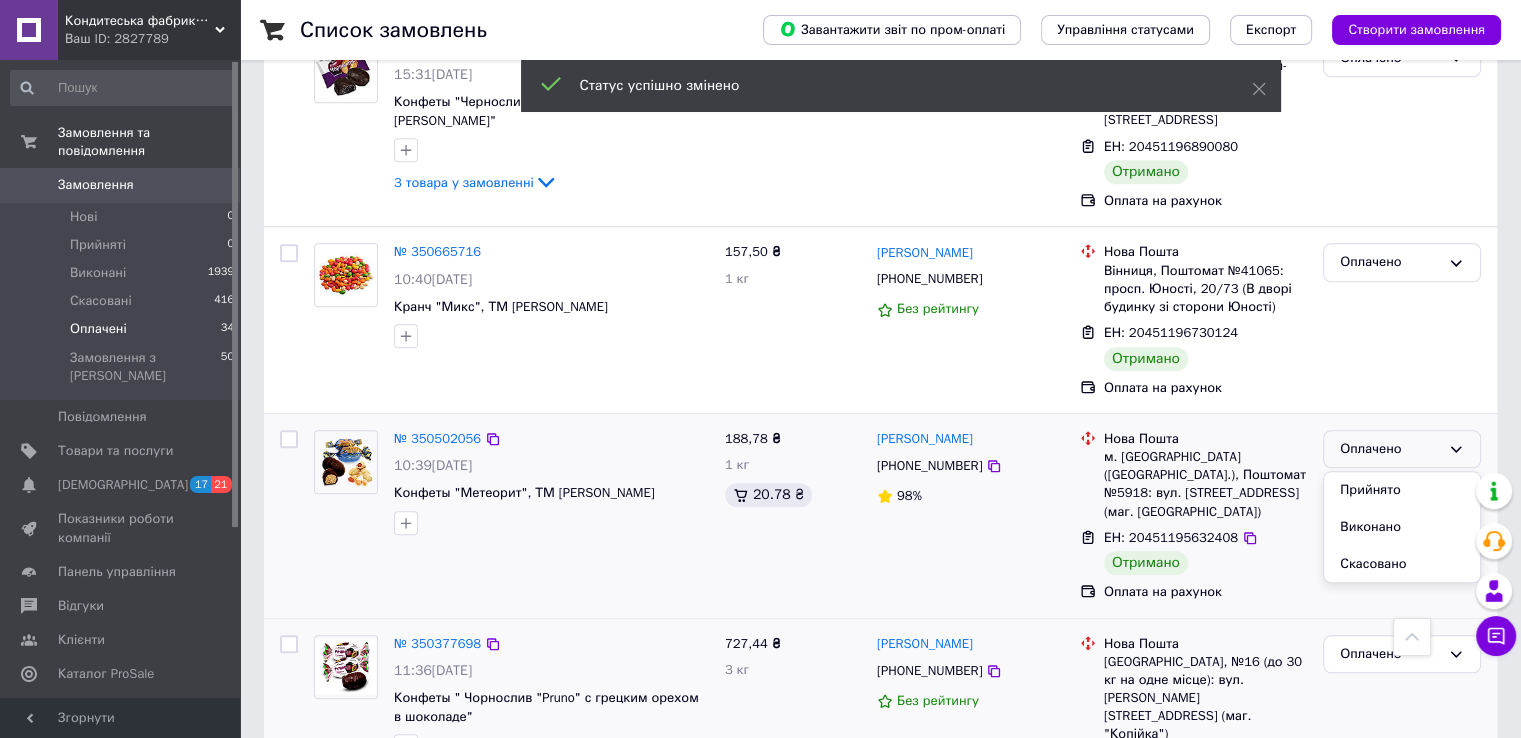 click on "Виконано" at bounding box center (1402, 527) 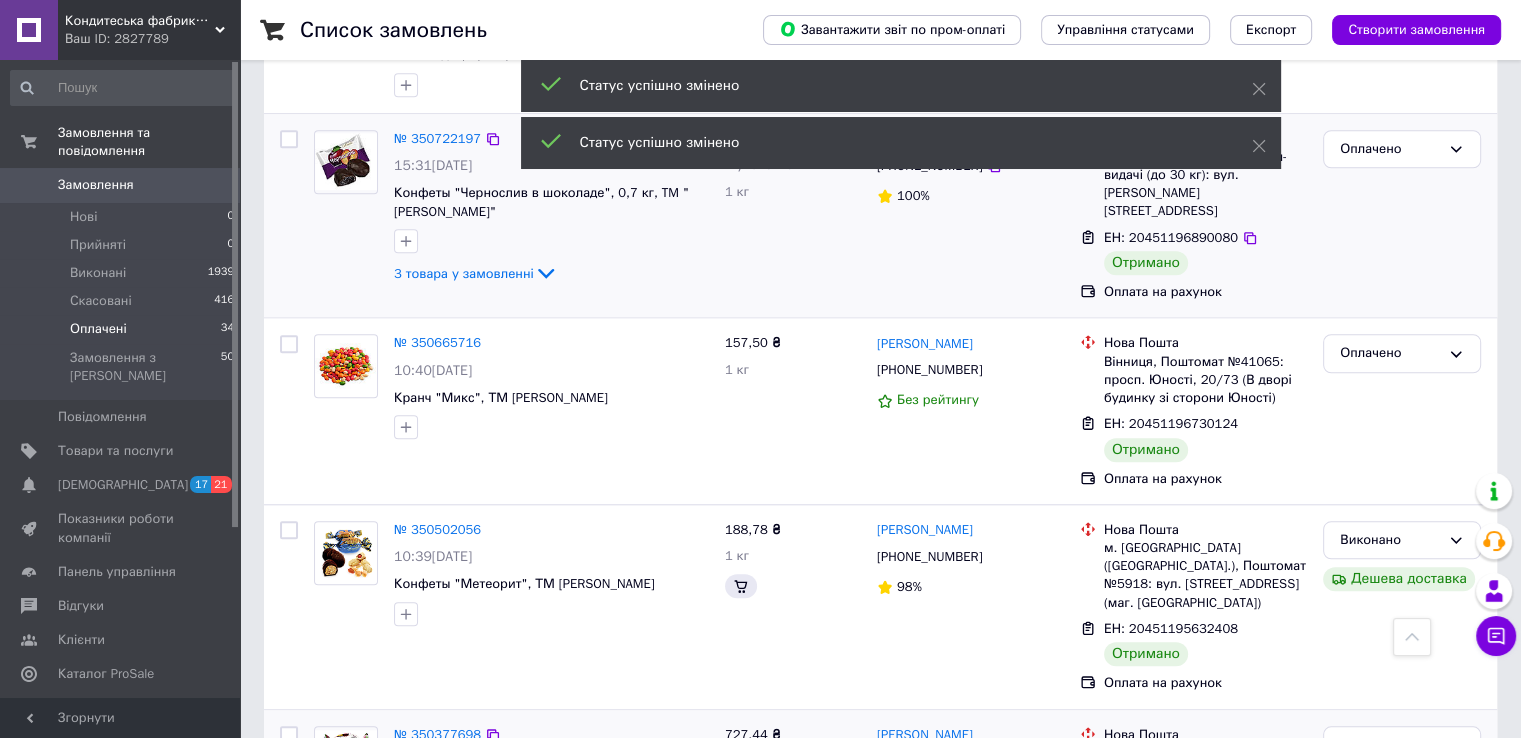 scroll, scrollTop: 1652, scrollLeft: 0, axis: vertical 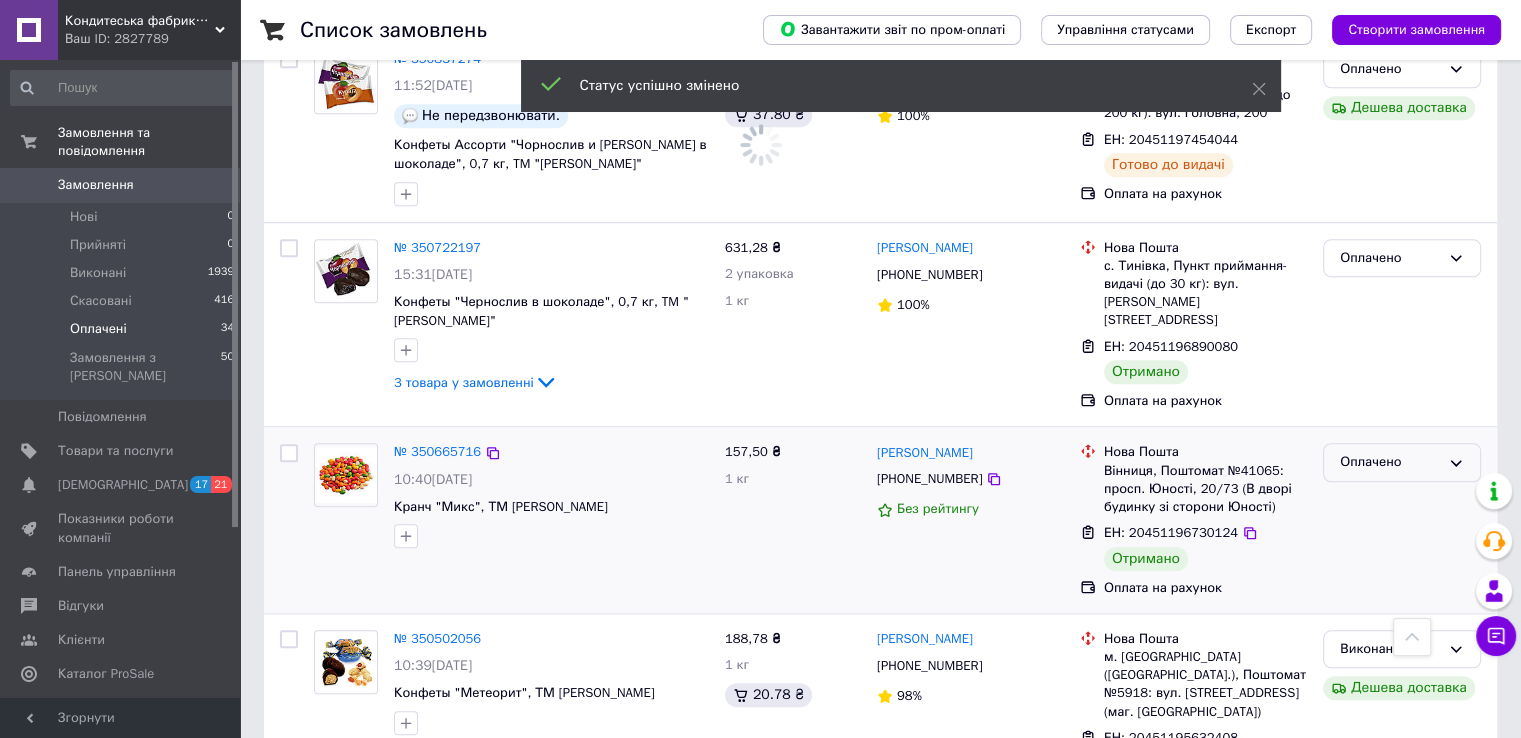 click 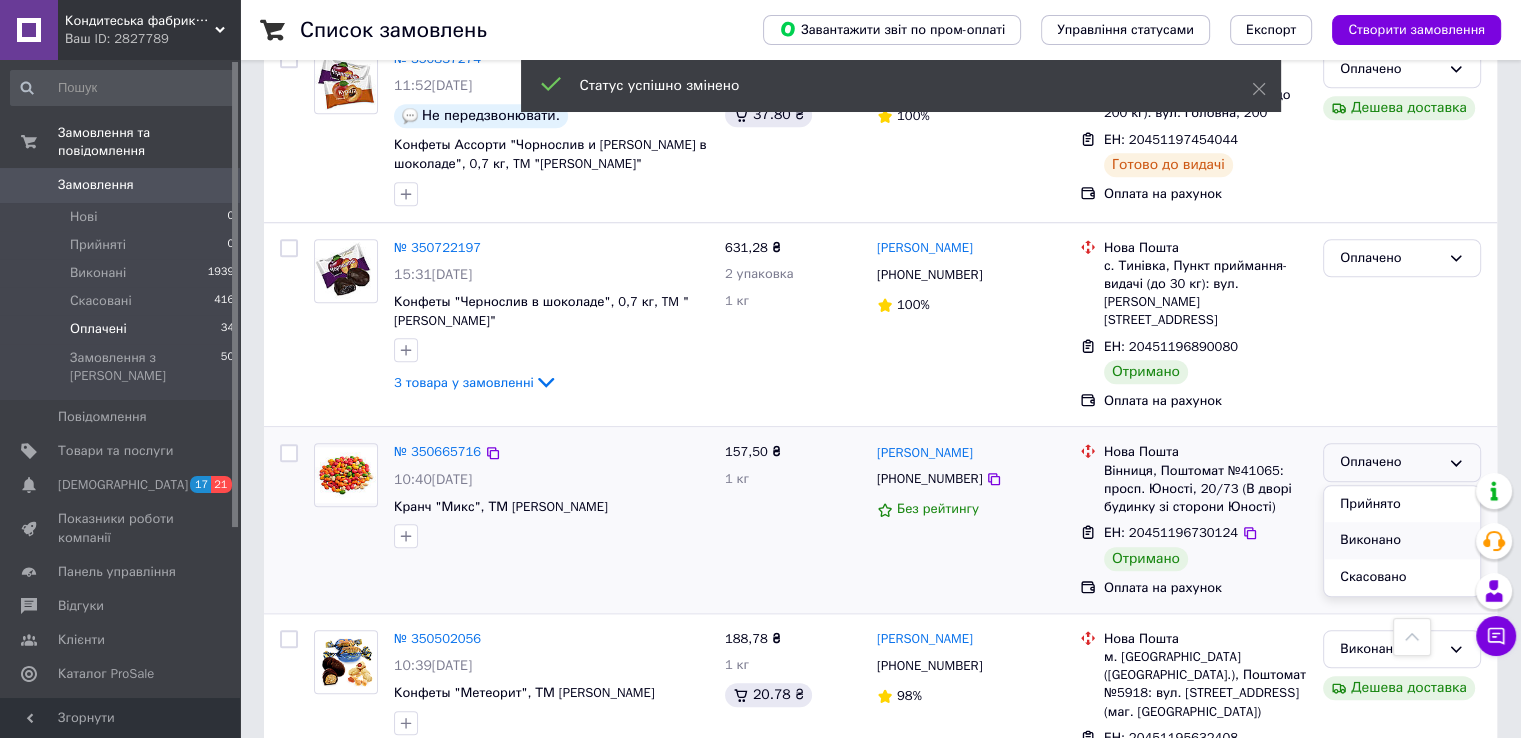 click on "Виконано" at bounding box center [1402, 540] 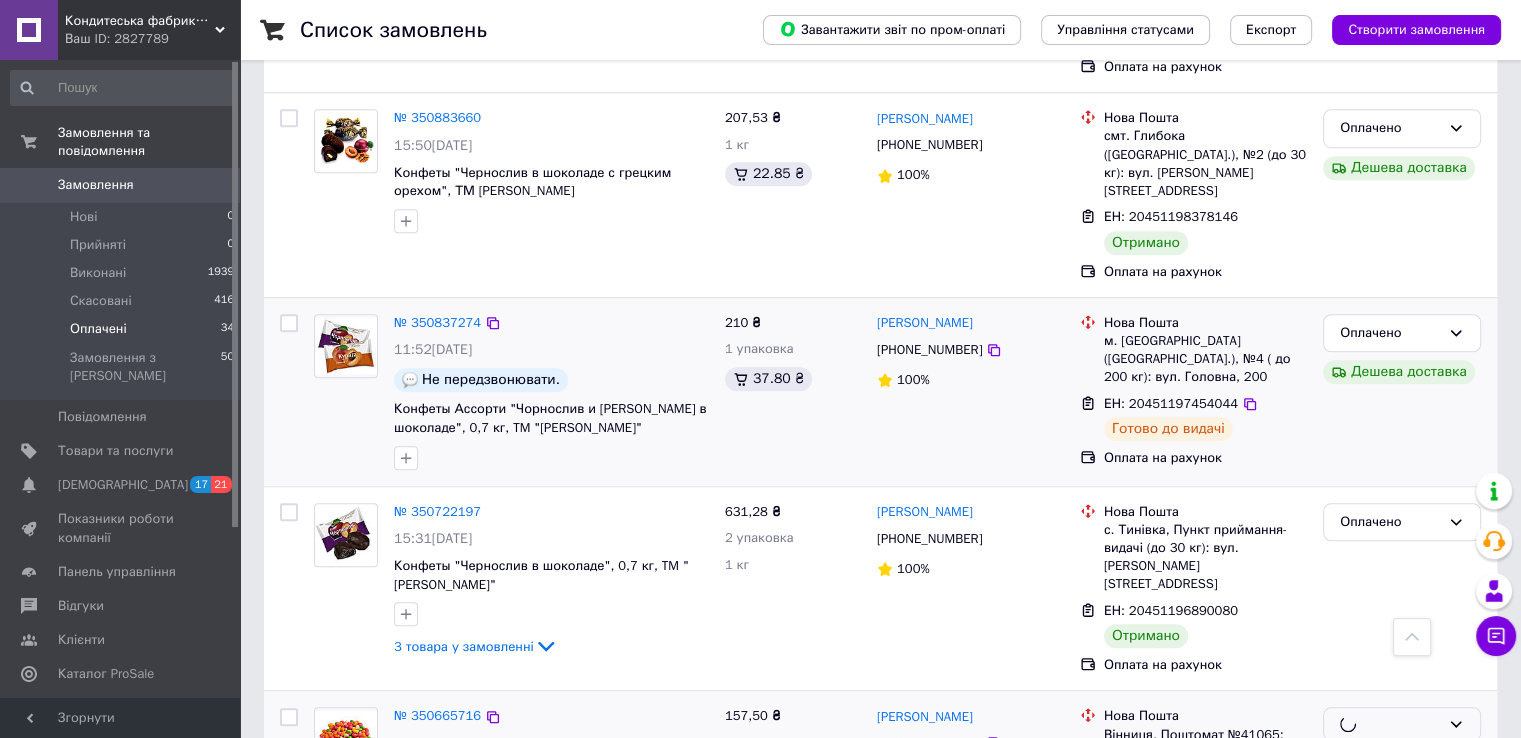 scroll, scrollTop: 1352, scrollLeft: 0, axis: vertical 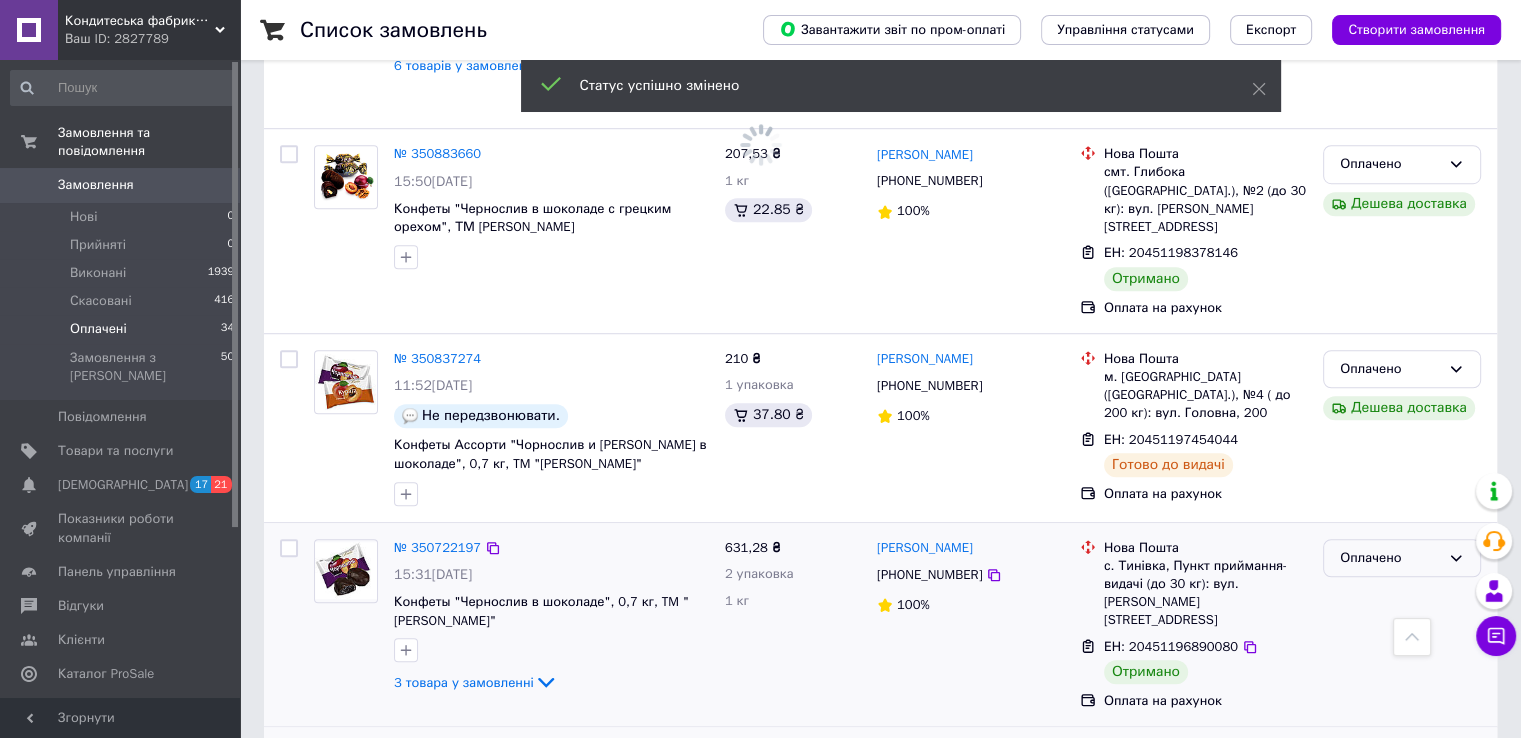 click on "Оплачено" at bounding box center [1402, 558] 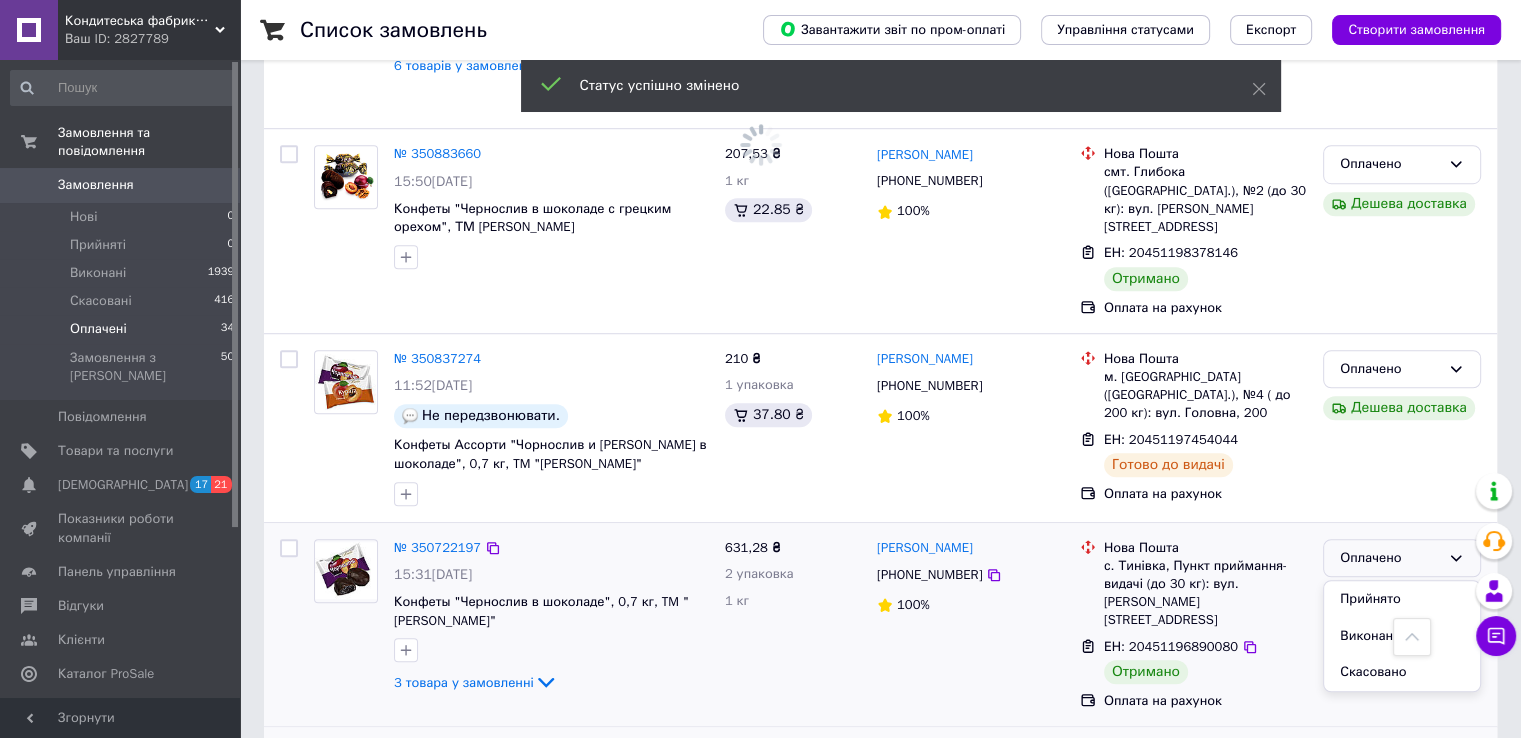 drag, startPoint x: 1361, startPoint y: 523, endPoint x: 1372, endPoint y: 479, distance: 45.35416 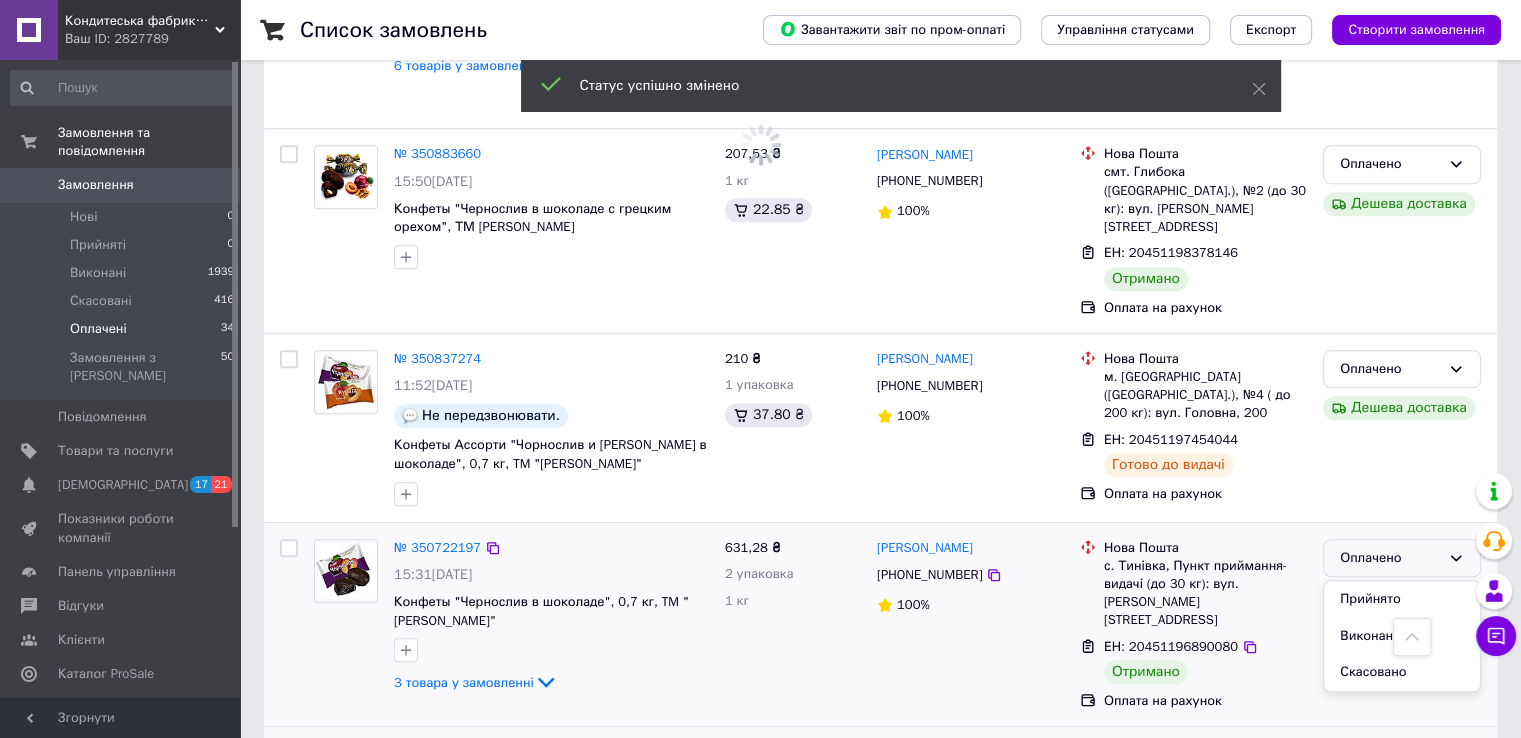 click on "Виконано" at bounding box center [1402, 636] 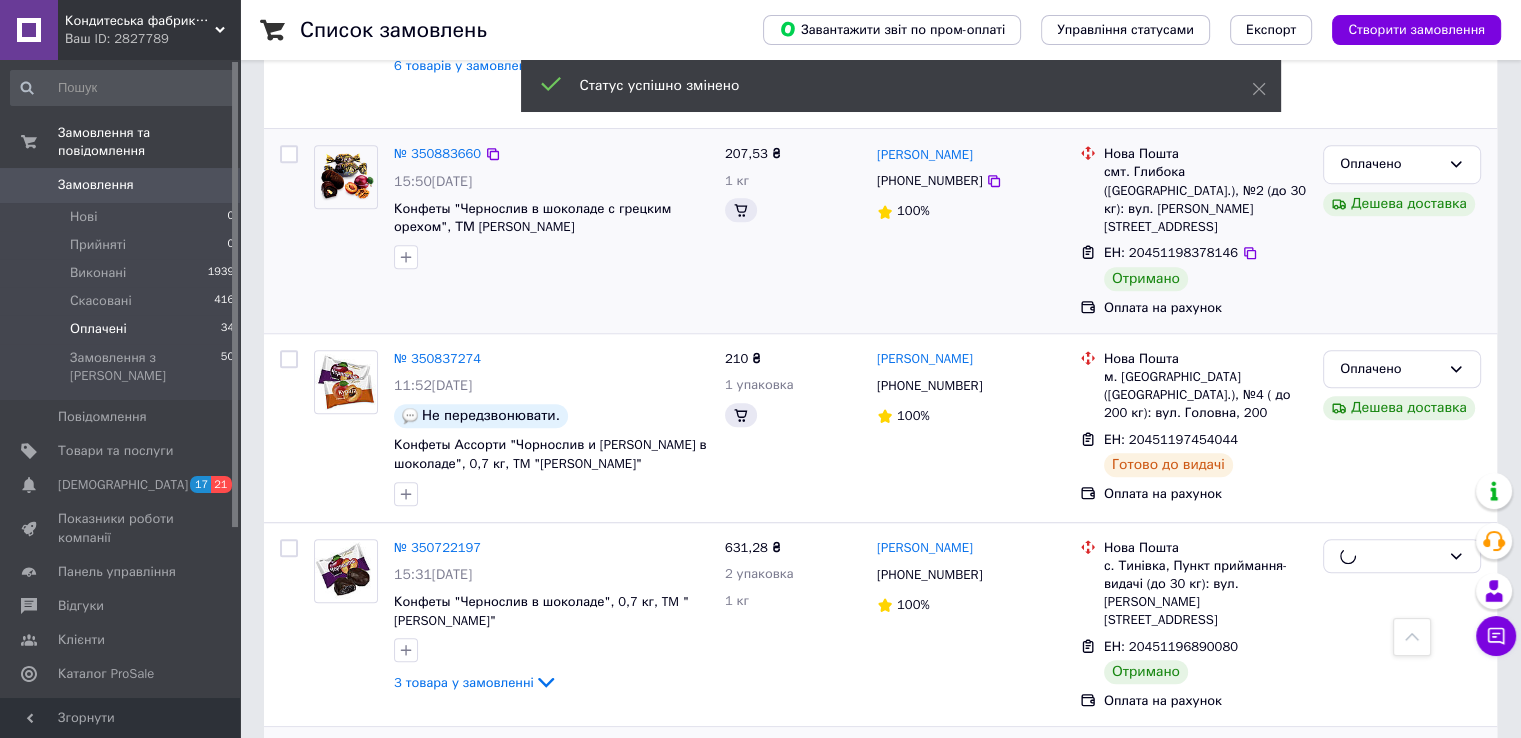 scroll, scrollTop: 1152, scrollLeft: 0, axis: vertical 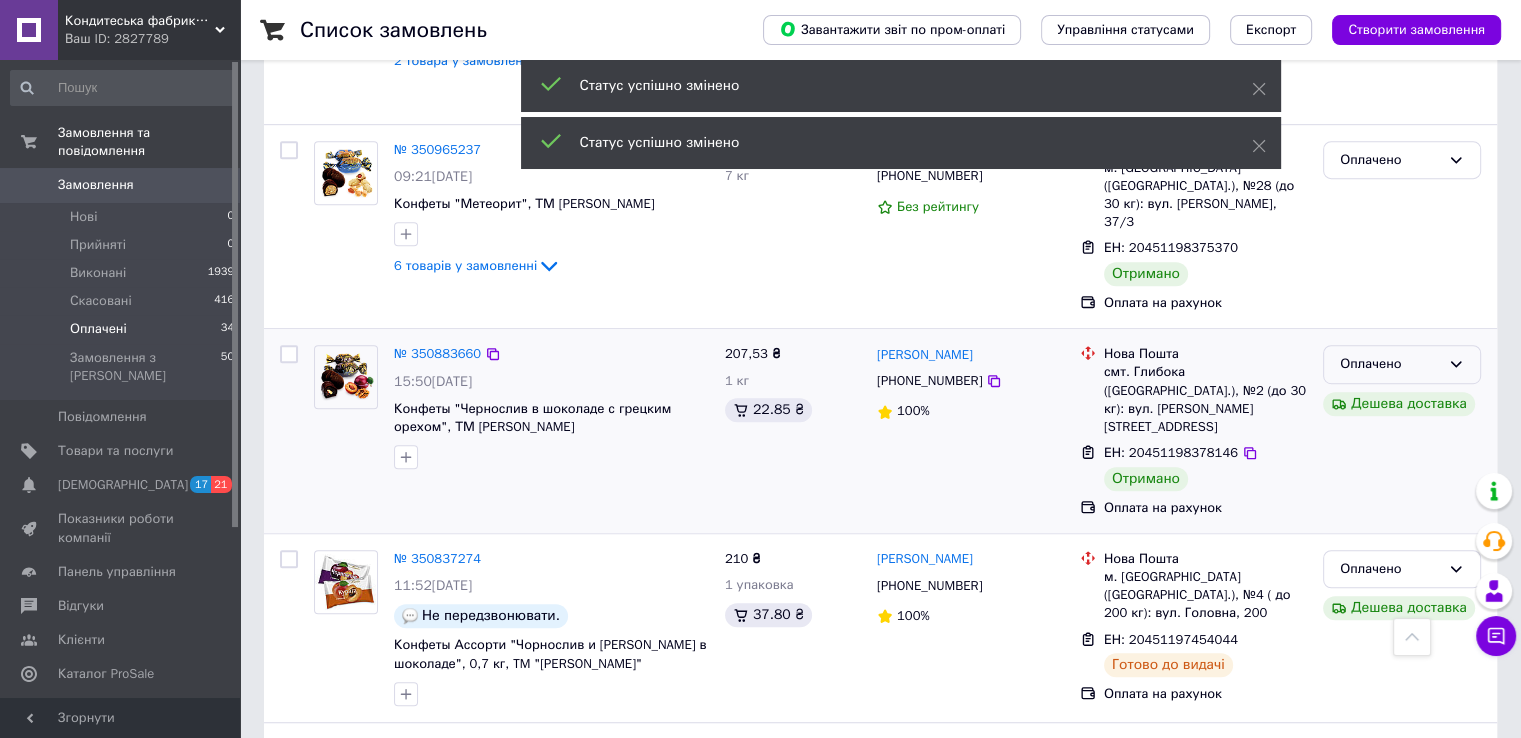 click 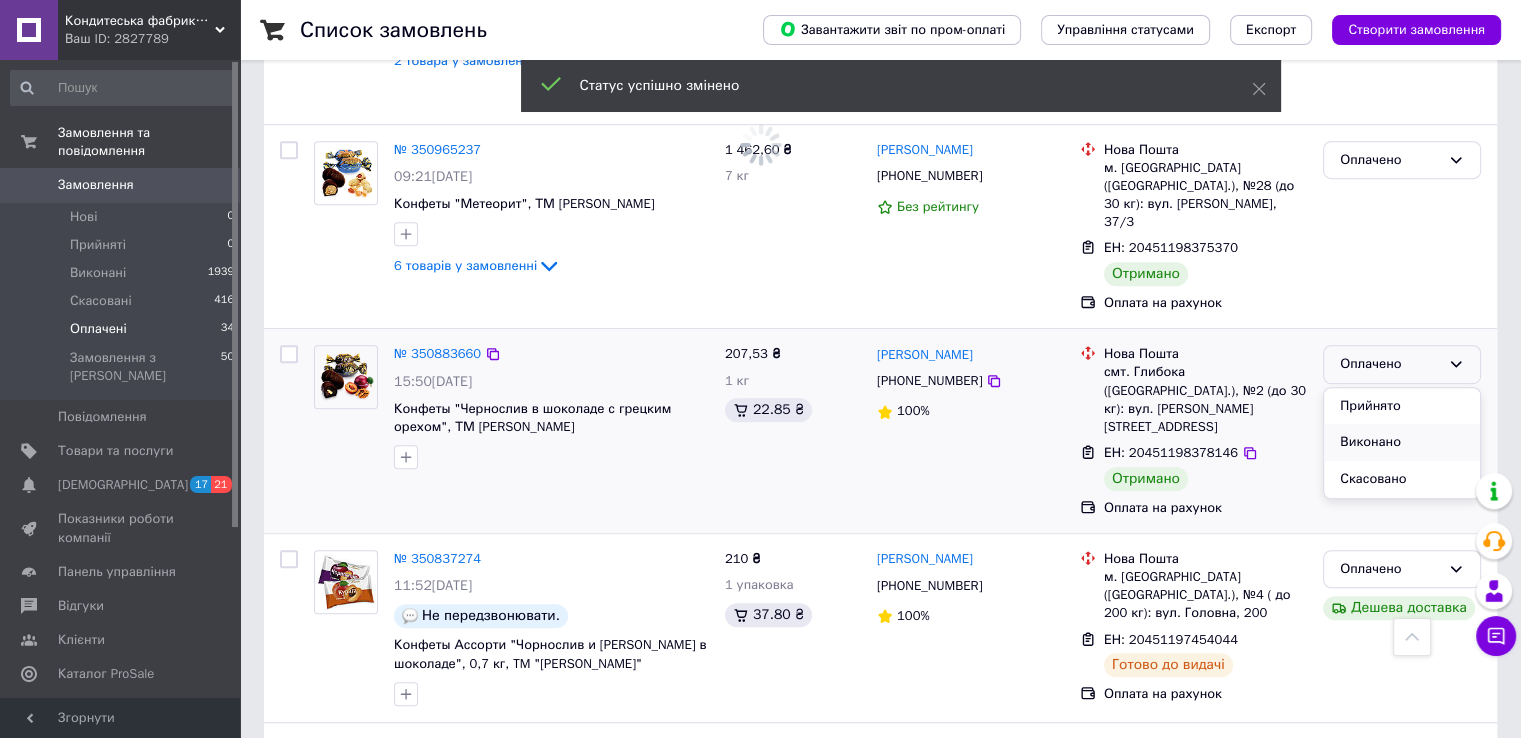 click on "Виконано" at bounding box center (1402, 442) 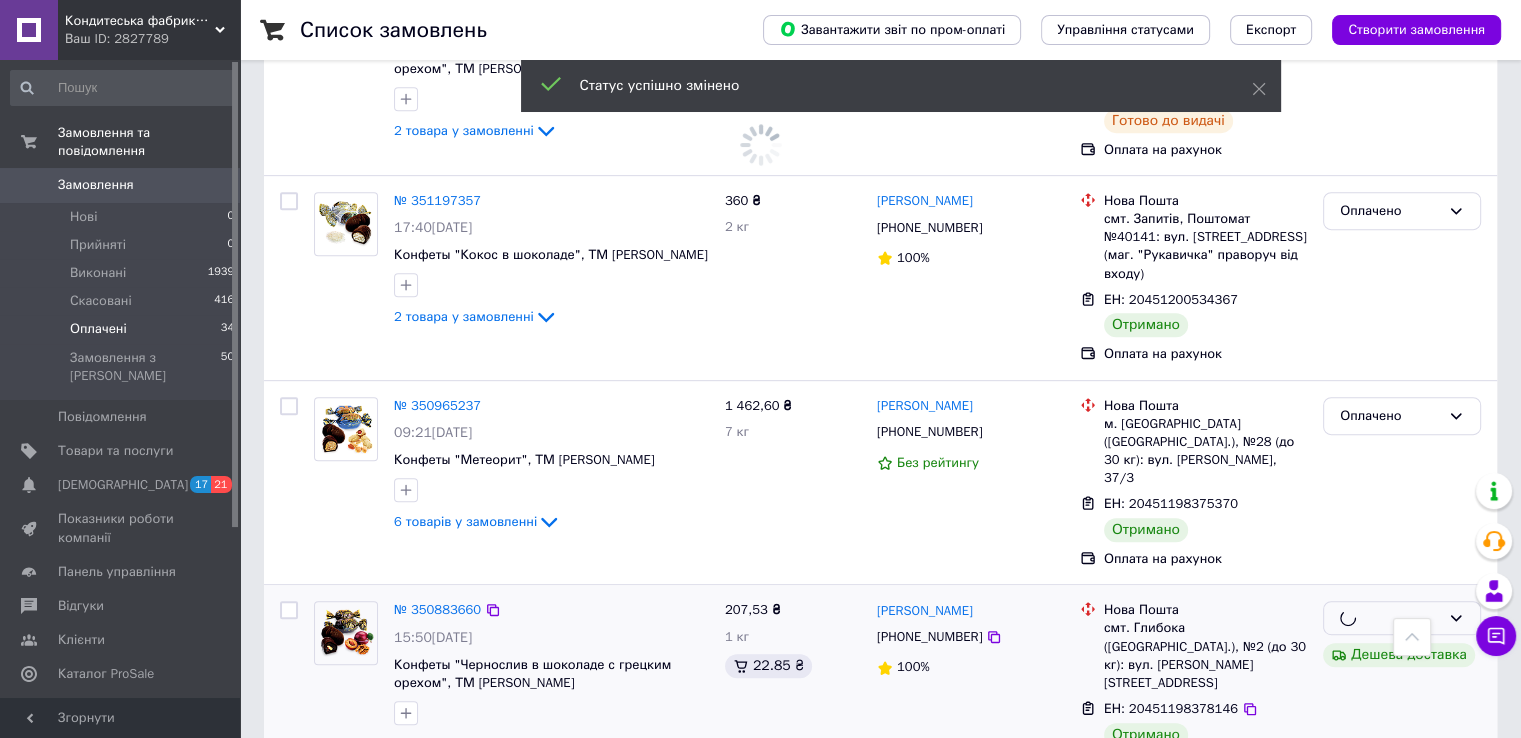 scroll, scrollTop: 852, scrollLeft: 0, axis: vertical 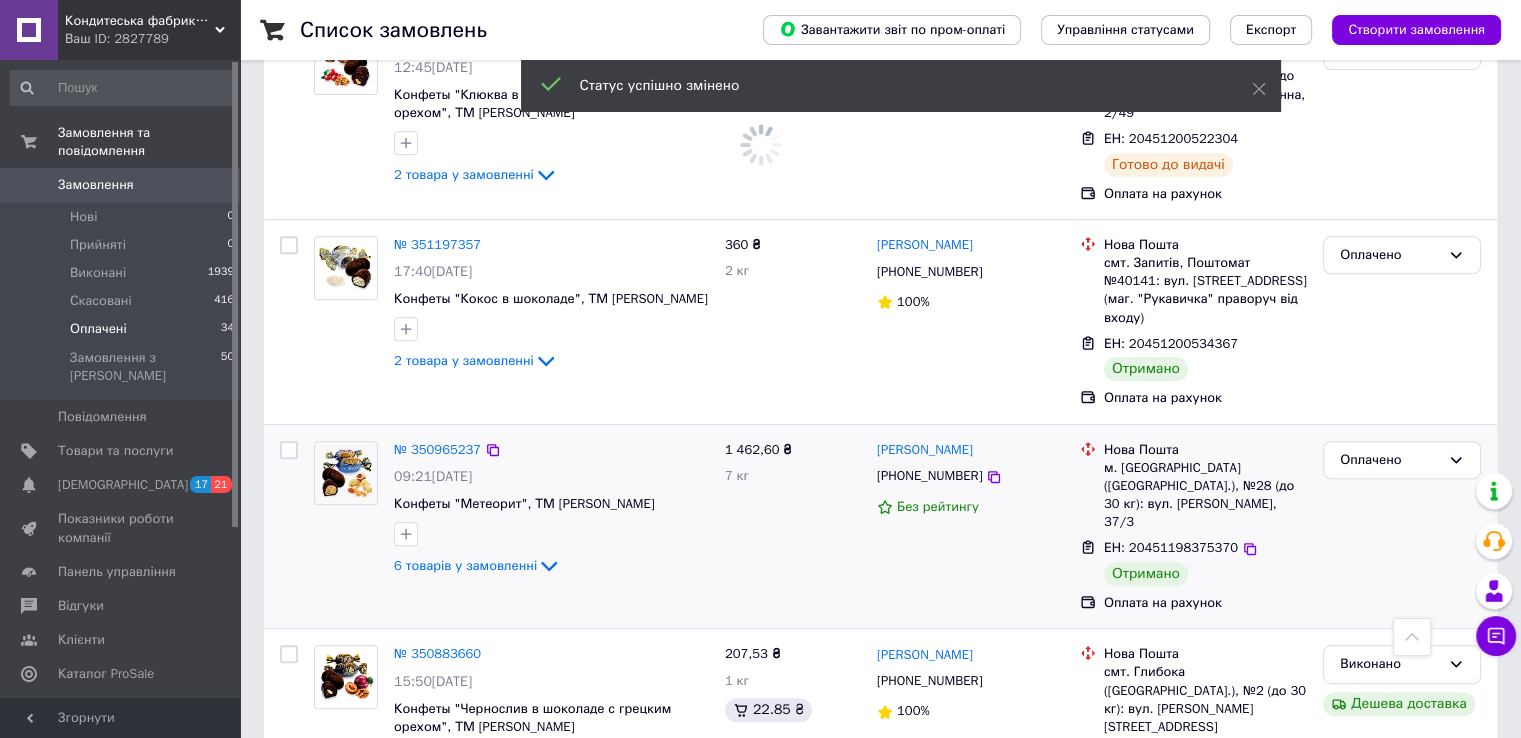 drag, startPoint x: 1454, startPoint y: 375, endPoint x: 1436, endPoint y: 406, distance: 35.846897 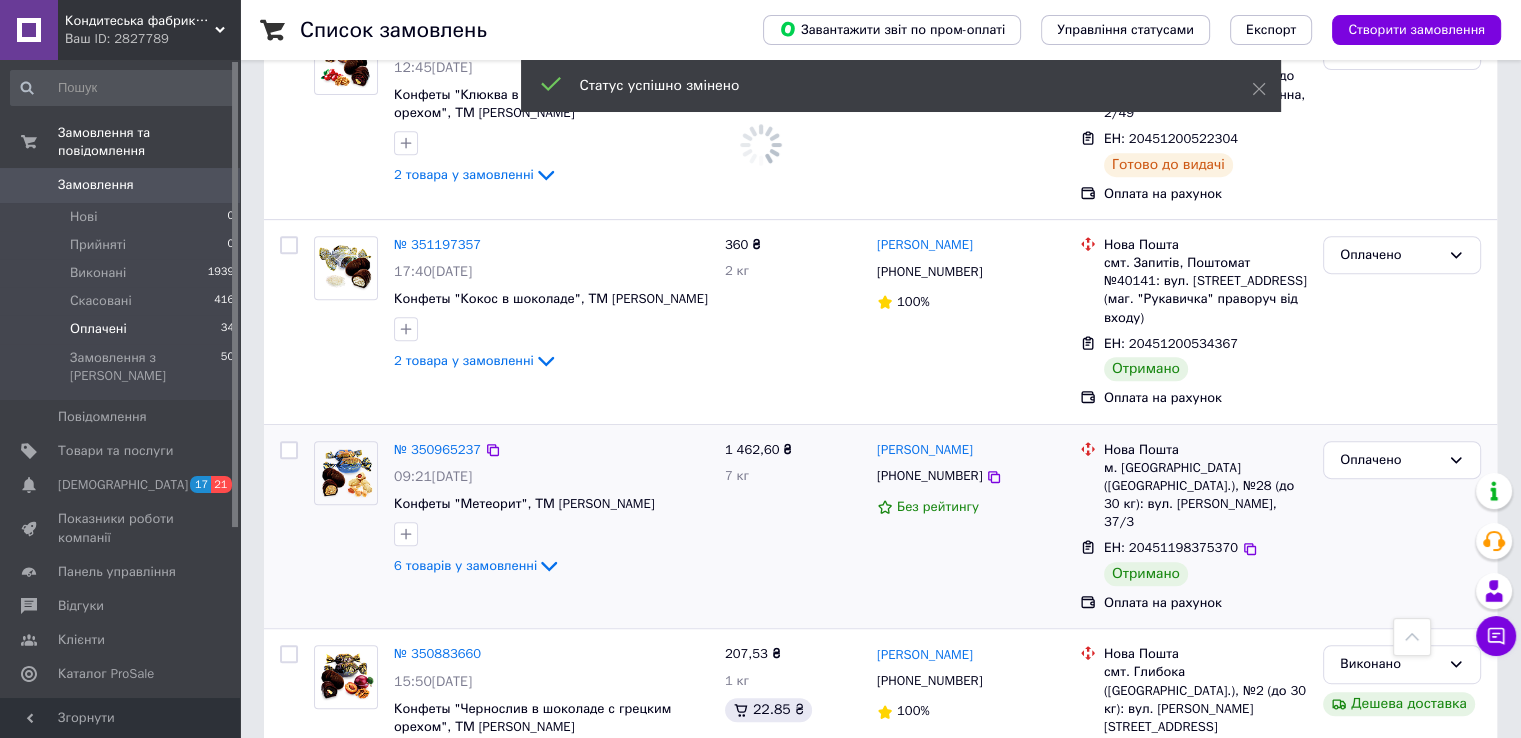 click on "Оплачено" at bounding box center (1402, 460) 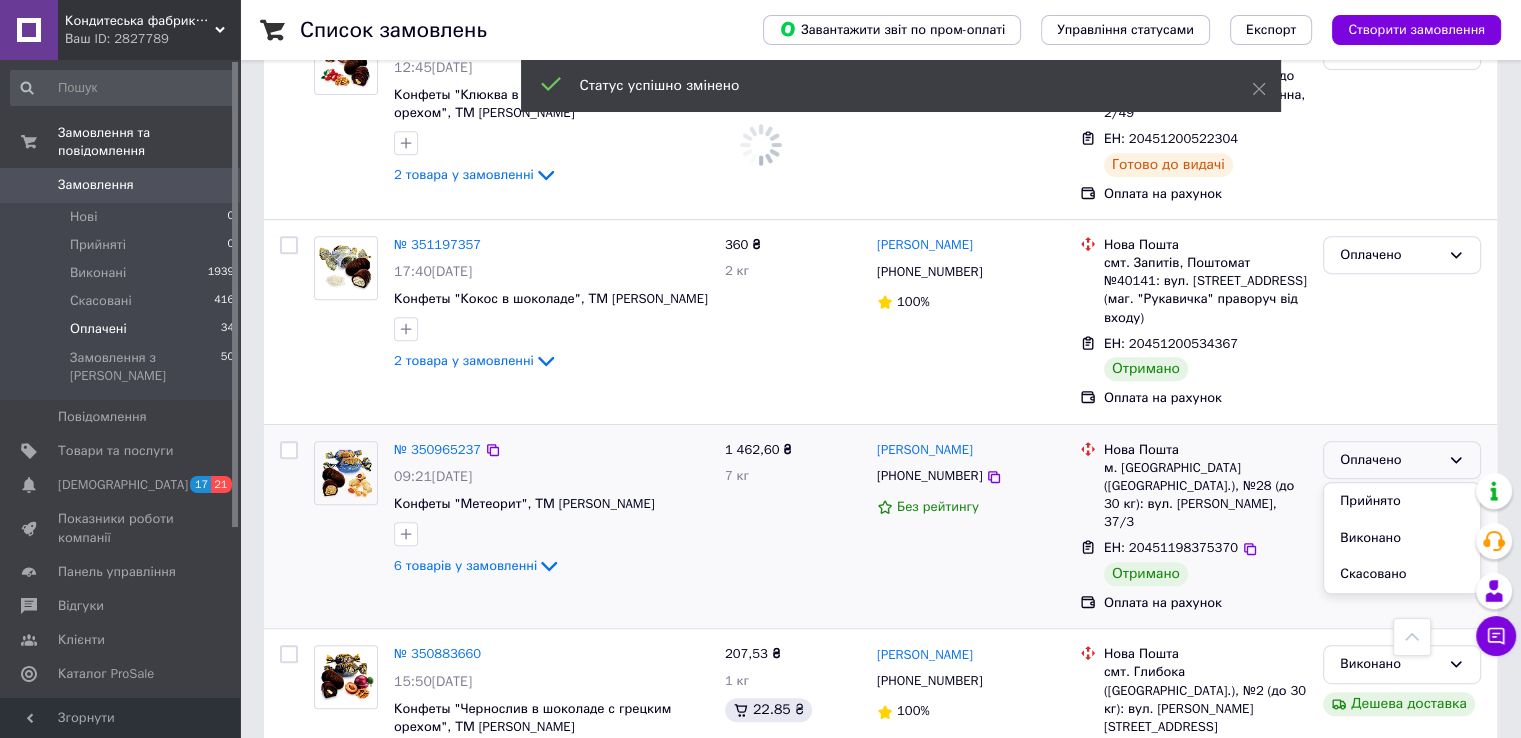 click on "Виконано" at bounding box center [1402, 538] 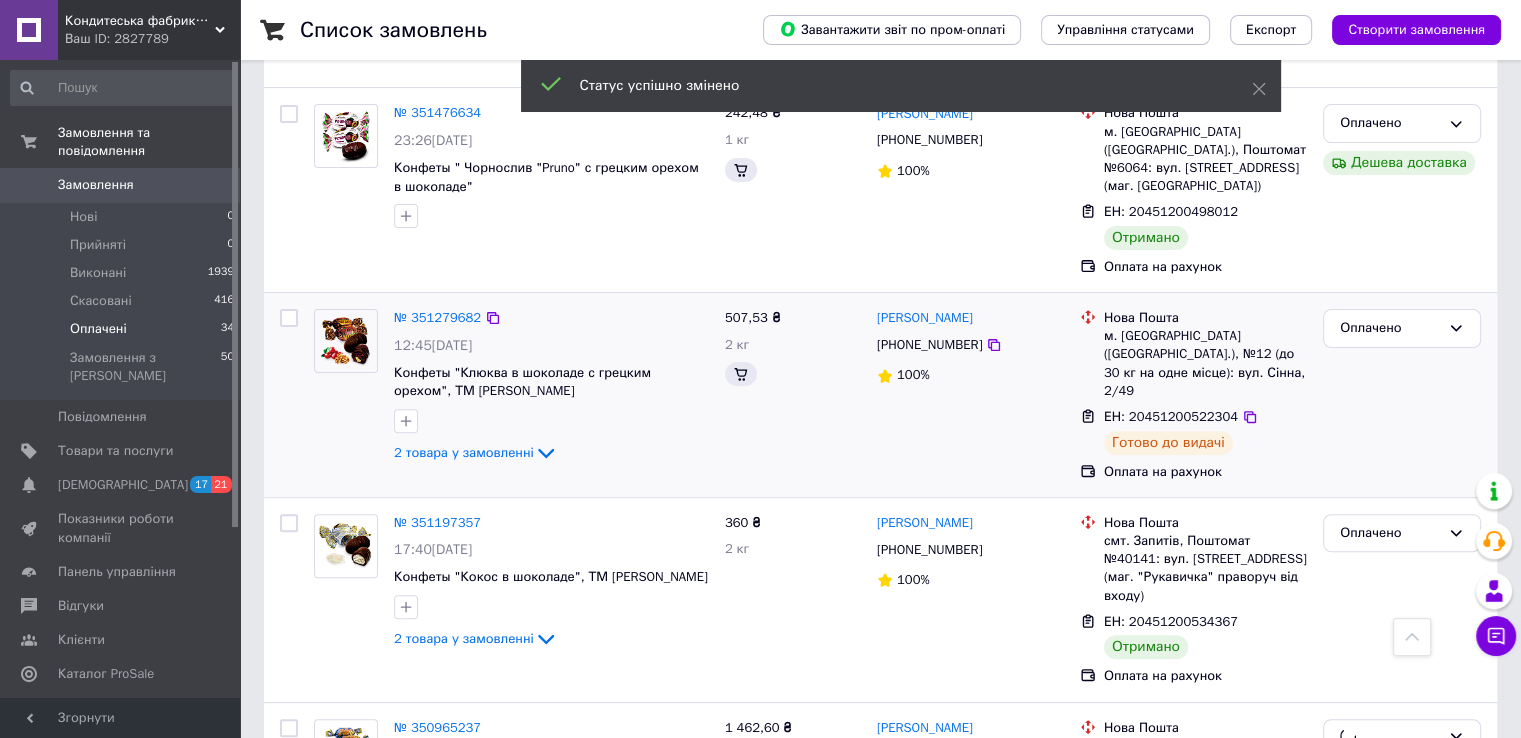 scroll, scrollTop: 552, scrollLeft: 0, axis: vertical 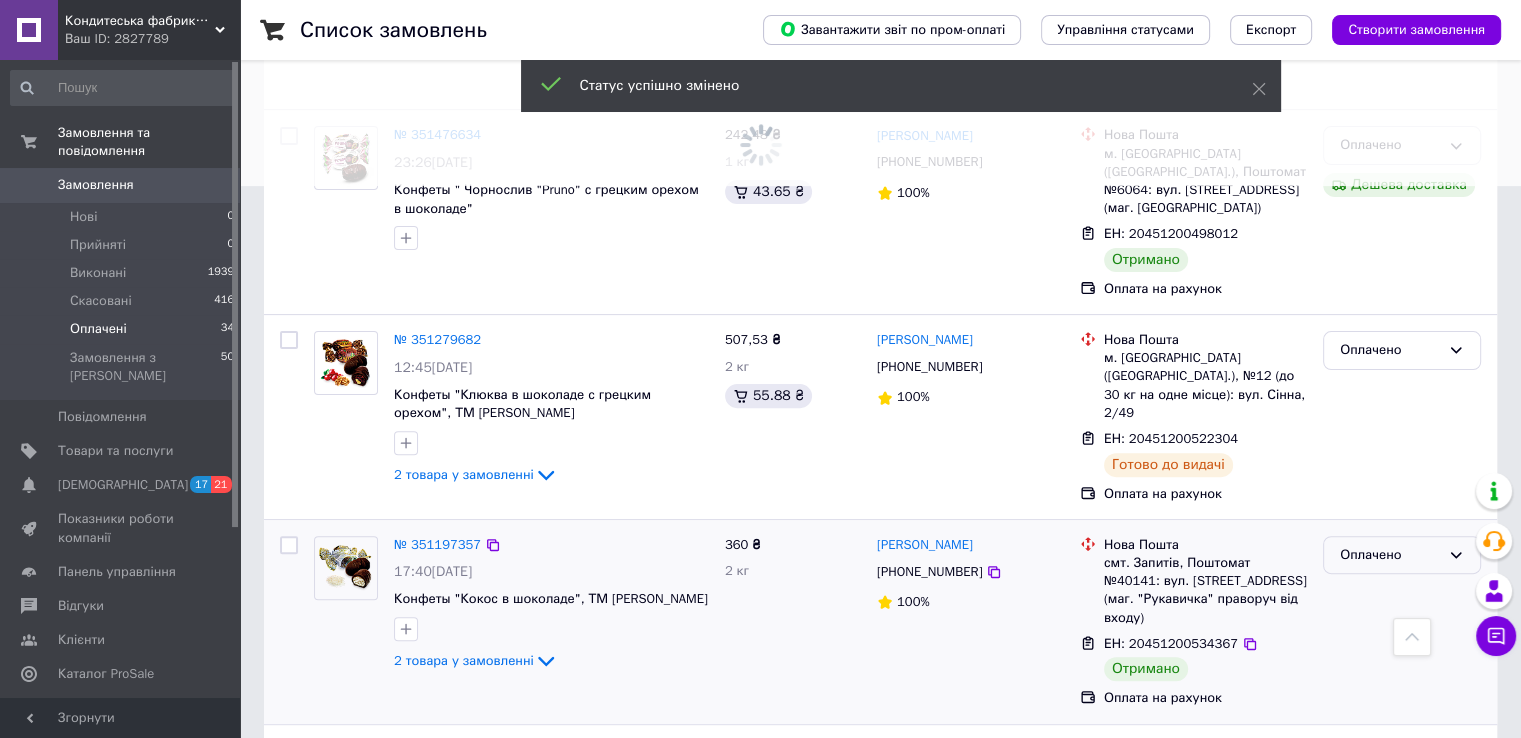 click on "Оплачено" at bounding box center [1390, 555] 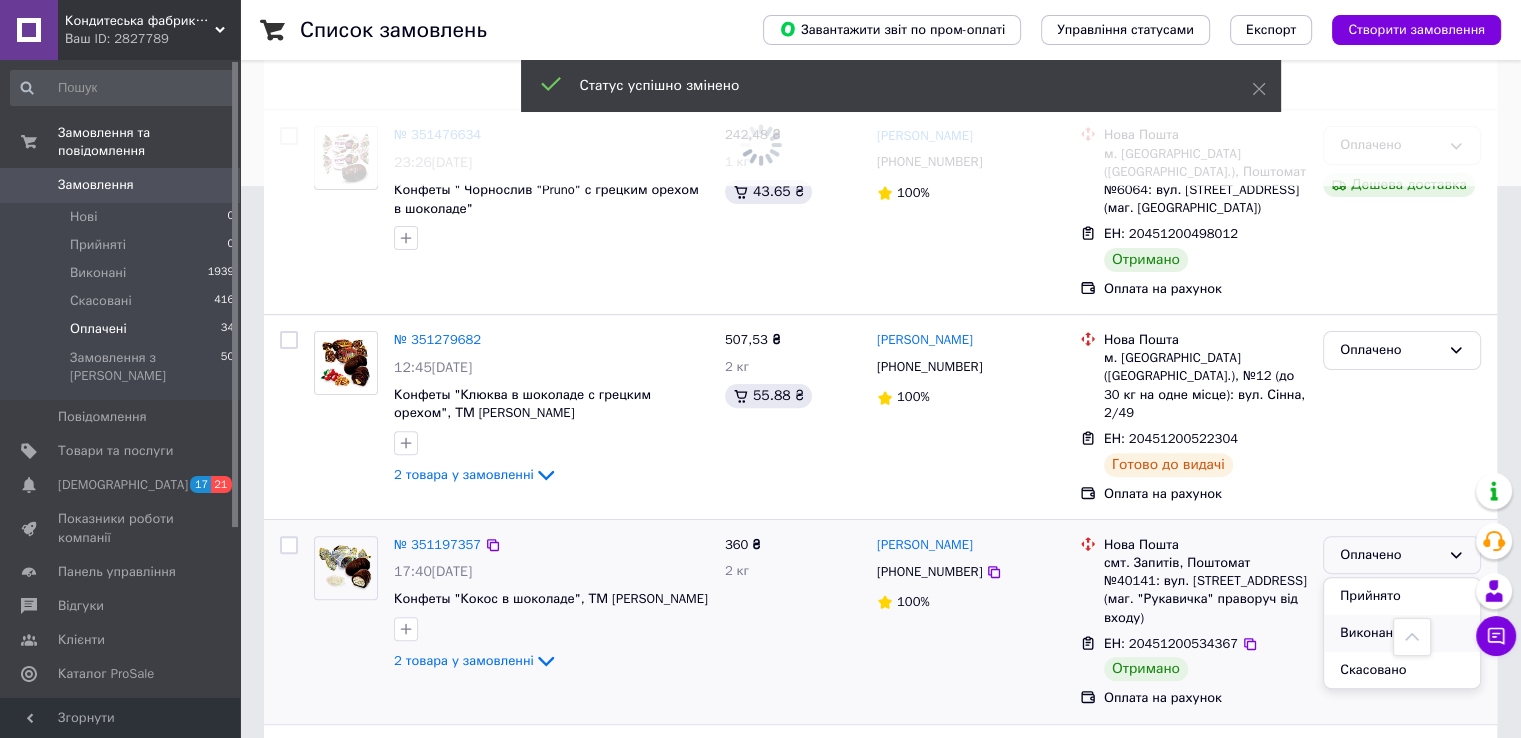 click on "Виконано" at bounding box center [1402, 633] 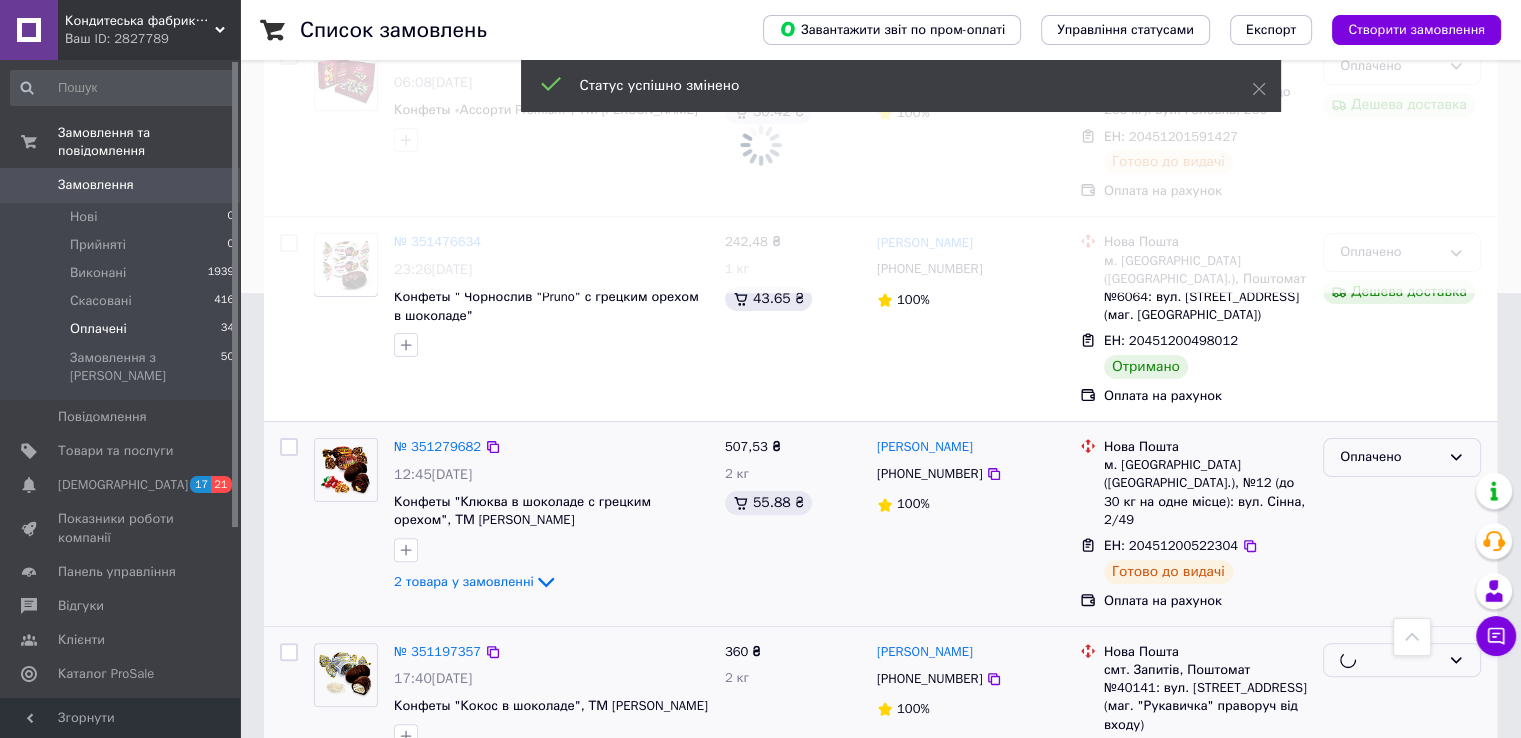 scroll, scrollTop: 352, scrollLeft: 0, axis: vertical 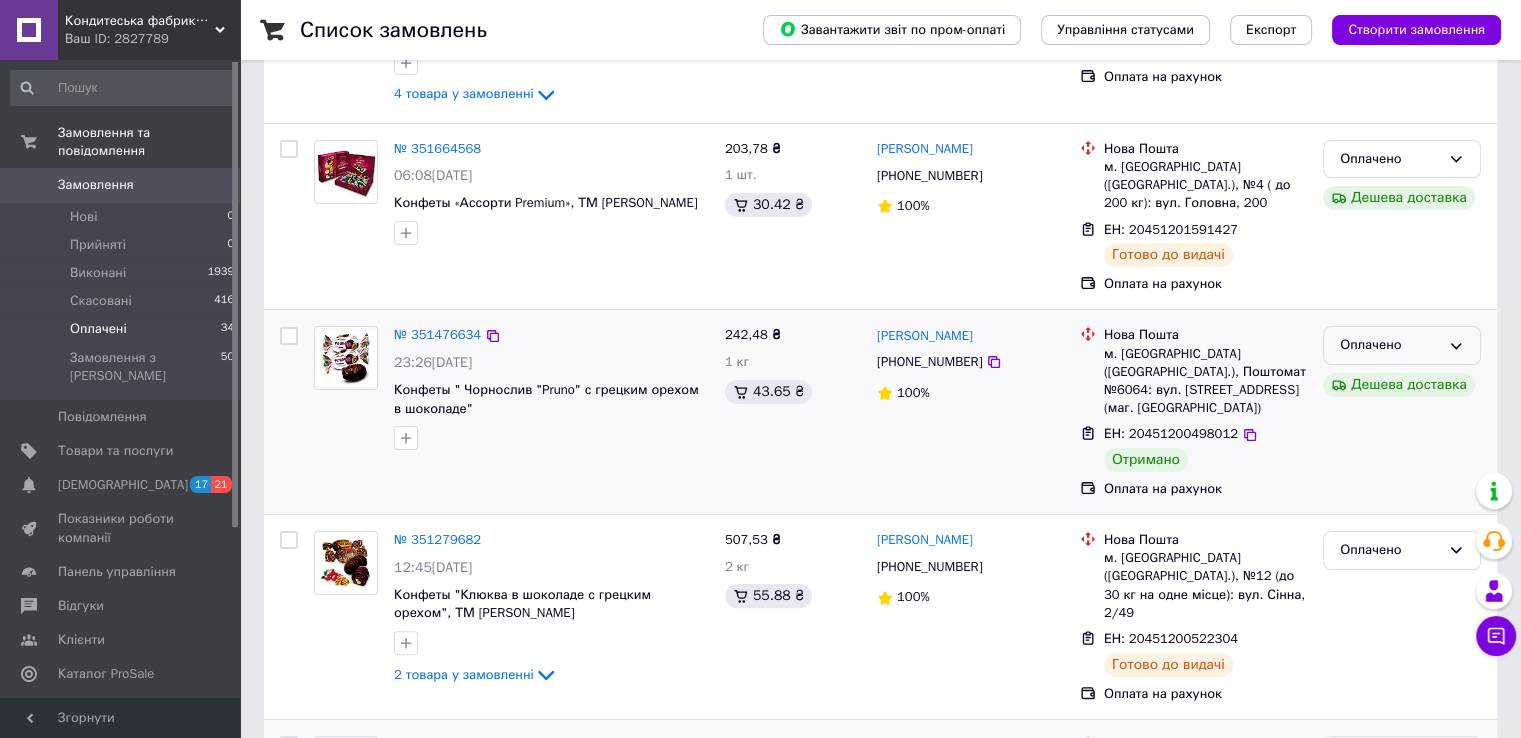 click on "Оплачено" at bounding box center [1402, 345] 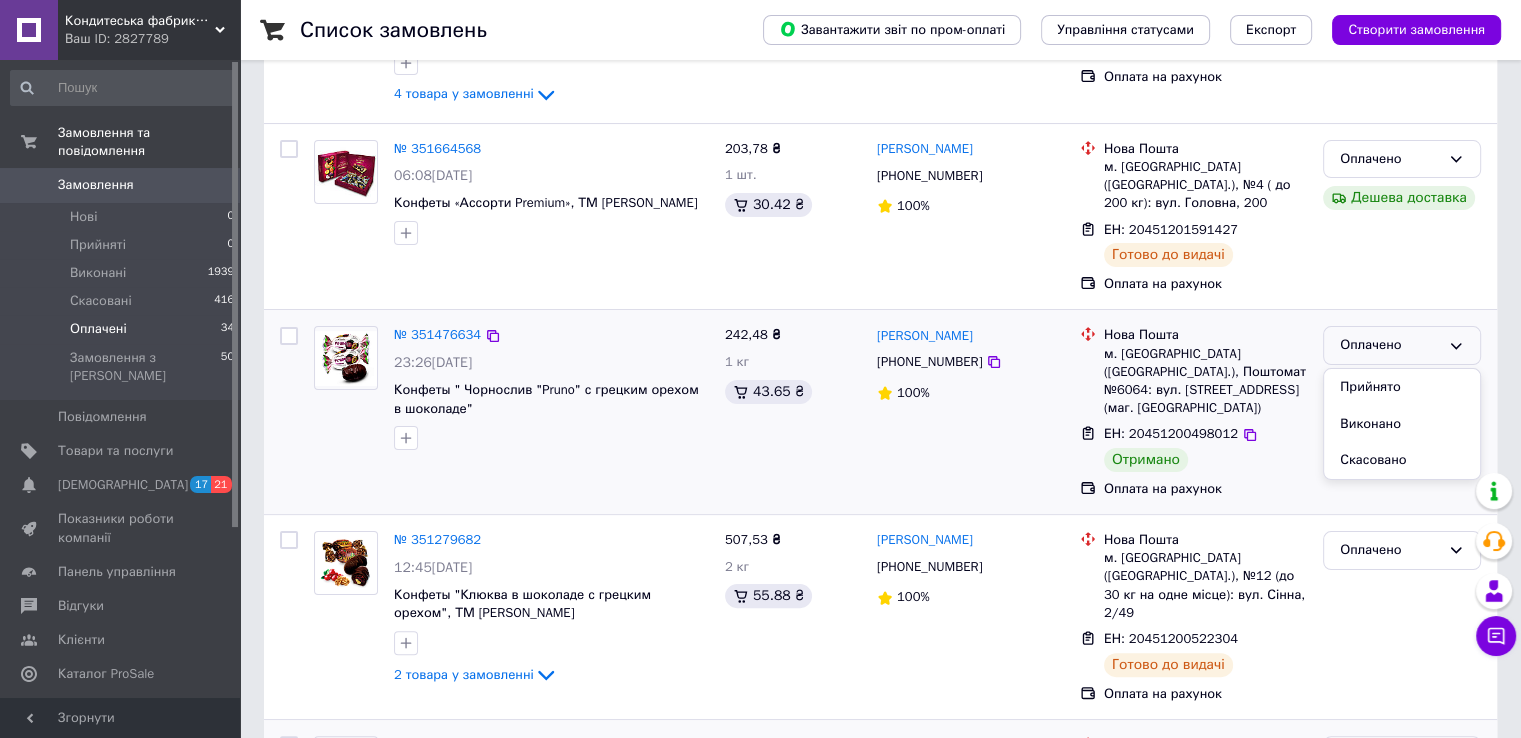 click on "Виконано" at bounding box center (1402, 424) 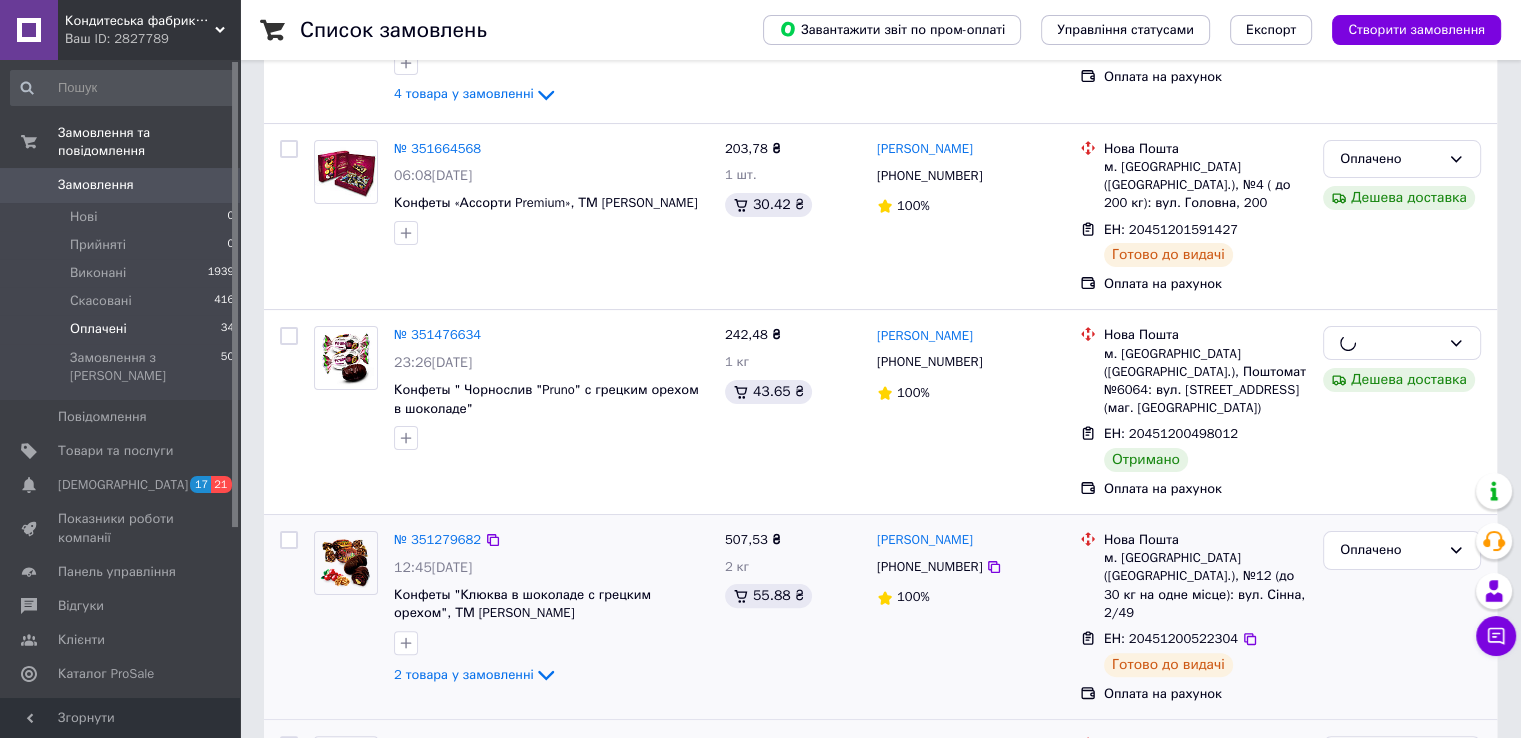 scroll, scrollTop: 0, scrollLeft: 0, axis: both 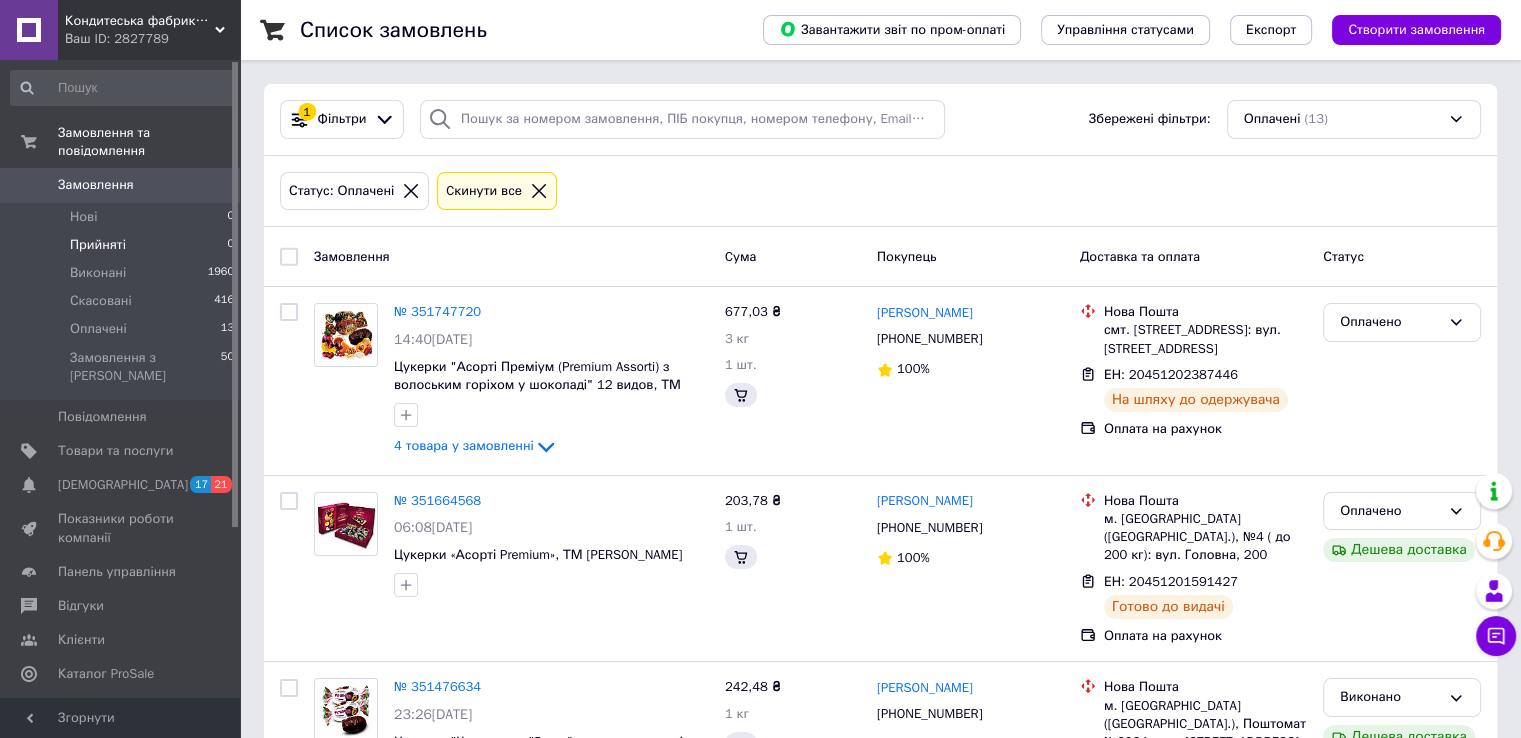 click on "Прийняті" at bounding box center (98, 245) 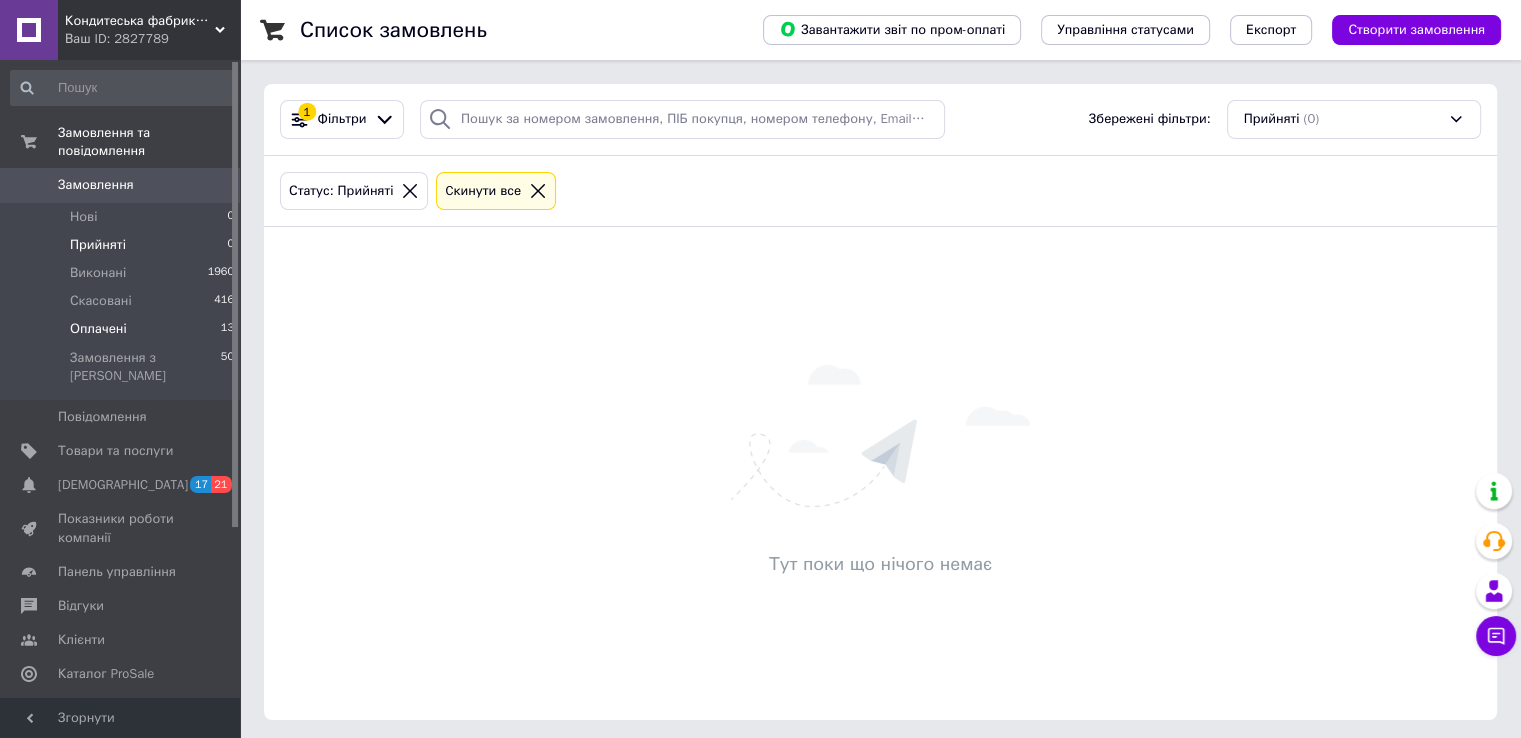 click on "Оплачені" at bounding box center [98, 329] 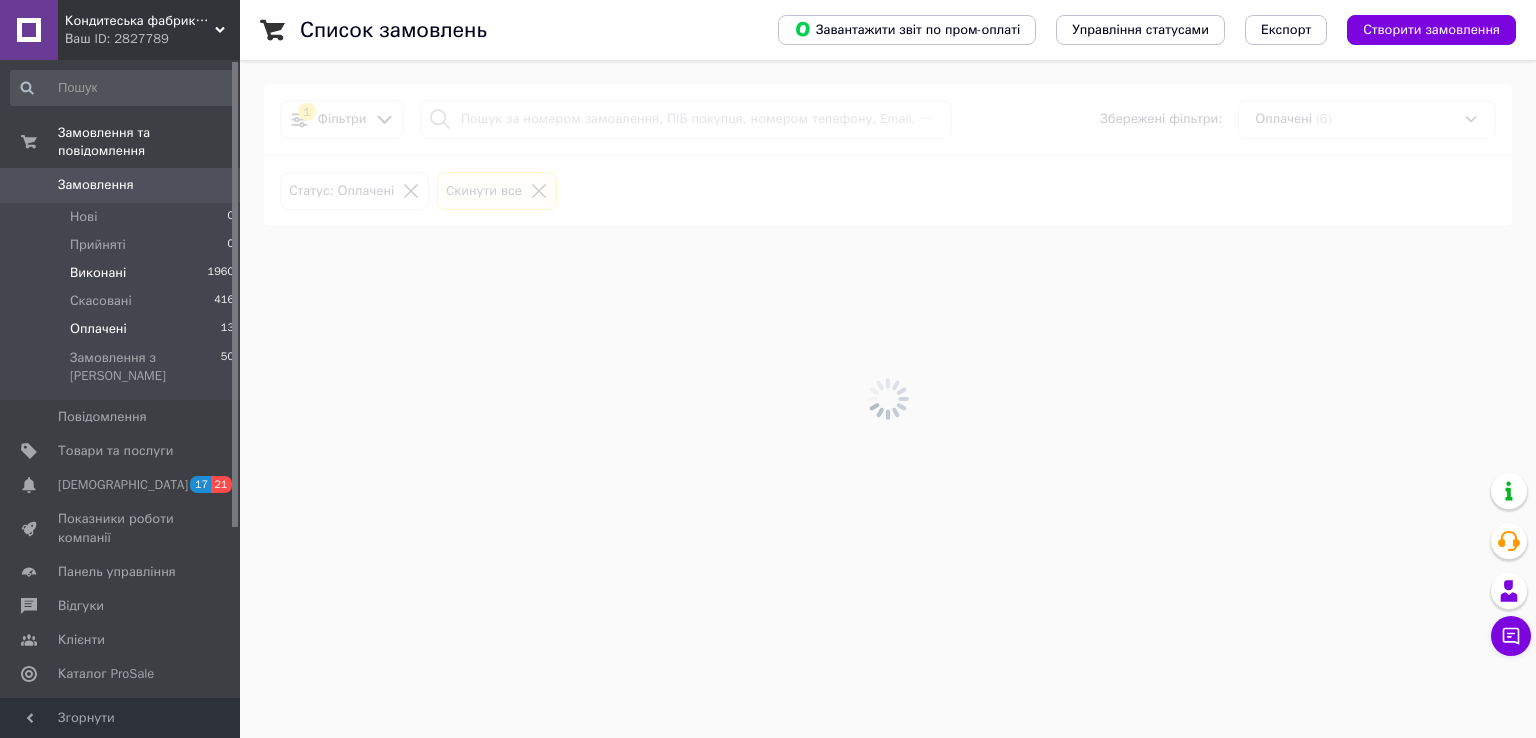 click on "Виконані" at bounding box center (98, 273) 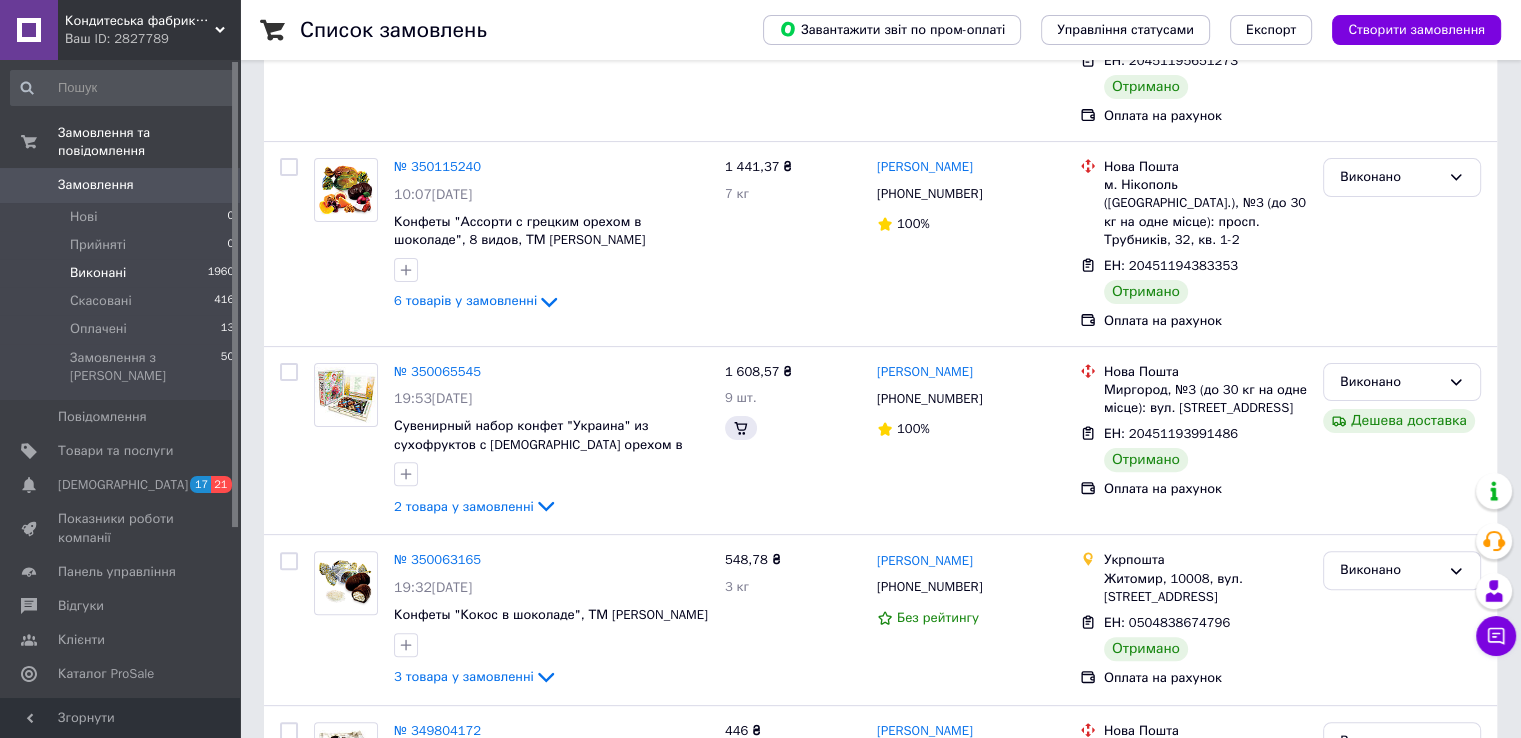 scroll, scrollTop: 0, scrollLeft: 0, axis: both 